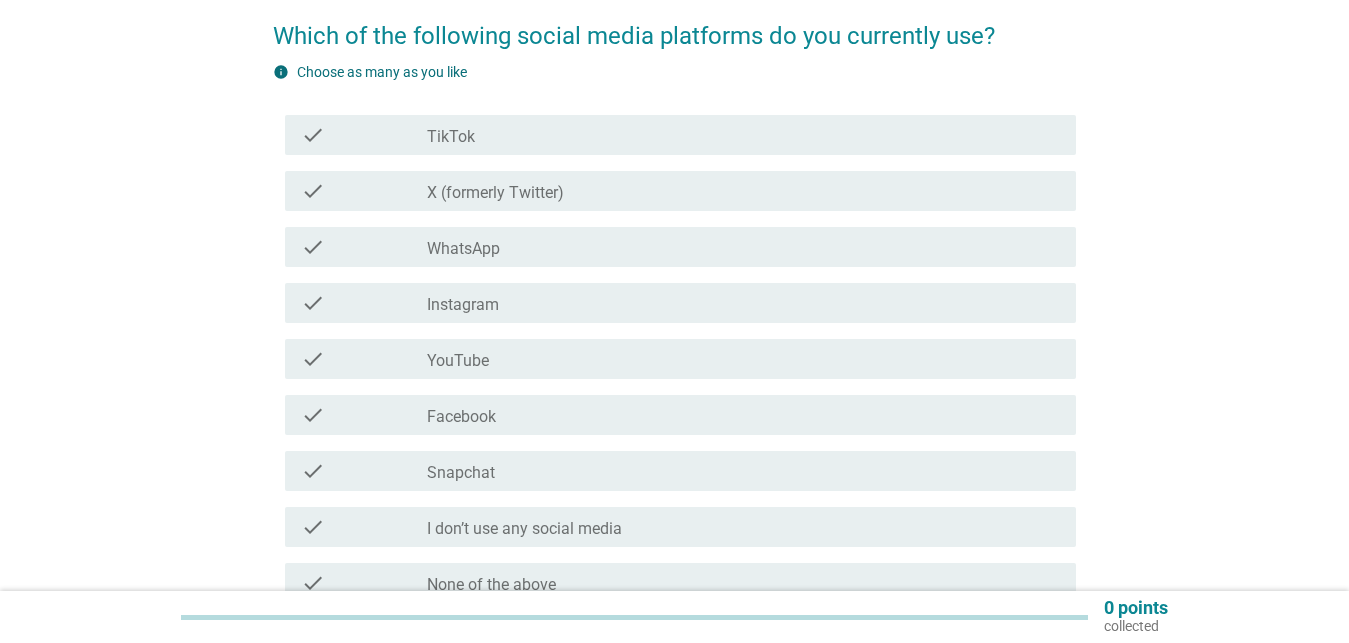 scroll, scrollTop: 204, scrollLeft: 0, axis: vertical 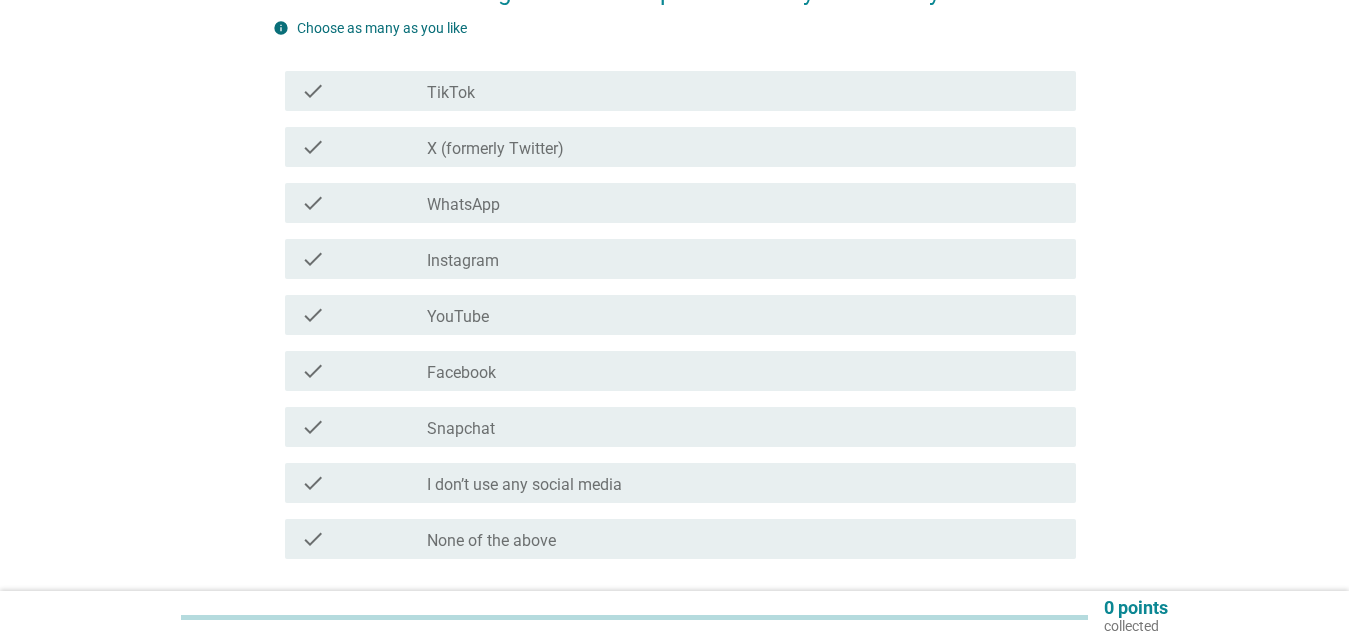 click on "check_box_outline_blank TikTok" at bounding box center [743, 91] 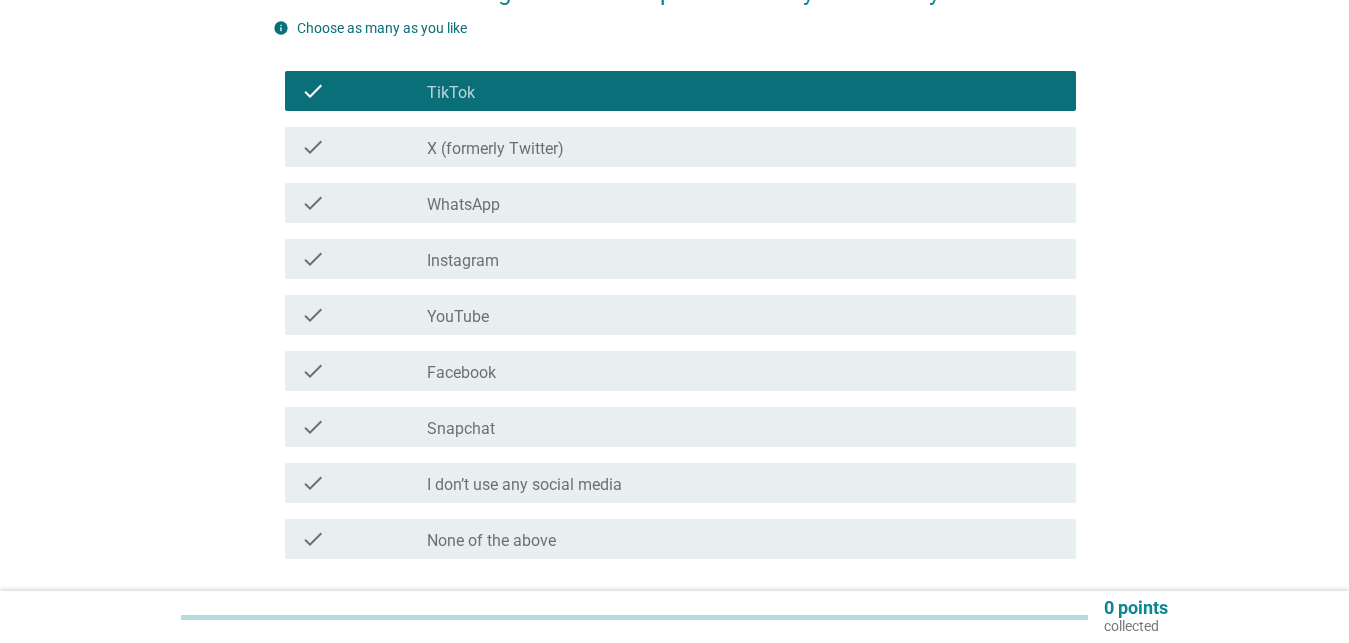 click on "WhatsApp" at bounding box center [463, 205] 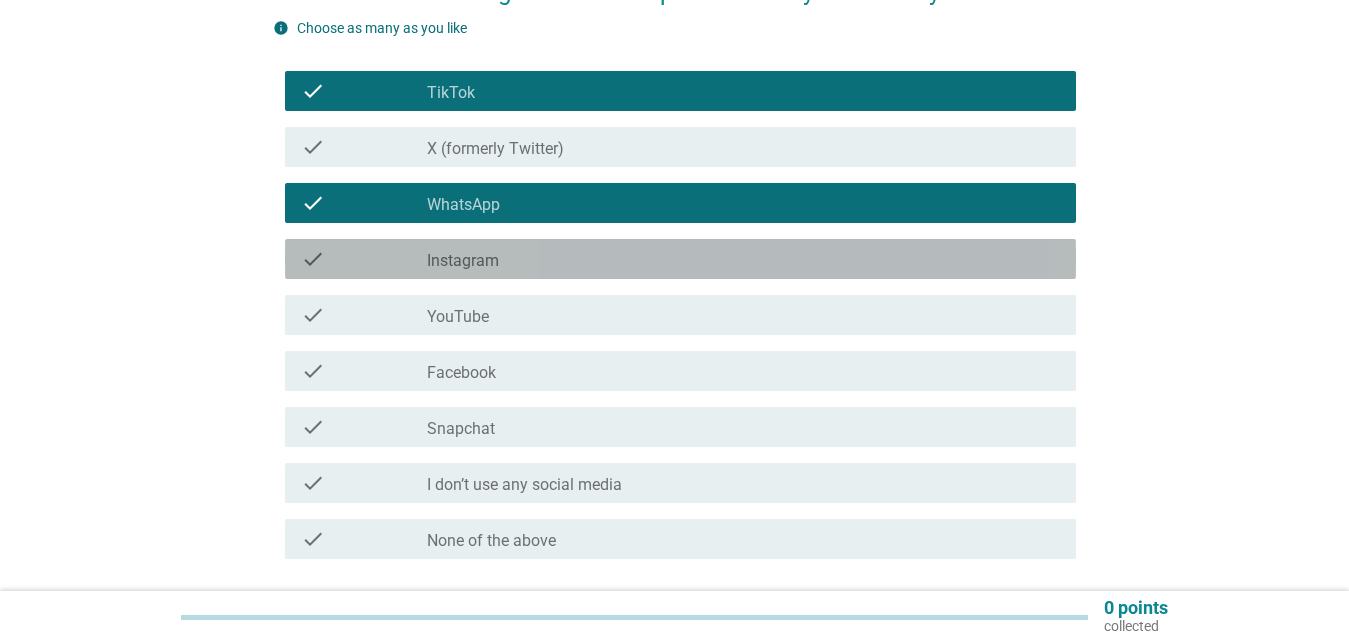 click on "Instagram" at bounding box center [463, 261] 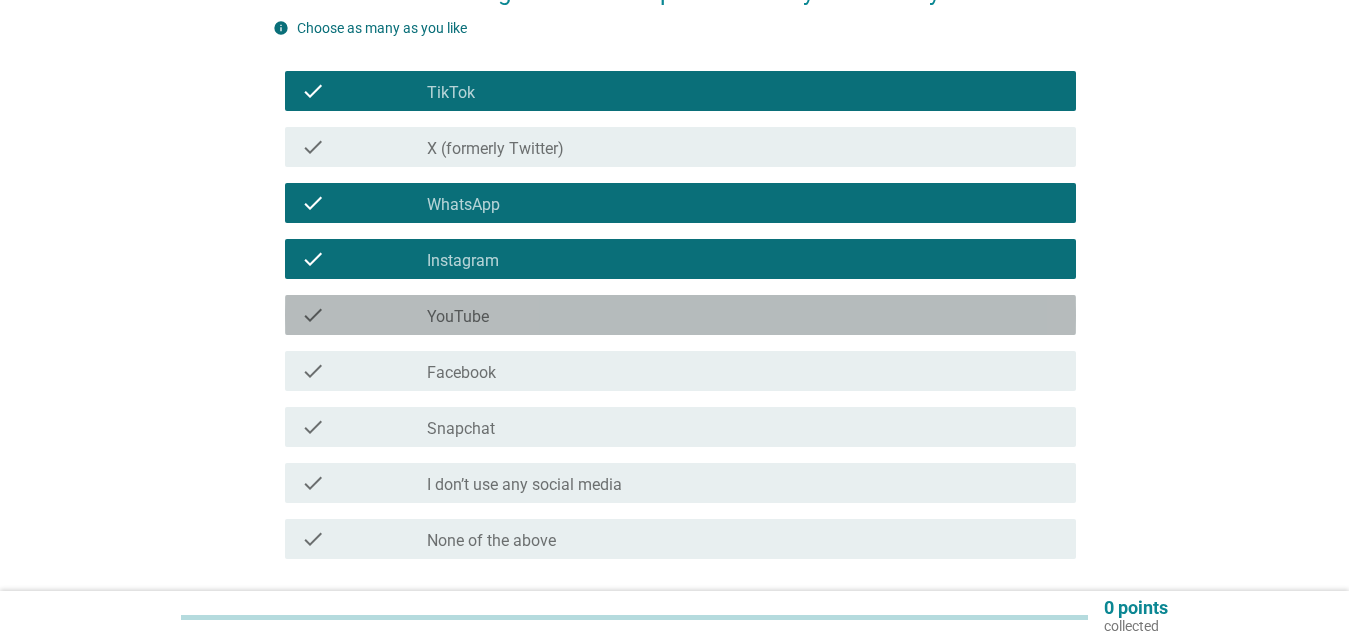 click on "YouTube" at bounding box center (458, 317) 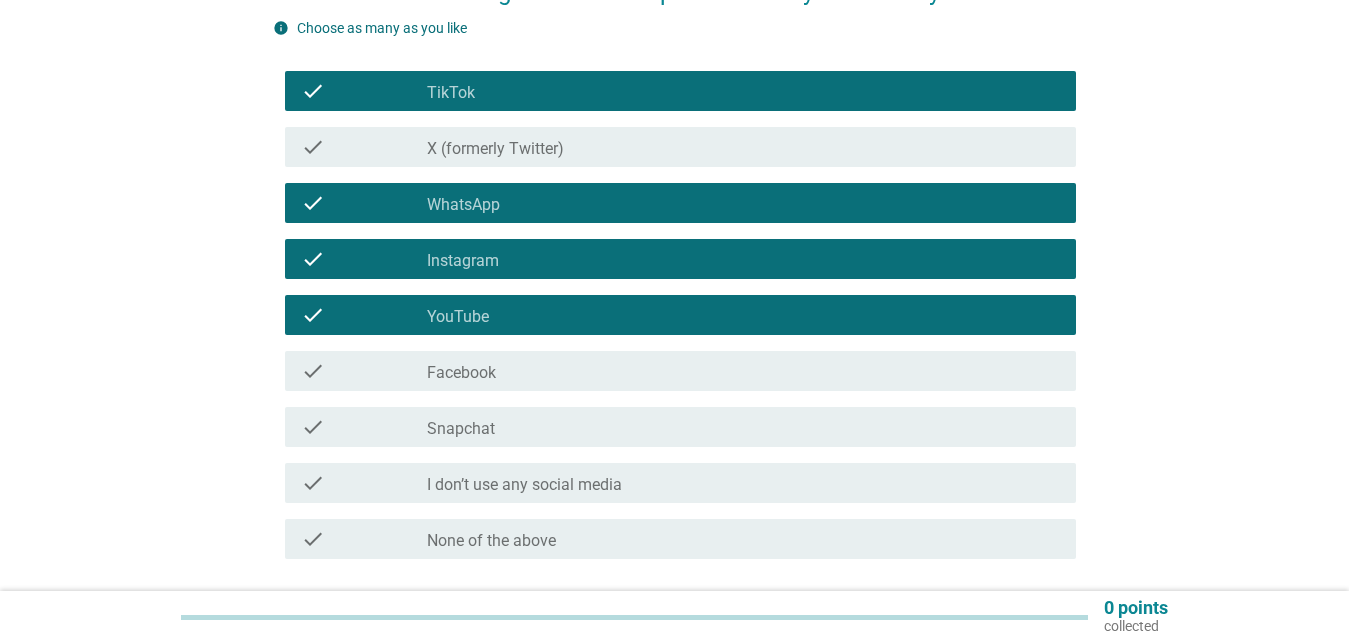 click on "Facebook" at bounding box center [461, 373] 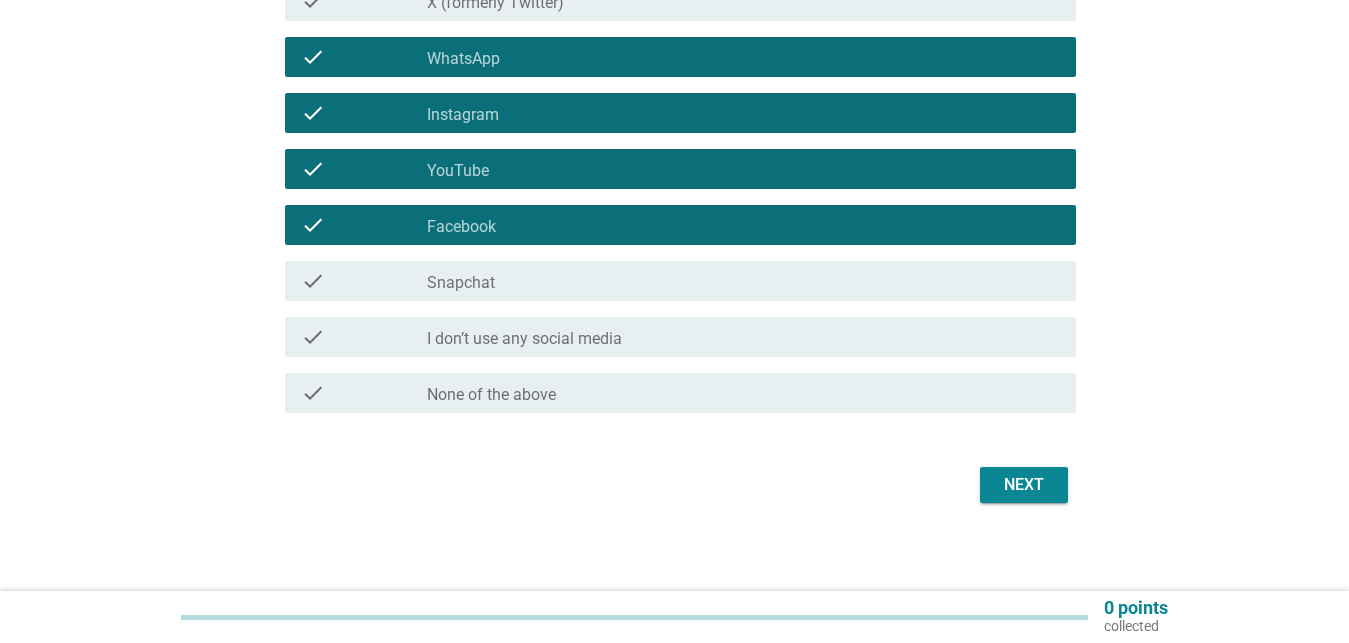 scroll, scrollTop: 358, scrollLeft: 0, axis: vertical 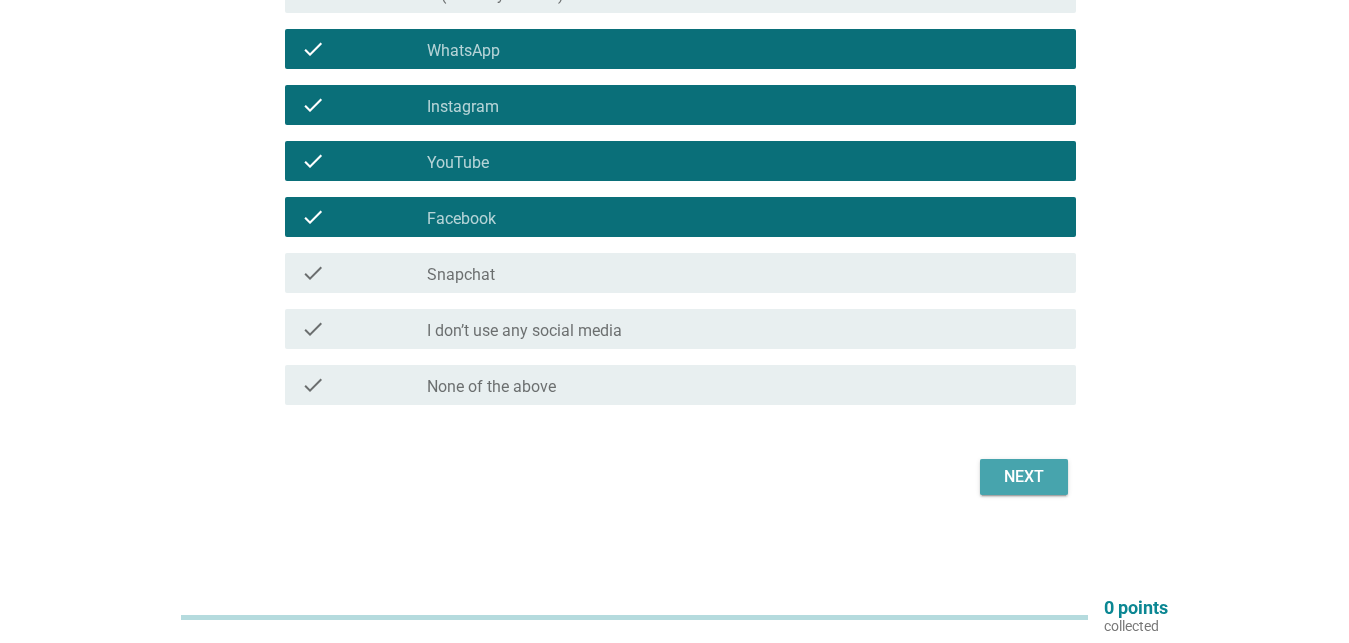 click on "Next" at bounding box center [1024, 477] 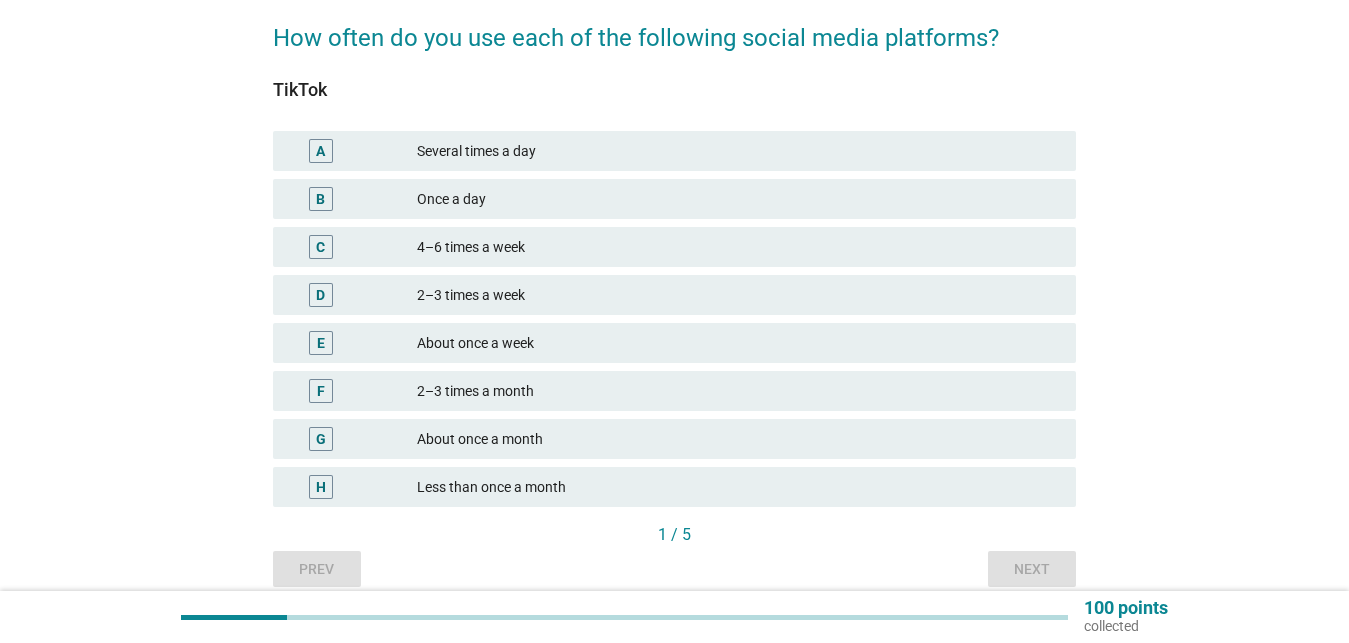 scroll, scrollTop: 204, scrollLeft: 0, axis: vertical 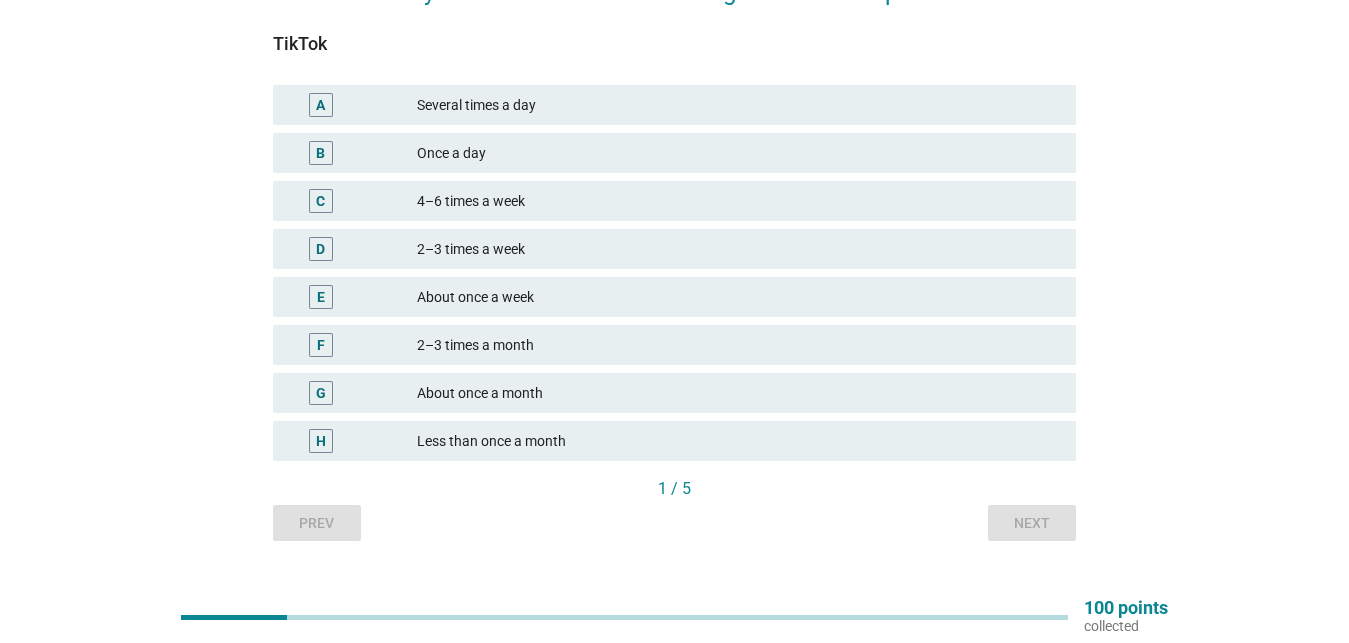 click on "4–6 times a week" at bounding box center [738, 201] 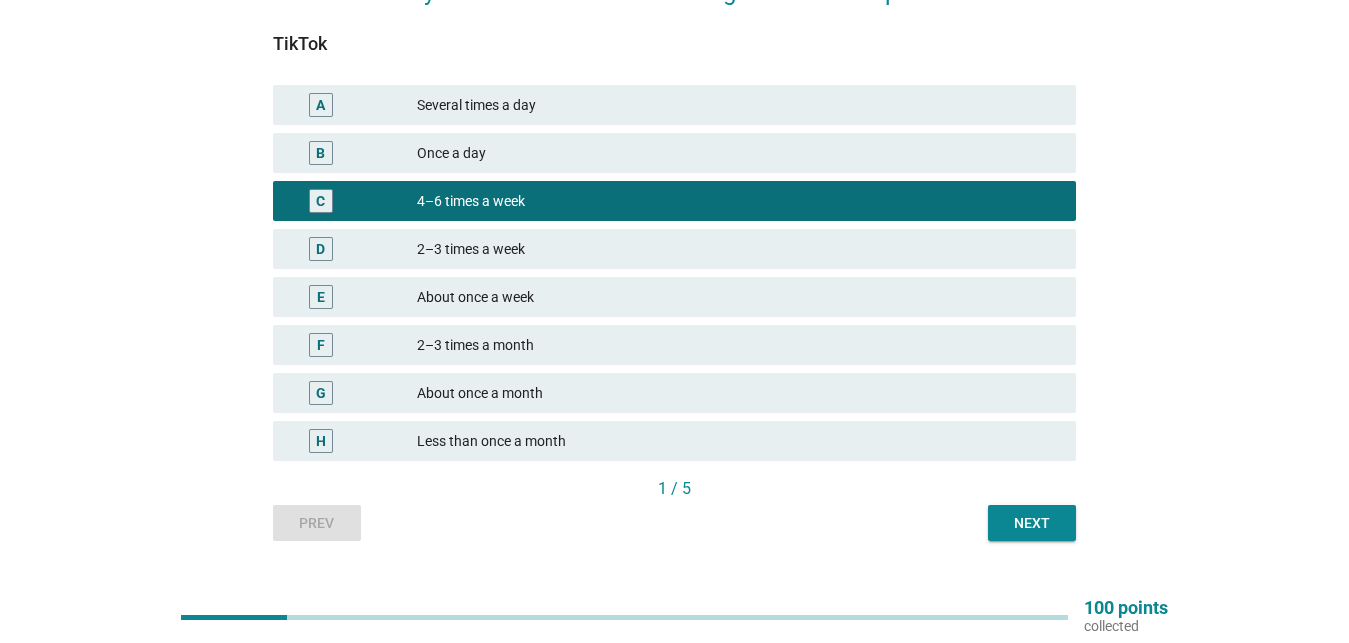 click on "Next" at bounding box center [1032, 523] 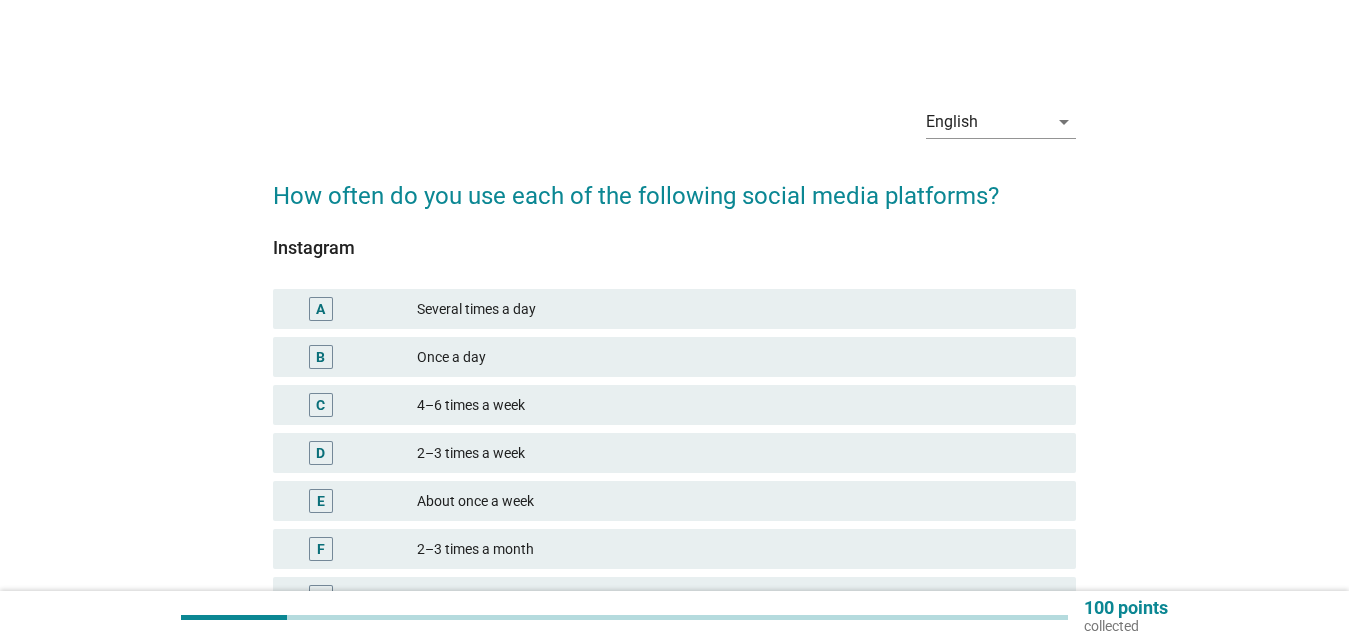 scroll, scrollTop: 244, scrollLeft: 0, axis: vertical 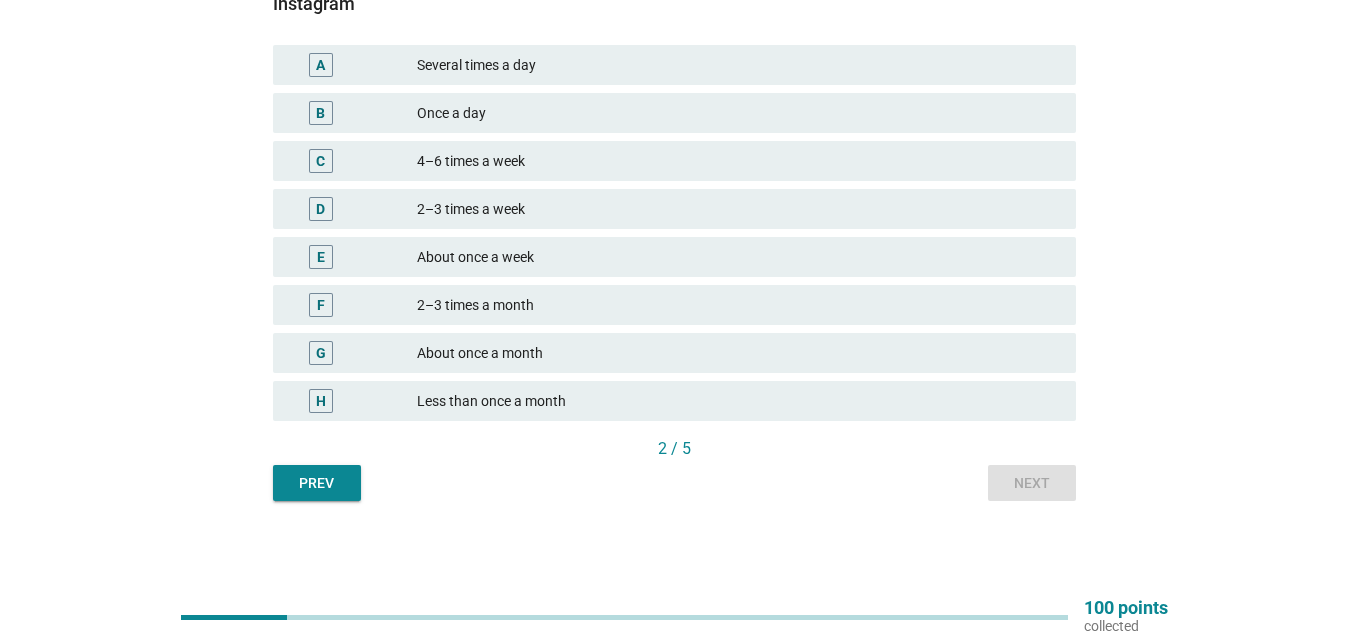 click on "Prev" at bounding box center [317, 483] 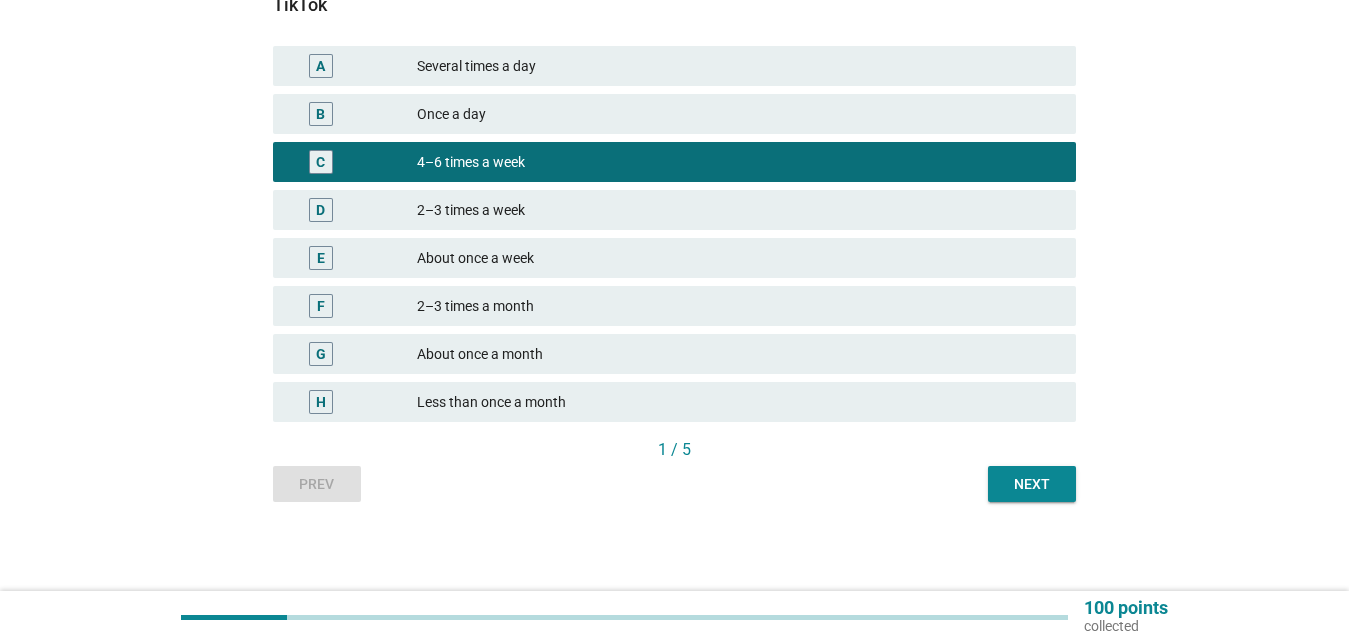 scroll, scrollTop: 244, scrollLeft: 0, axis: vertical 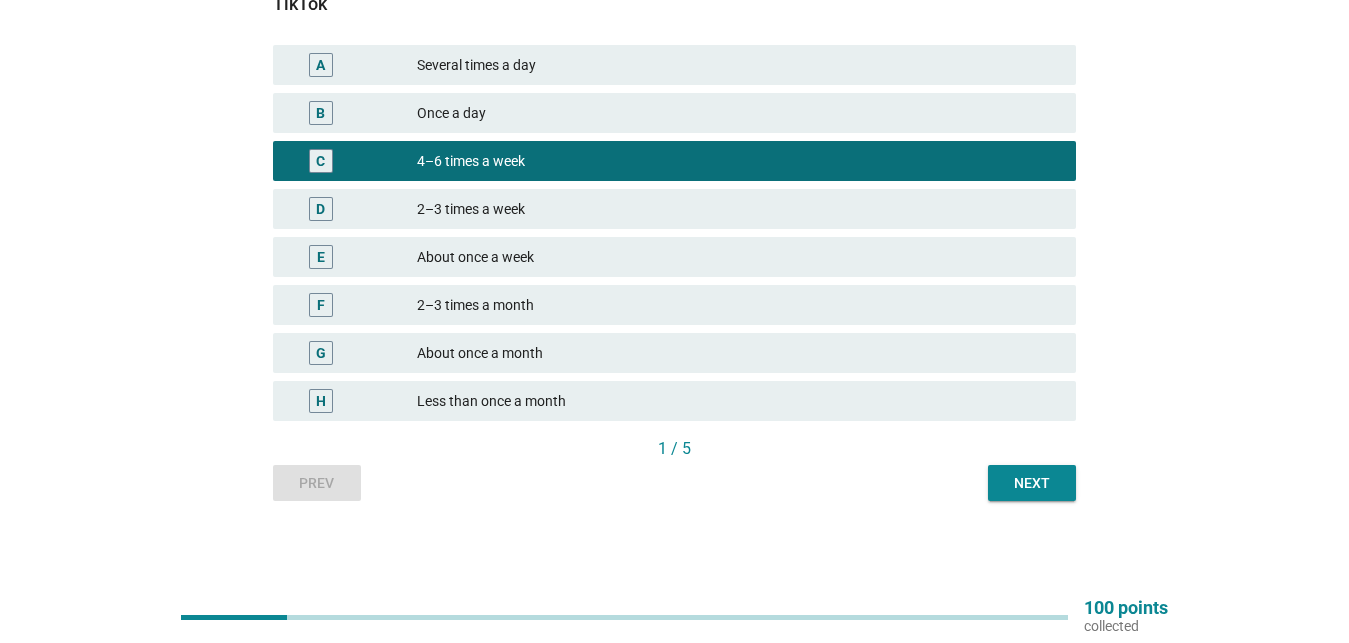 click on "Next" at bounding box center (1032, 483) 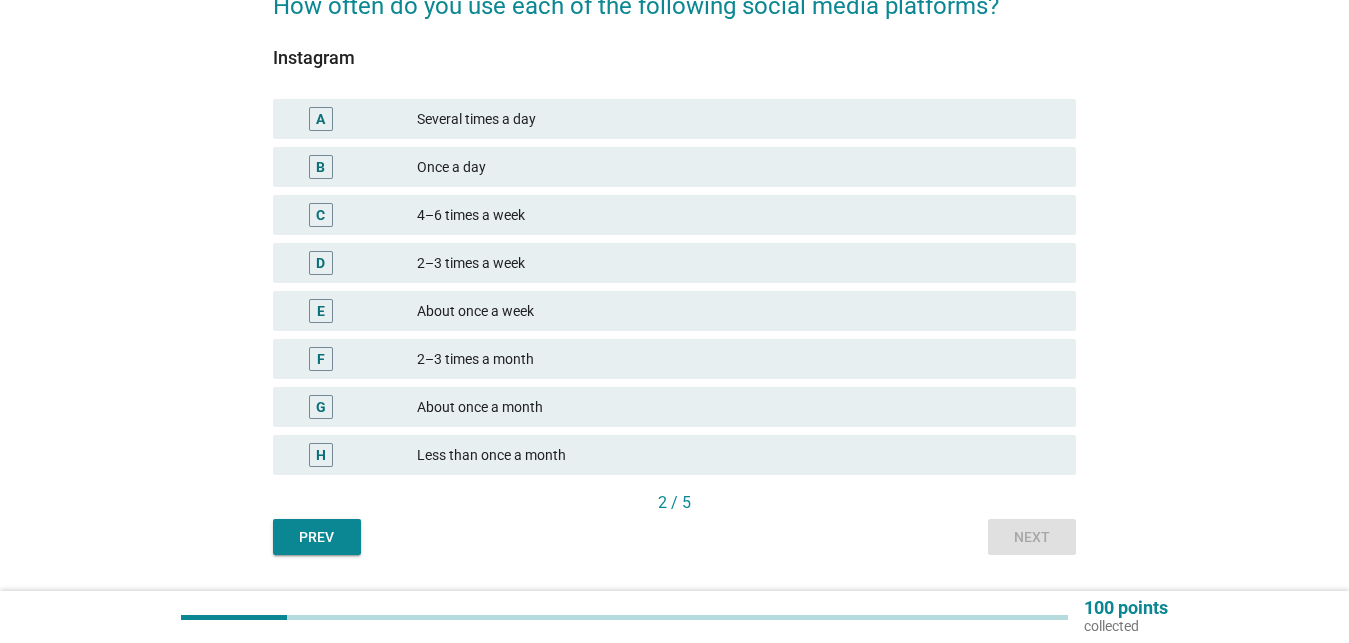 scroll, scrollTop: 204, scrollLeft: 0, axis: vertical 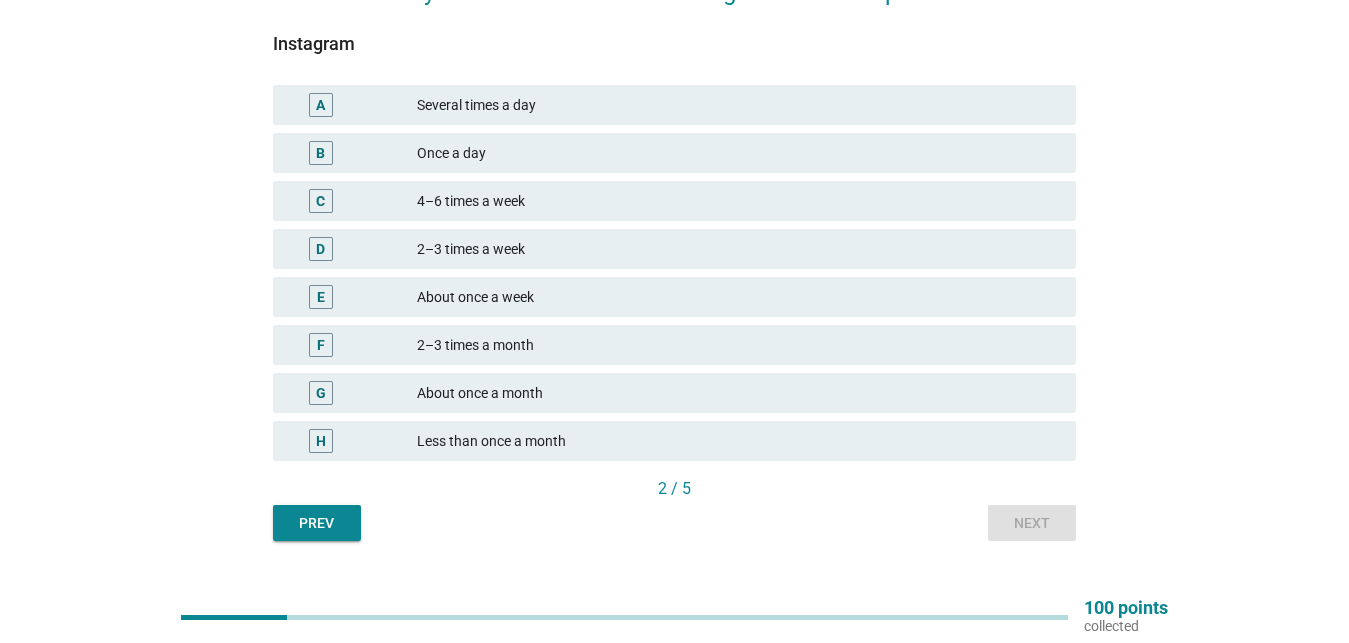 click on "Several times a day" at bounding box center (738, 105) 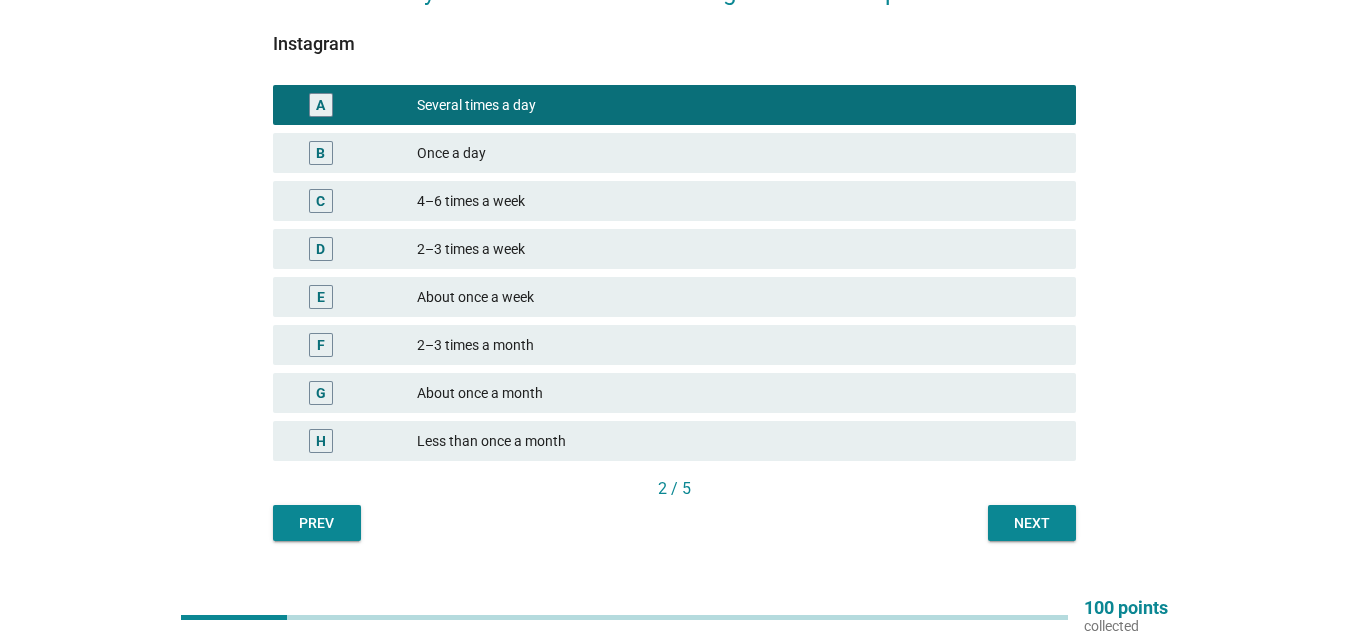 click on "Next" at bounding box center [1032, 523] 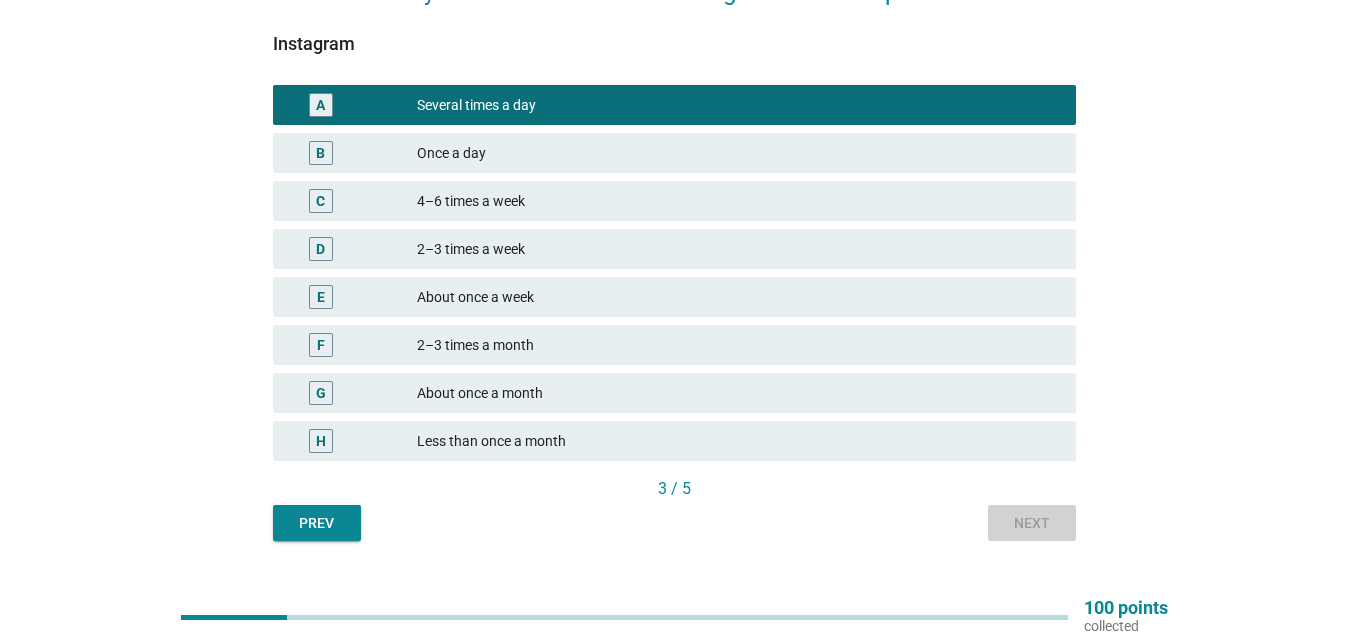 scroll, scrollTop: 0, scrollLeft: 0, axis: both 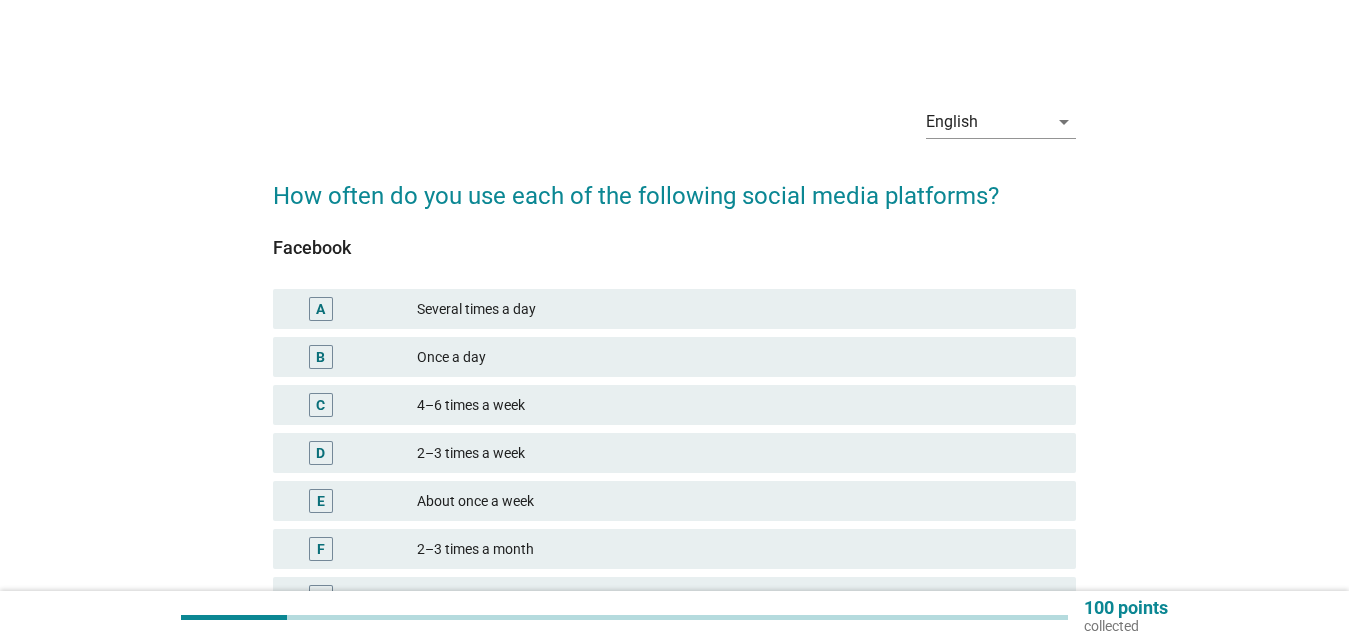 click on "Several times a day" at bounding box center (738, 309) 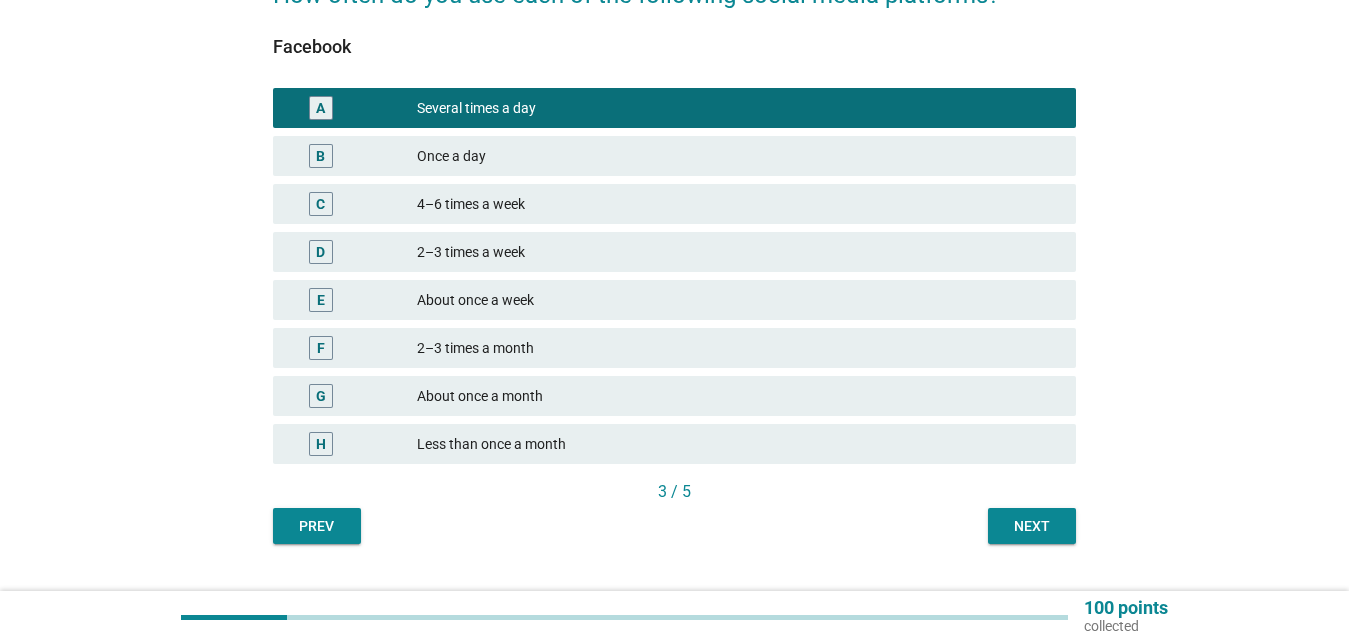 scroll, scrollTop: 244, scrollLeft: 0, axis: vertical 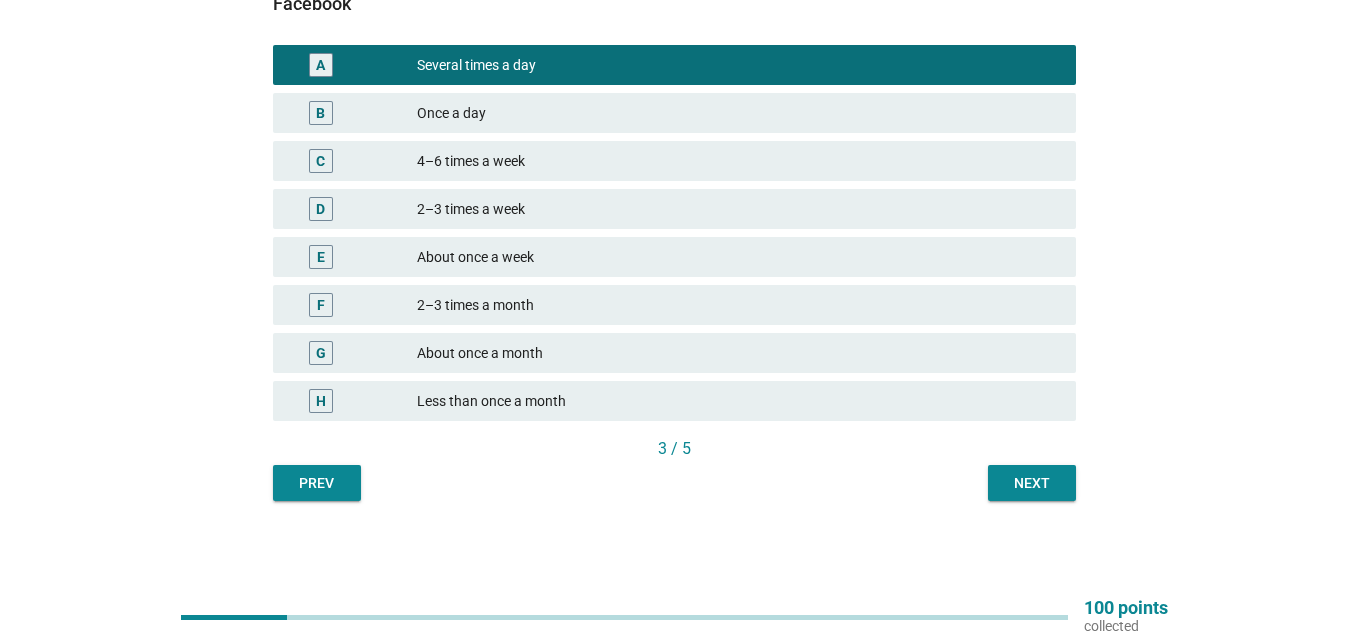 click on "Next" at bounding box center [1032, 483] 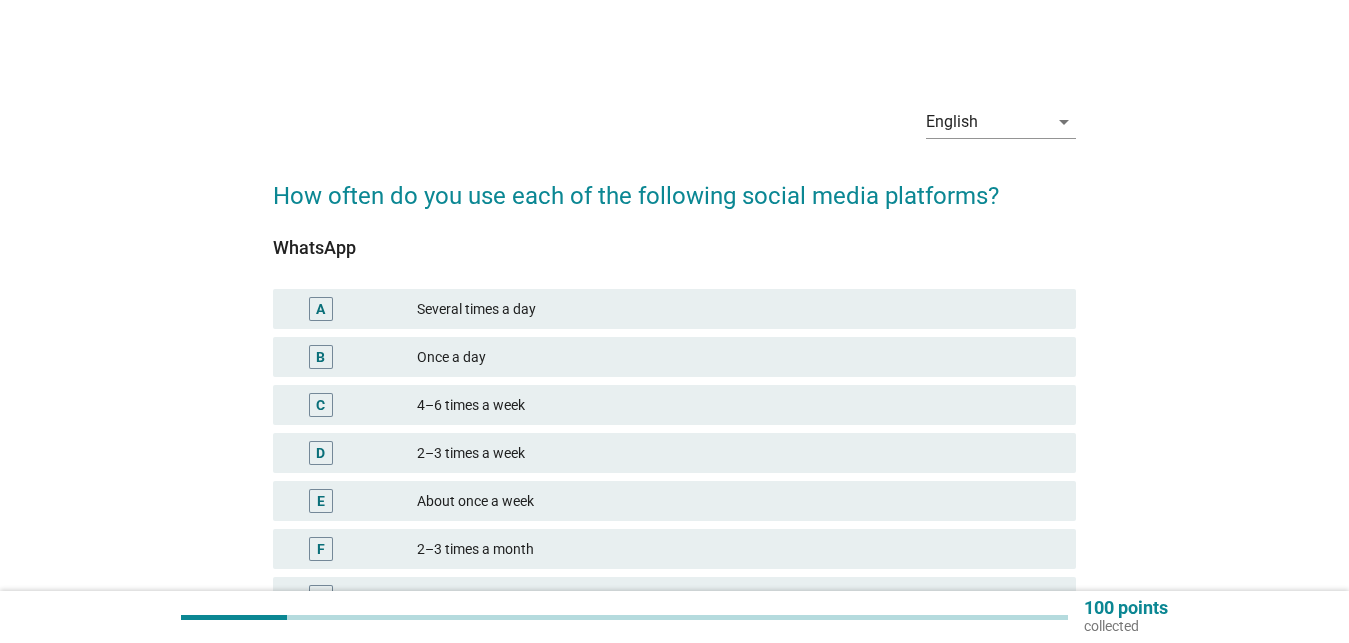 click on "A   Several times a day" at bounding box center [674, 309] 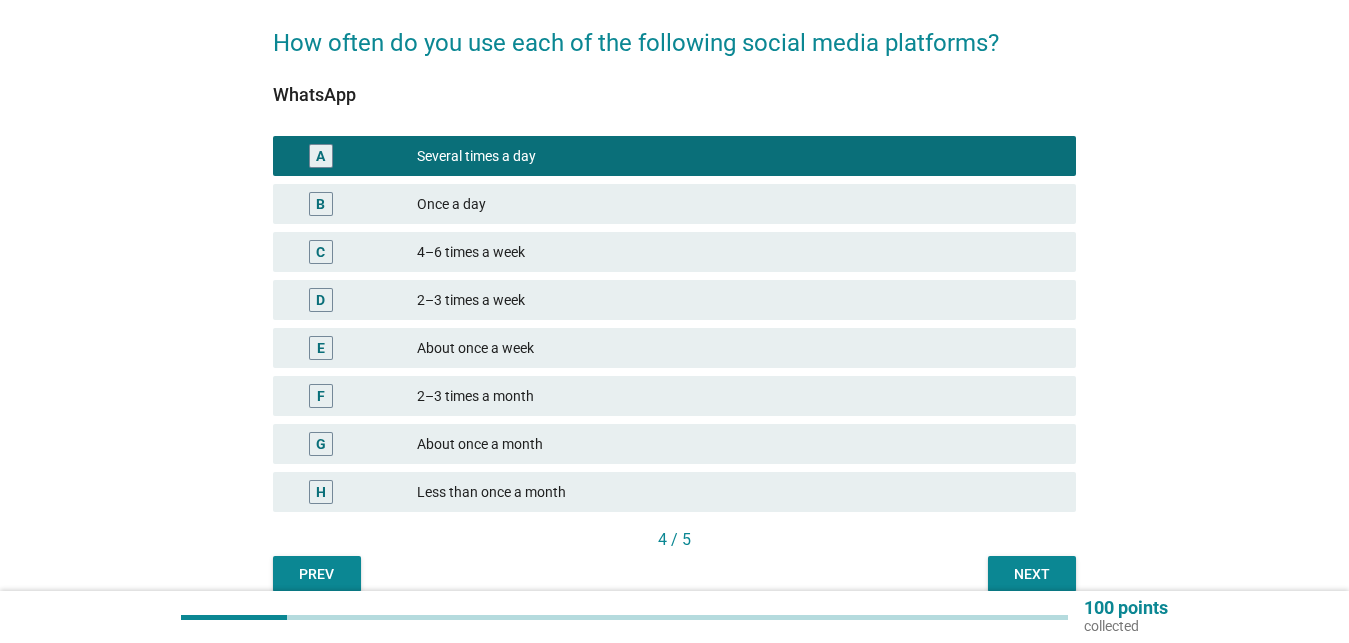 scroll, scrollTop: 244, scrollLeft: 0, axis: vertical 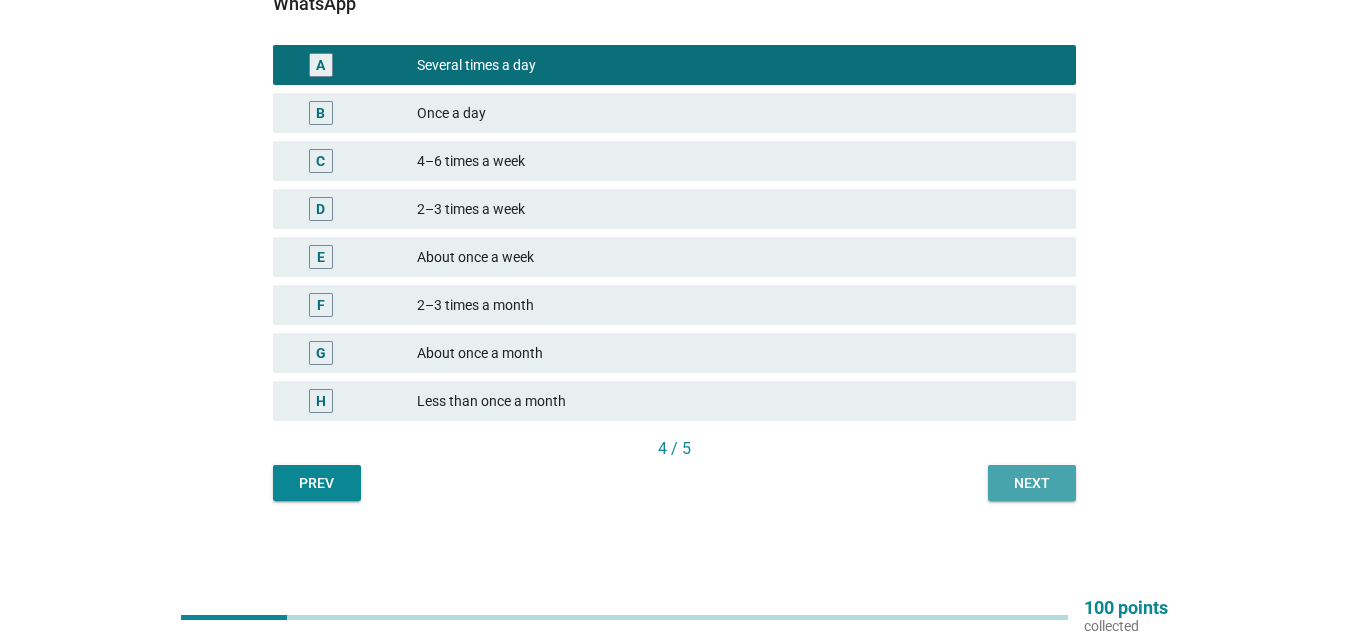 click on "Next" at bounding box center (1032, 483) 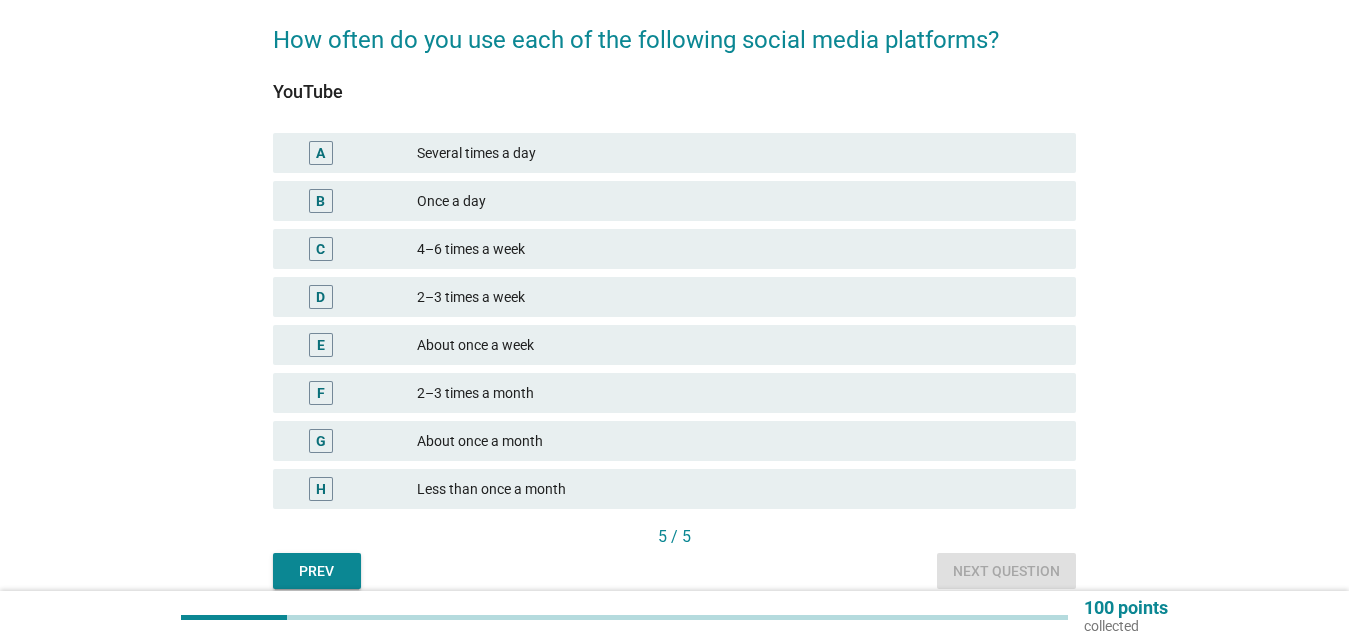 scroll, scrollTop: 204, scrollLeft: 0, axis: vertical 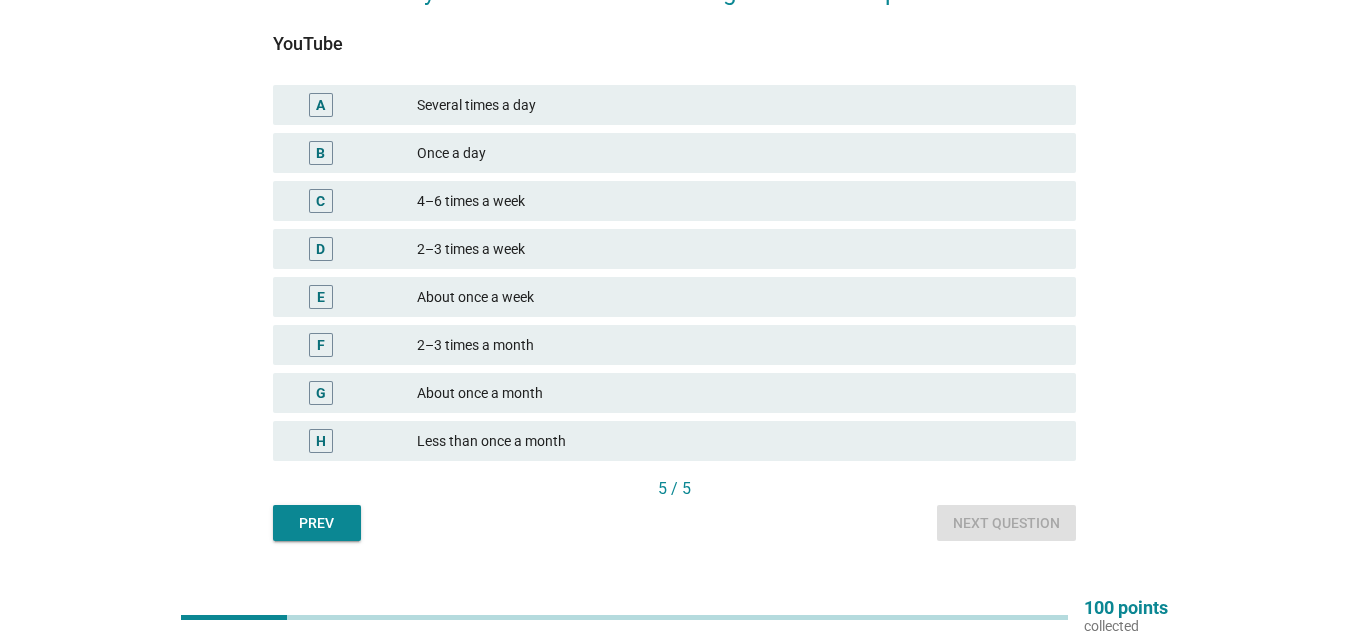 click on "4–6 times a week" at bounding box center [738, 201] 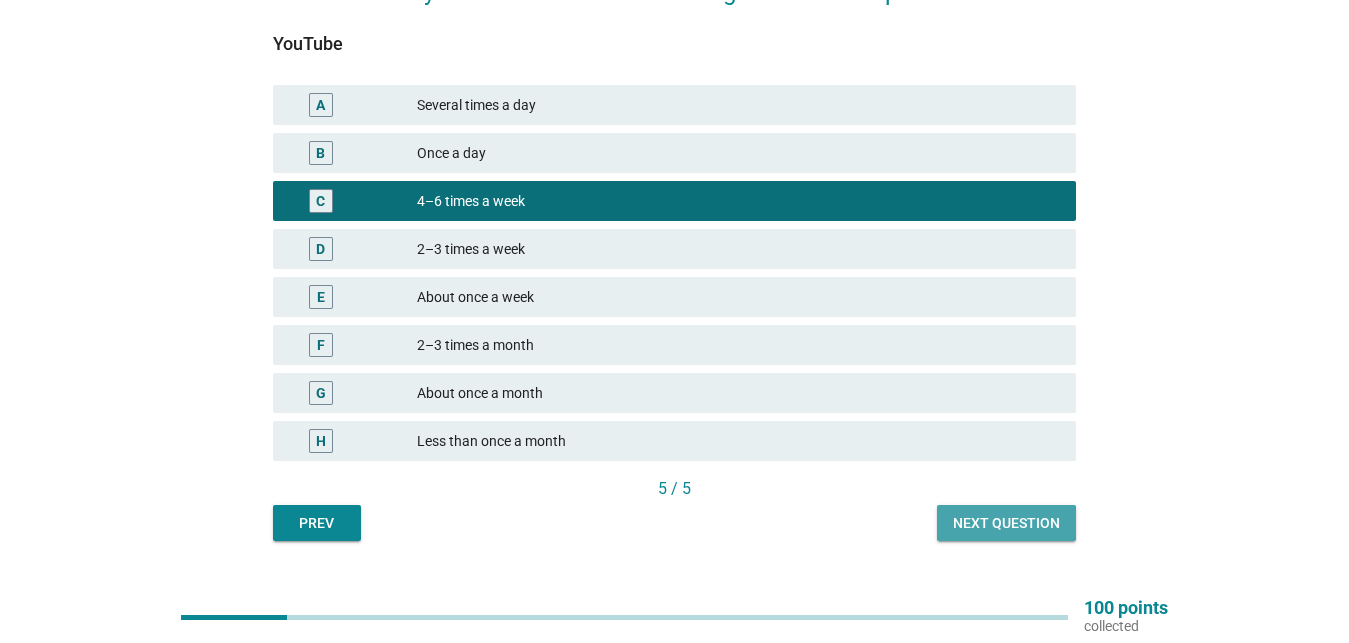 click on "Next question" at bounding box center (1006, 523) 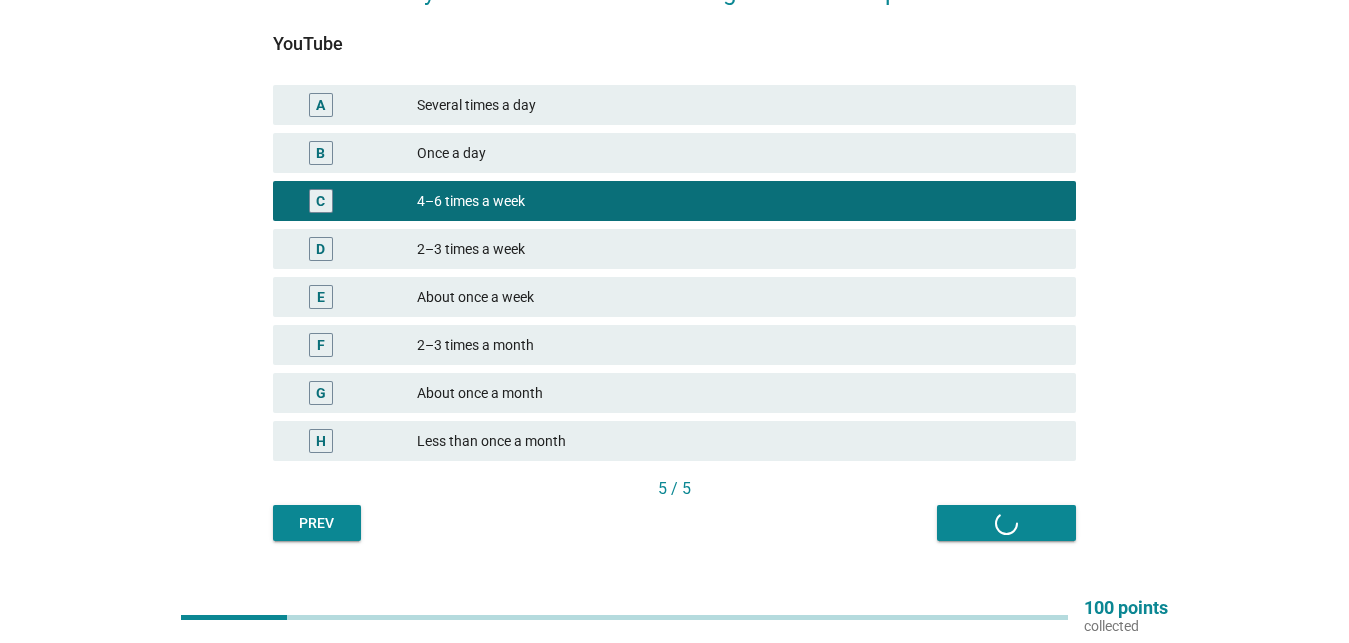scroll, scrollTop: 0, scrollLeft: 0, axis: both 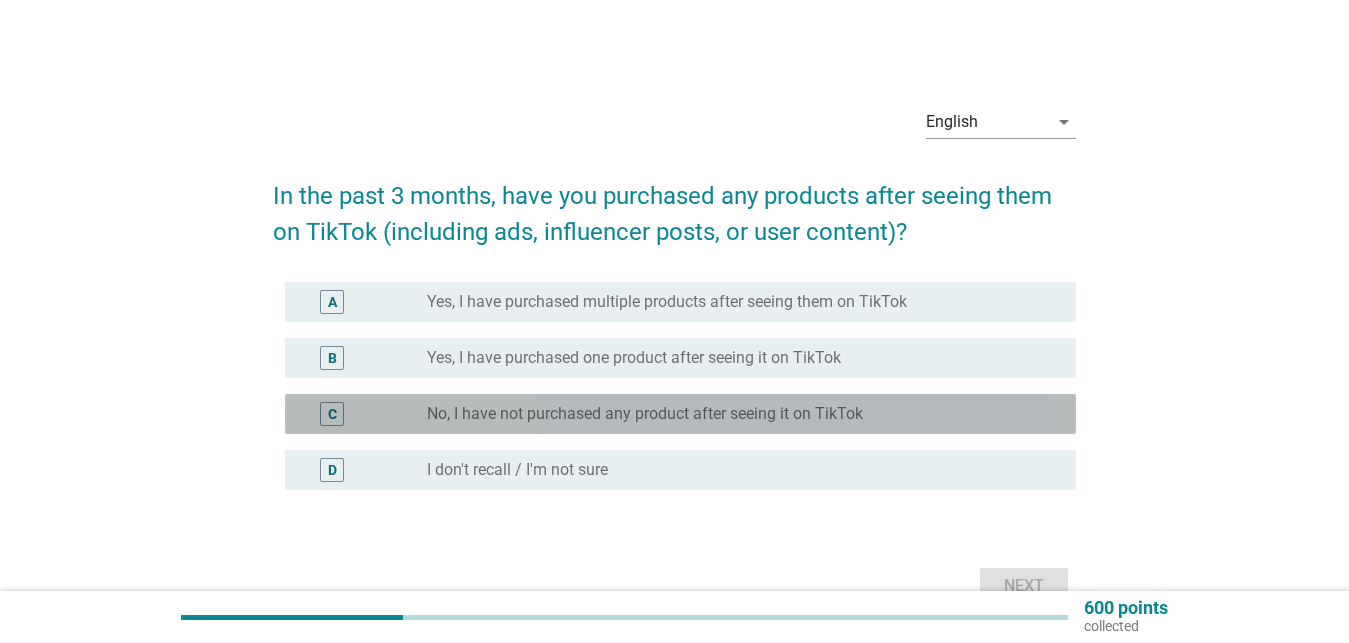 click on "No, I have not purchased any product after seeing it on TikTok" at bounding box center (645, 414) 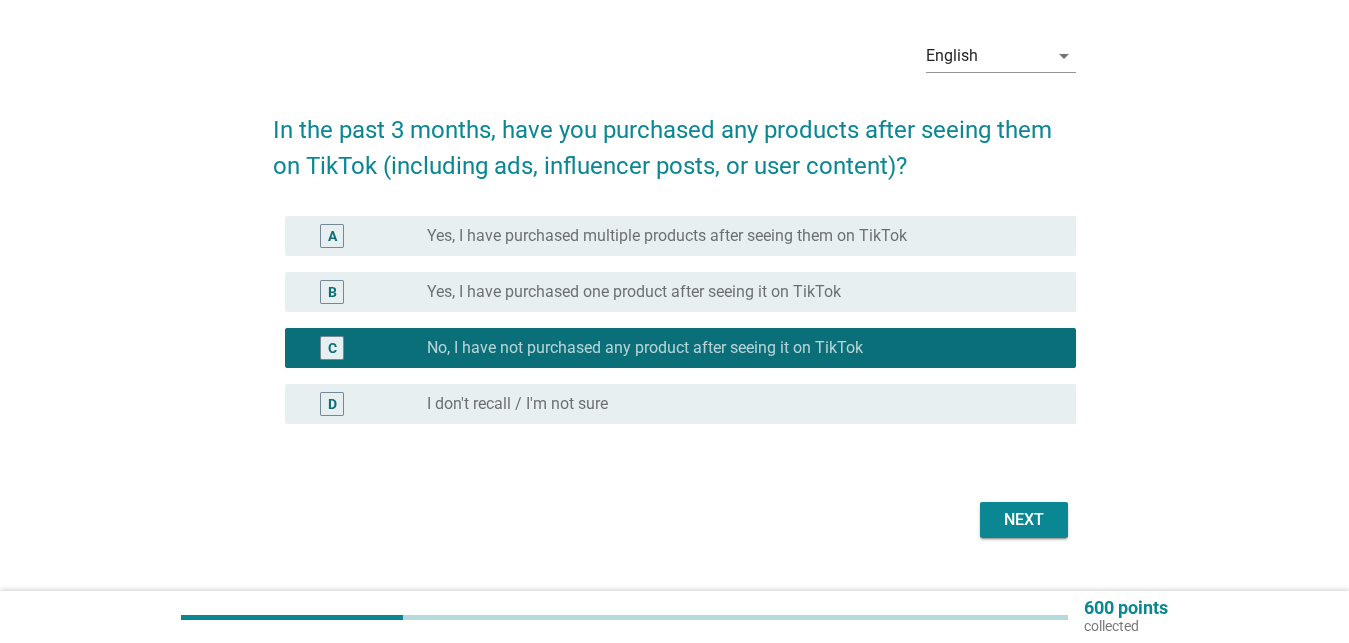 scroll, scrollTop: 102, scrollLeft: 0, axis: vertical 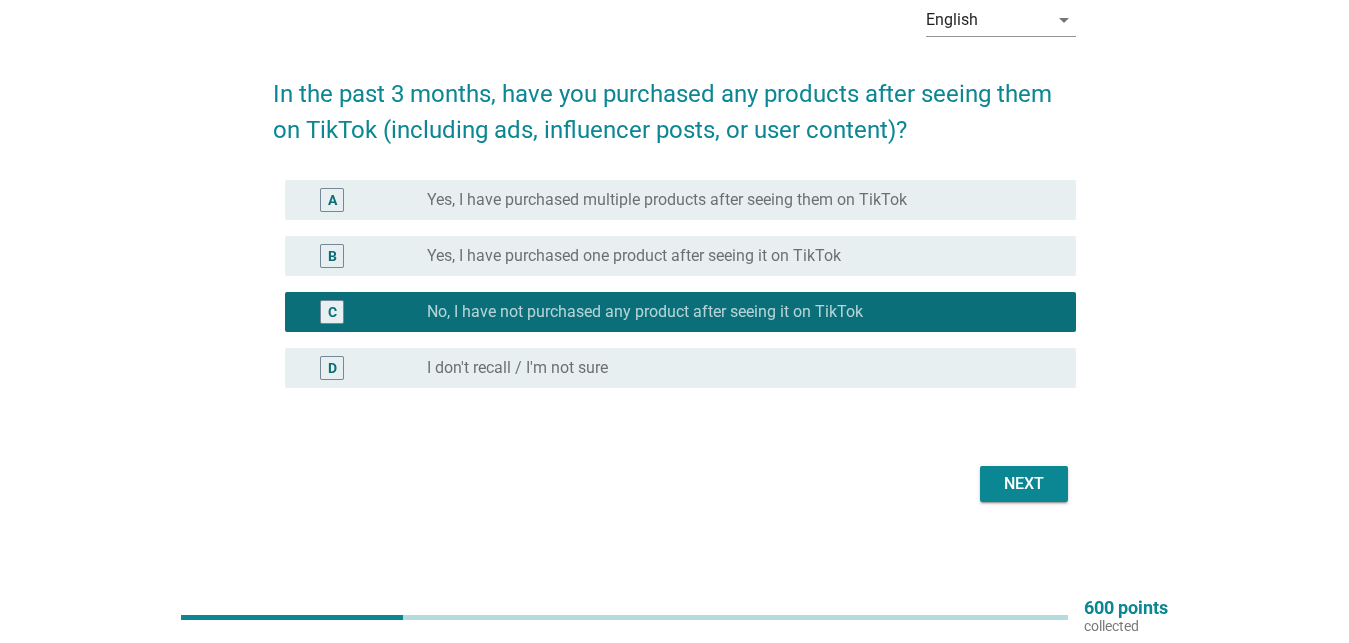 click on "Next" at bounding box center [1024, 484] 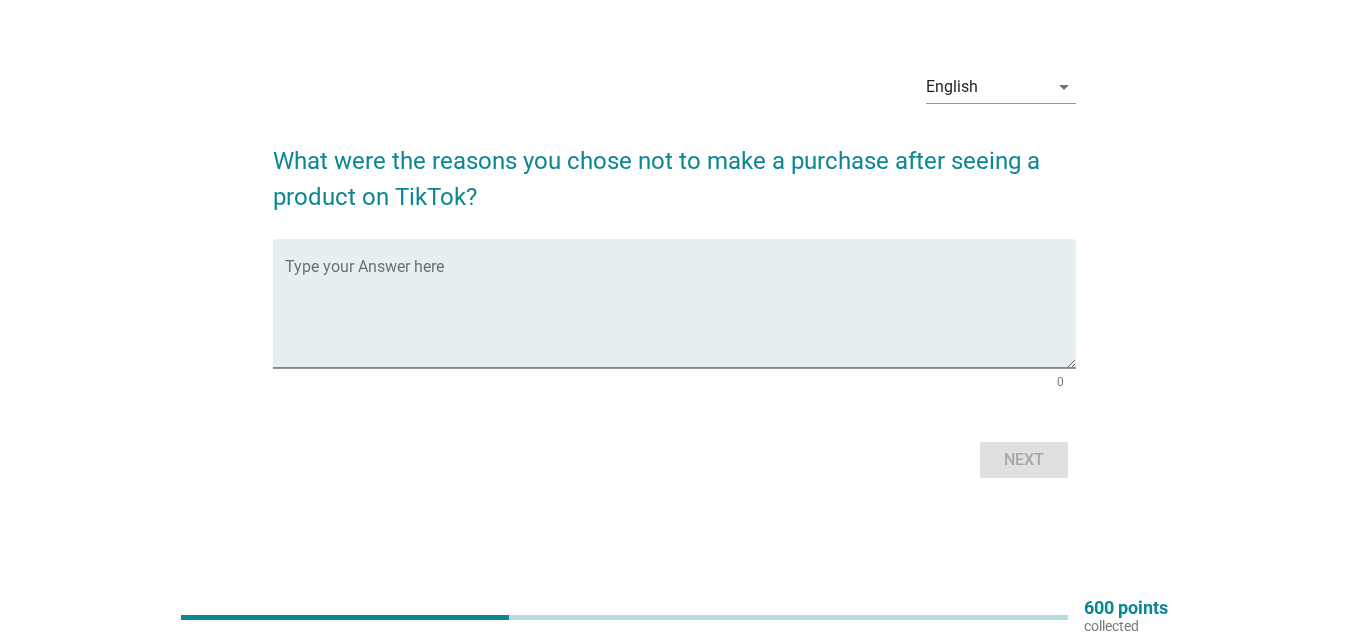 scroll, scrollTop: 0, scrollLeft: 0, axis: both 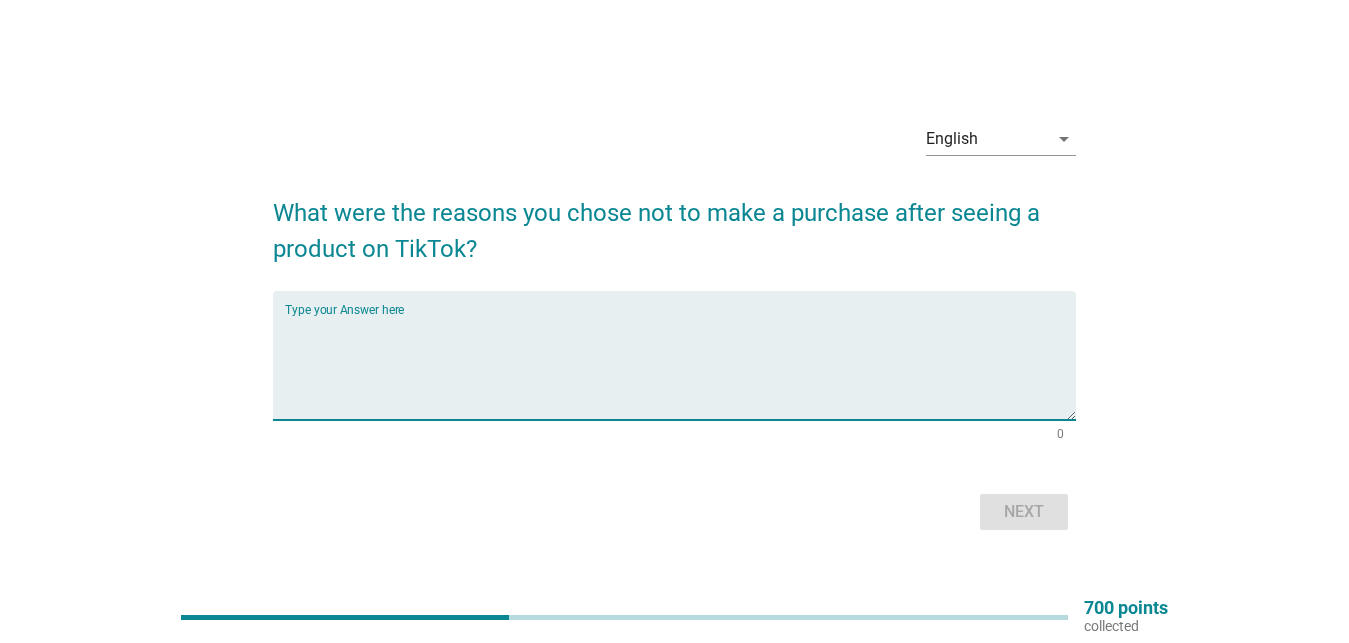 click at bounding box center [680, 367] 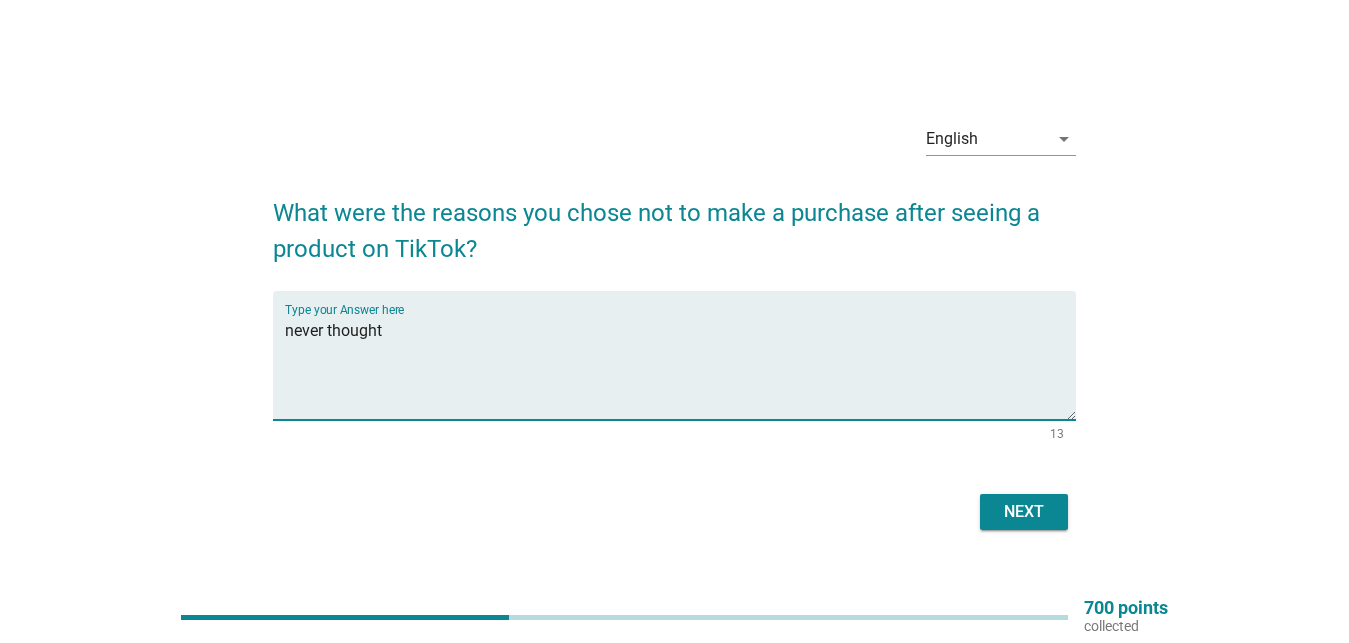 type on "never thought" 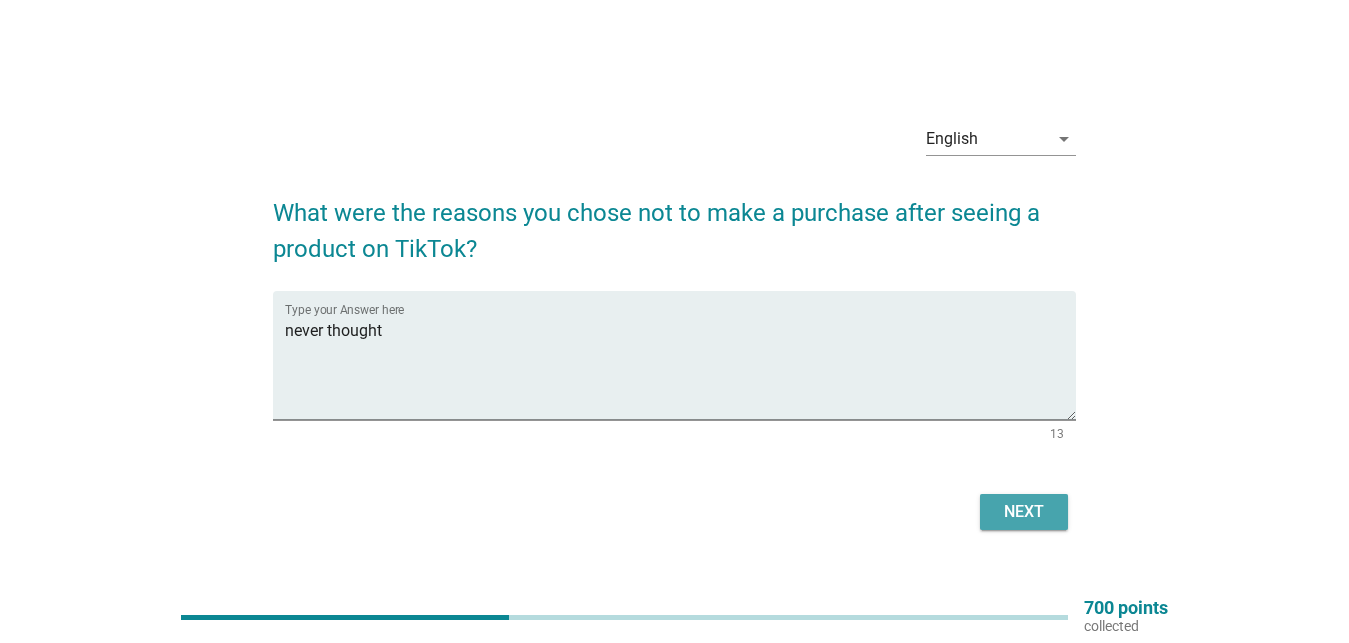 click on "Next" at bounding box center (1024, 512) 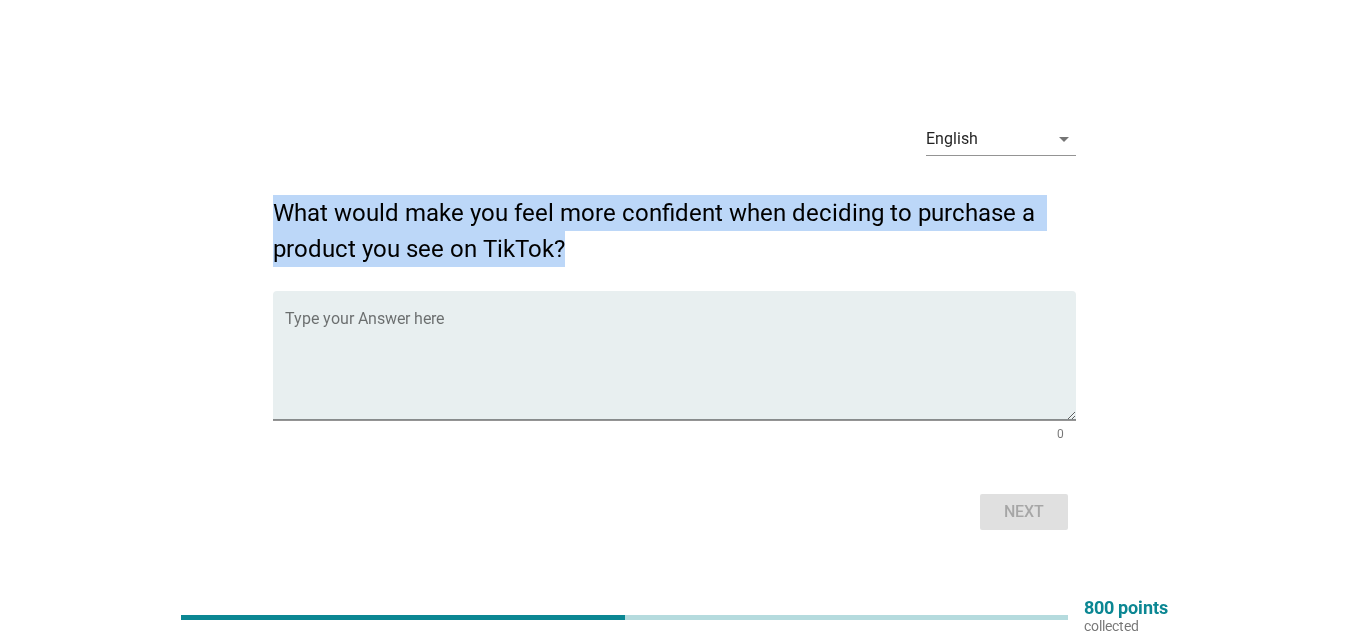 drag, startPoint x: 280, startPoint y: 214, endPoint x: 594, endPoint y: 270, distance: 318.95453 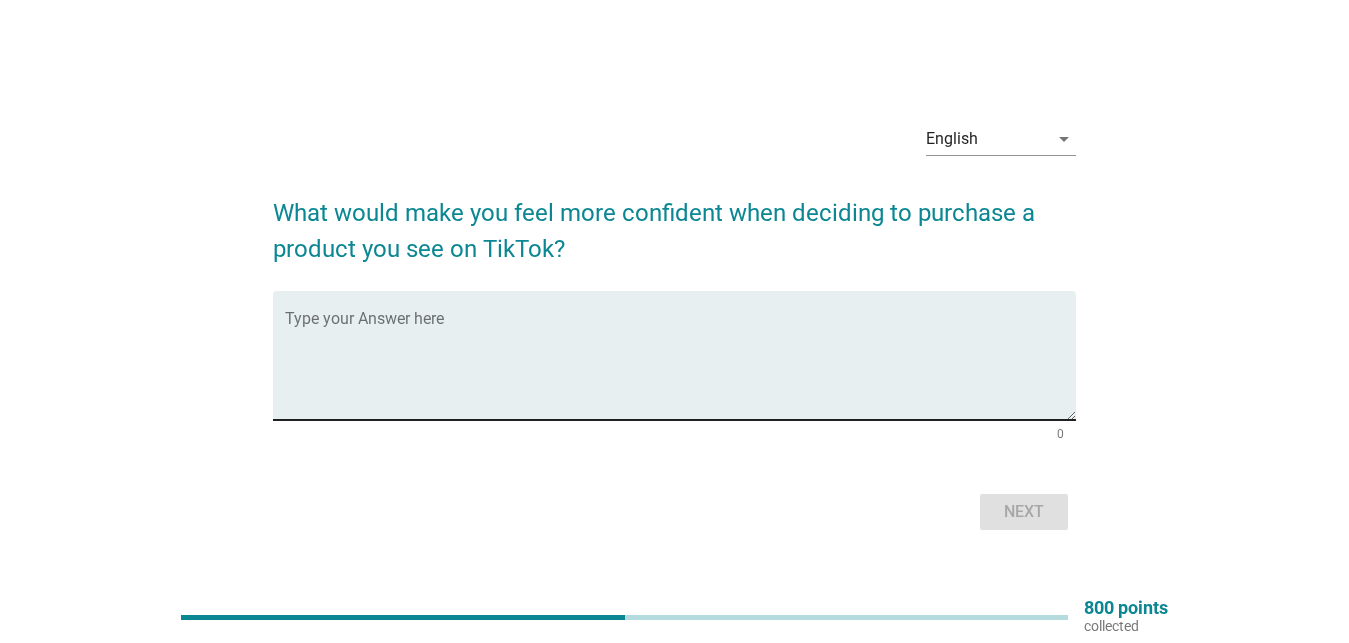 click at bounding box center [680, 367] 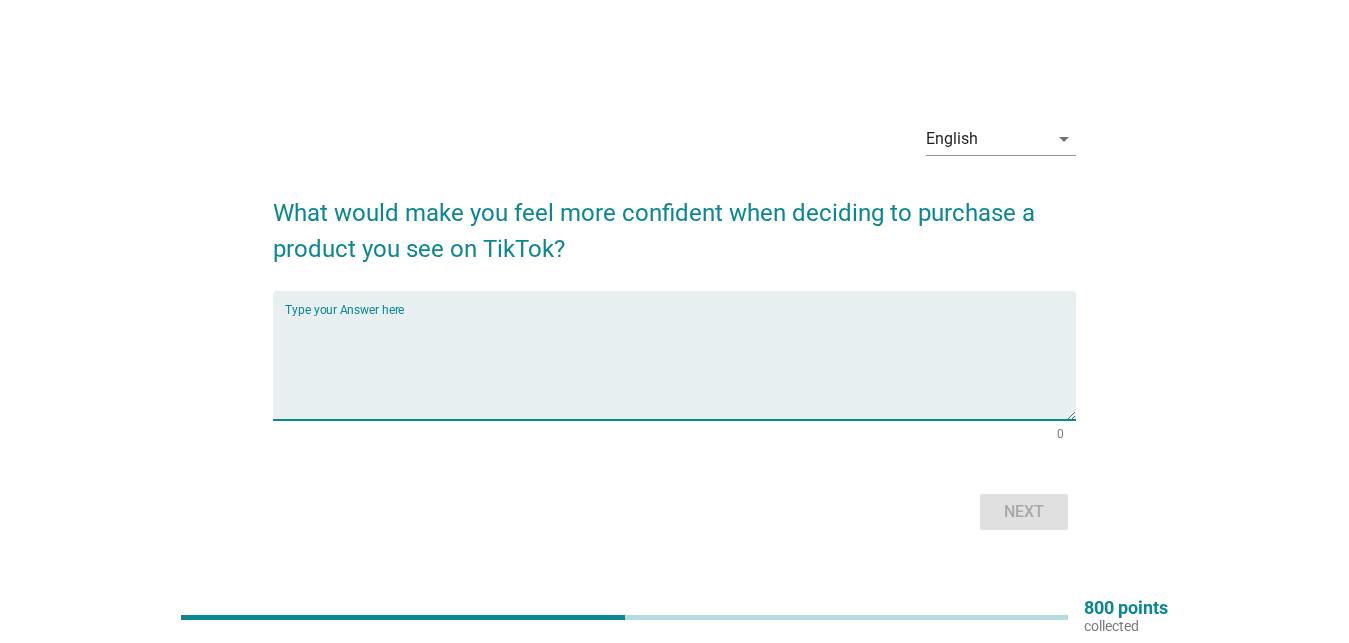 paste on "I think their introduction is a bit exaggerated. I think it is a realistic introduction, and then I will read the customer reviews." 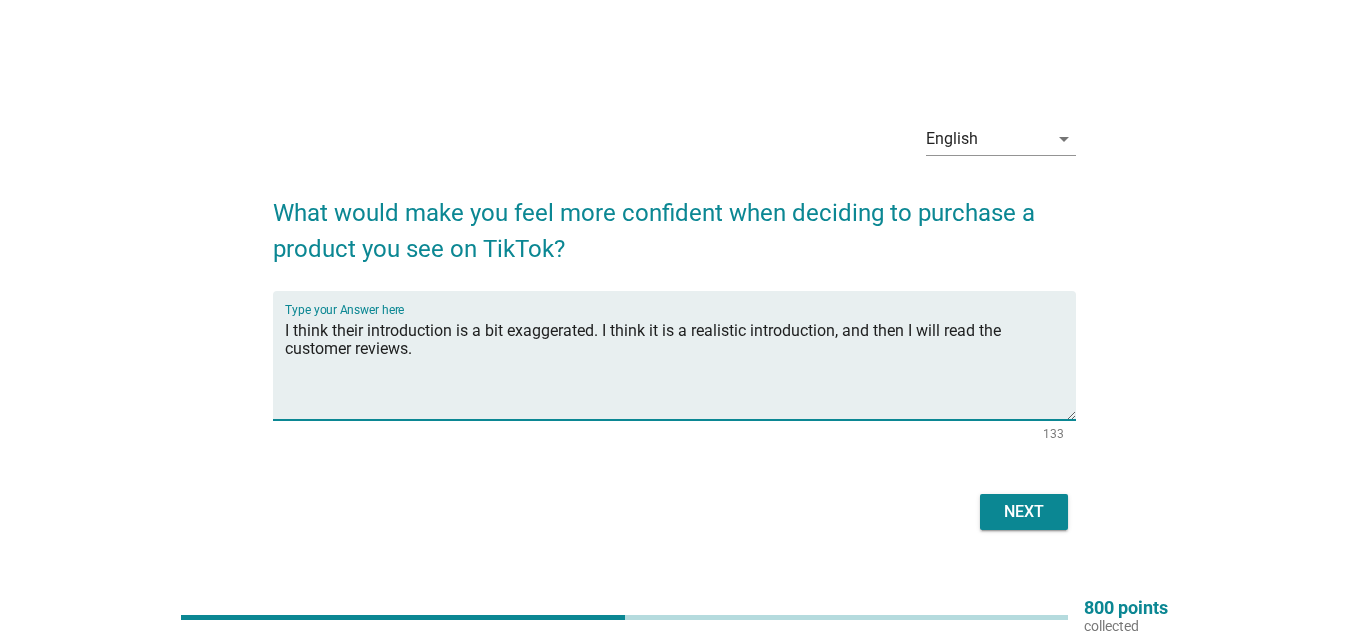 type on "I think their introduction is a bit exaggerated. I think it is a realistic introduction, and then I will read the customer reviews." 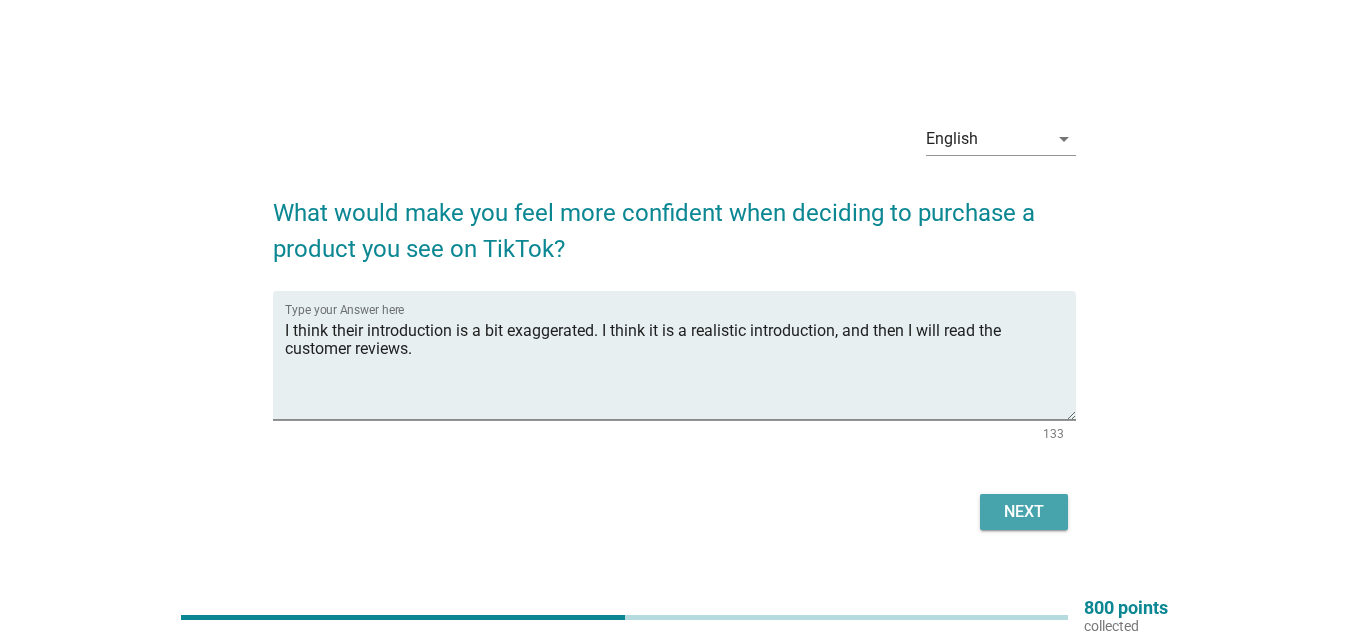 click on "Next" at bounding box center [1024, 512] 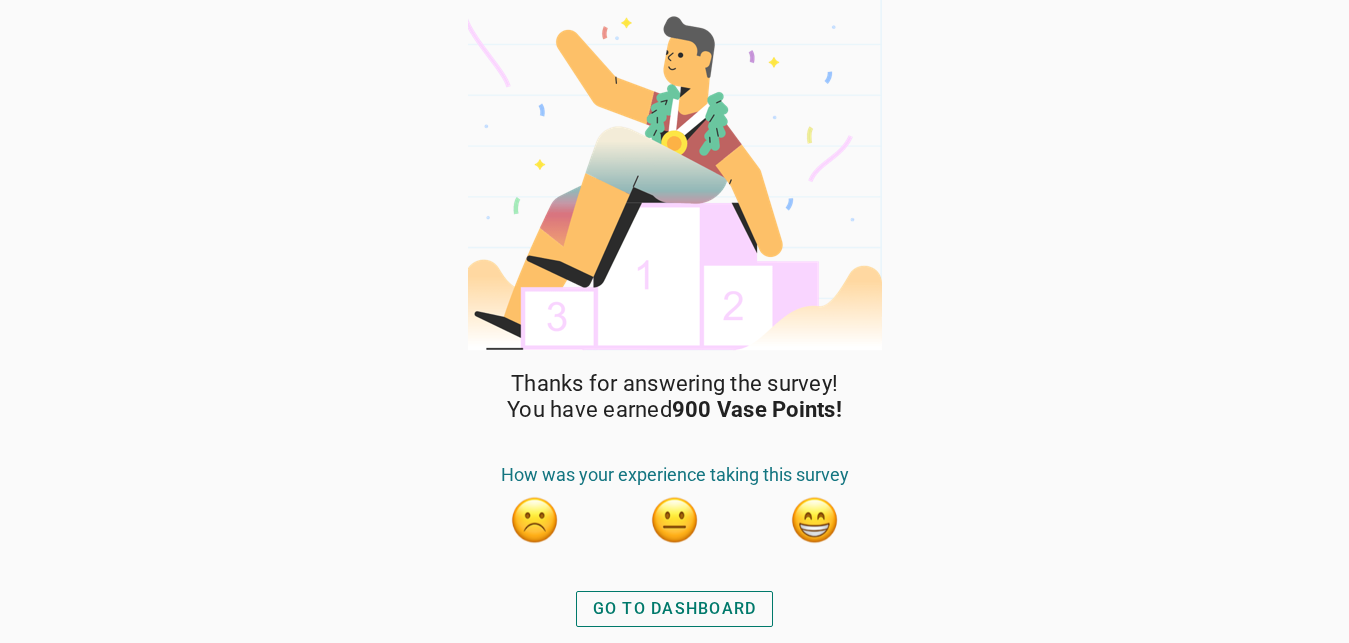 click on "GO TO DASHBOARD" at bounding box center (675, 609) 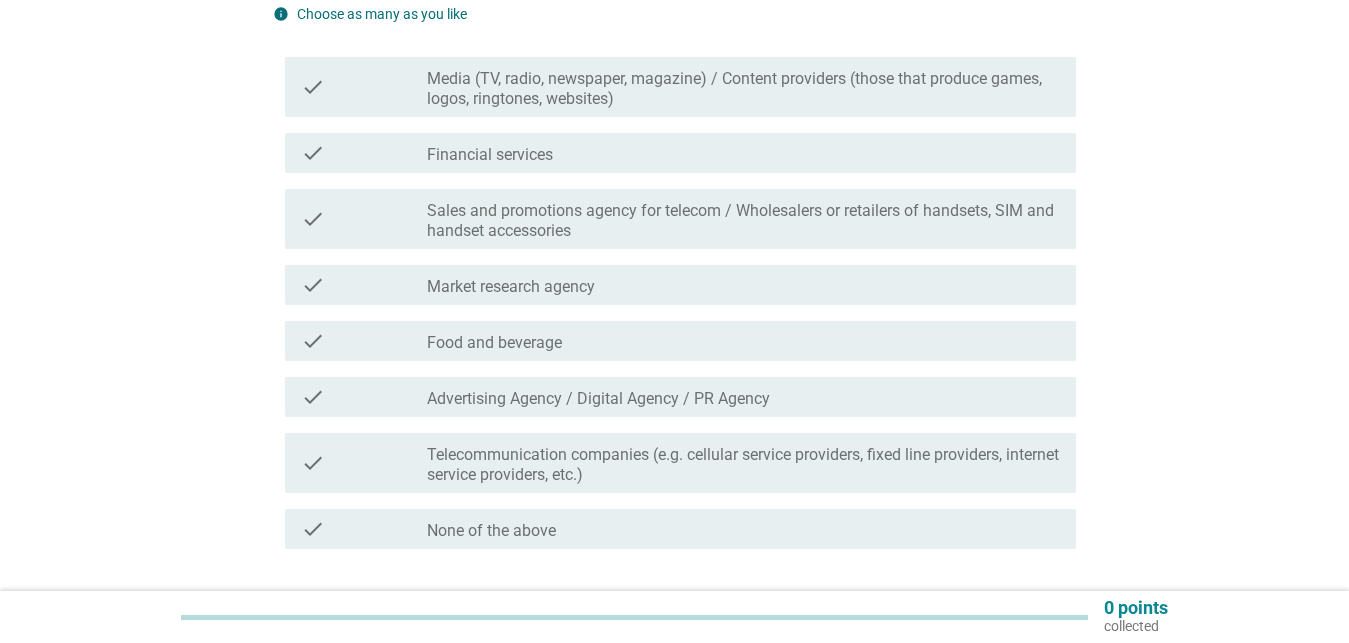 scroll, scrollTop: 408, scrollLeft: 0, axis: vertical 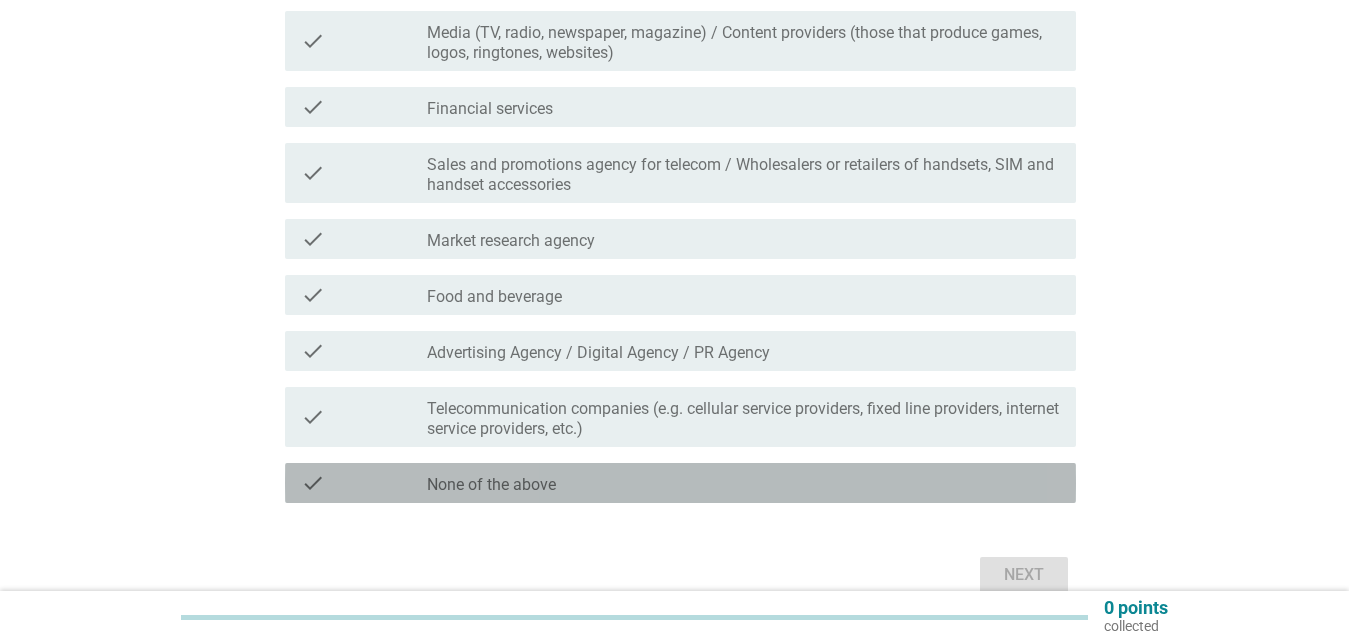 click on "check_box_outline_blank None of the above" at bounding box center (743, 483) 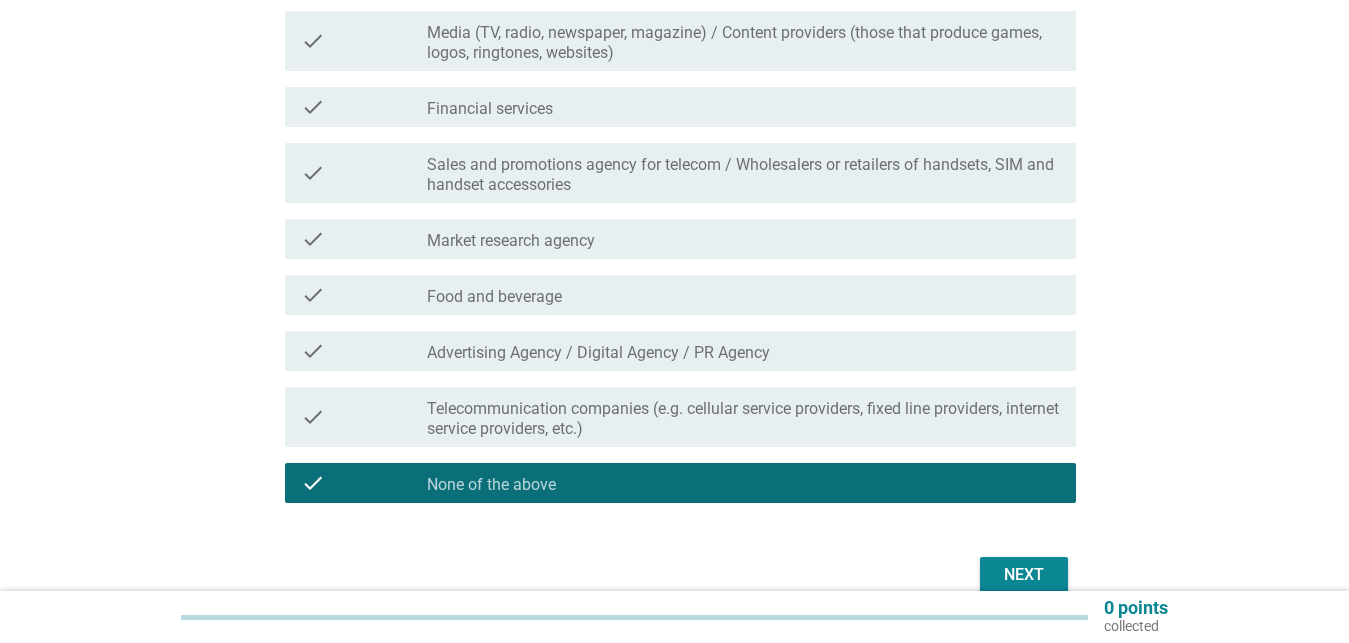 click on "Next" at bounding box center [1024, 575] 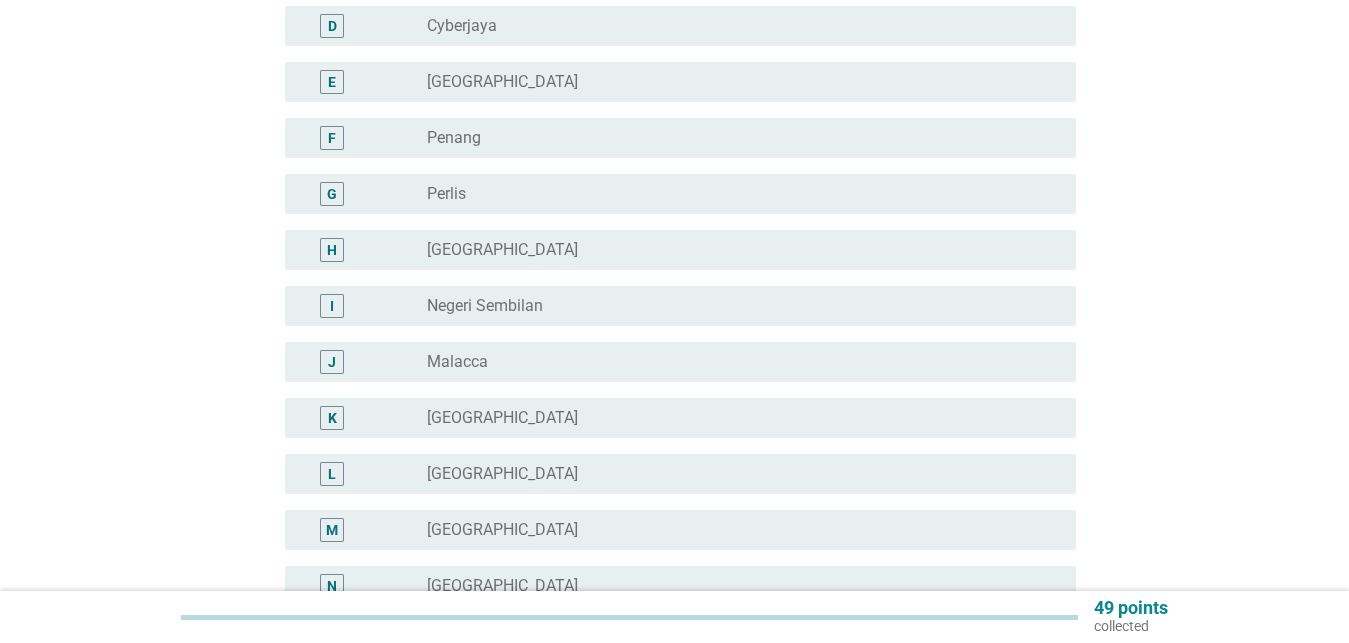scroll, scrollTop: 510, scrollLeft: 0, axis: vertical 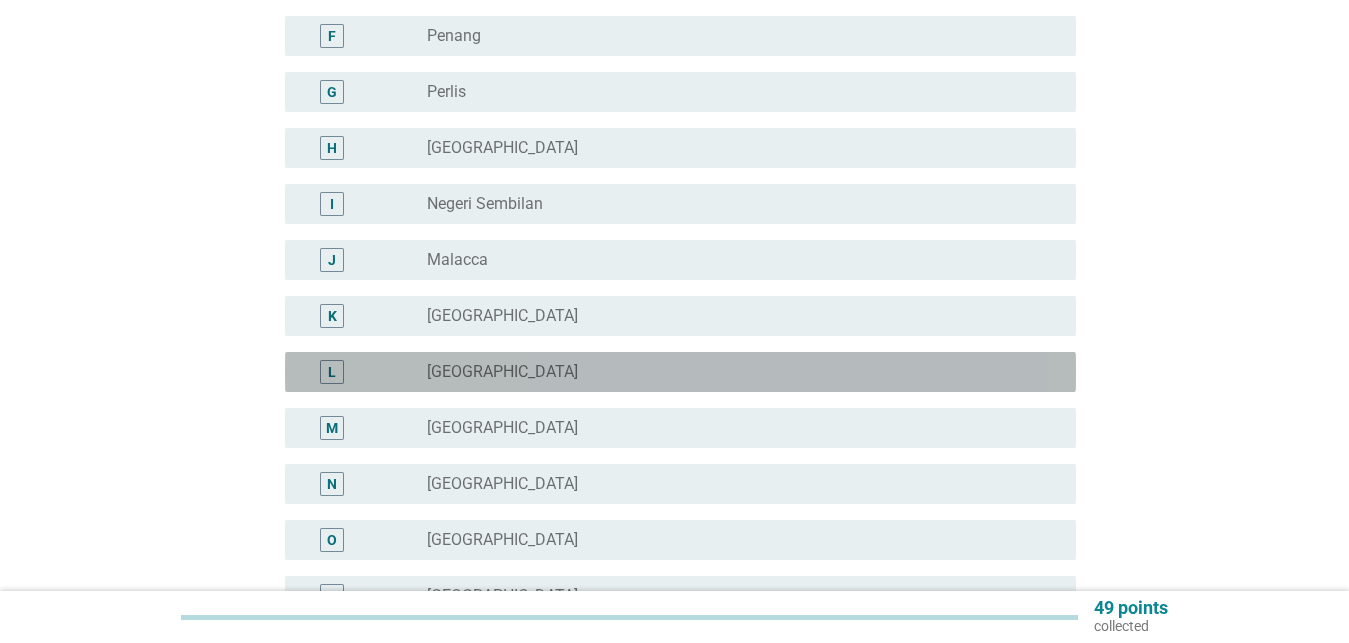 click on "[GEOGRAPHIC_DATA]" at bounding box center (502, 372) 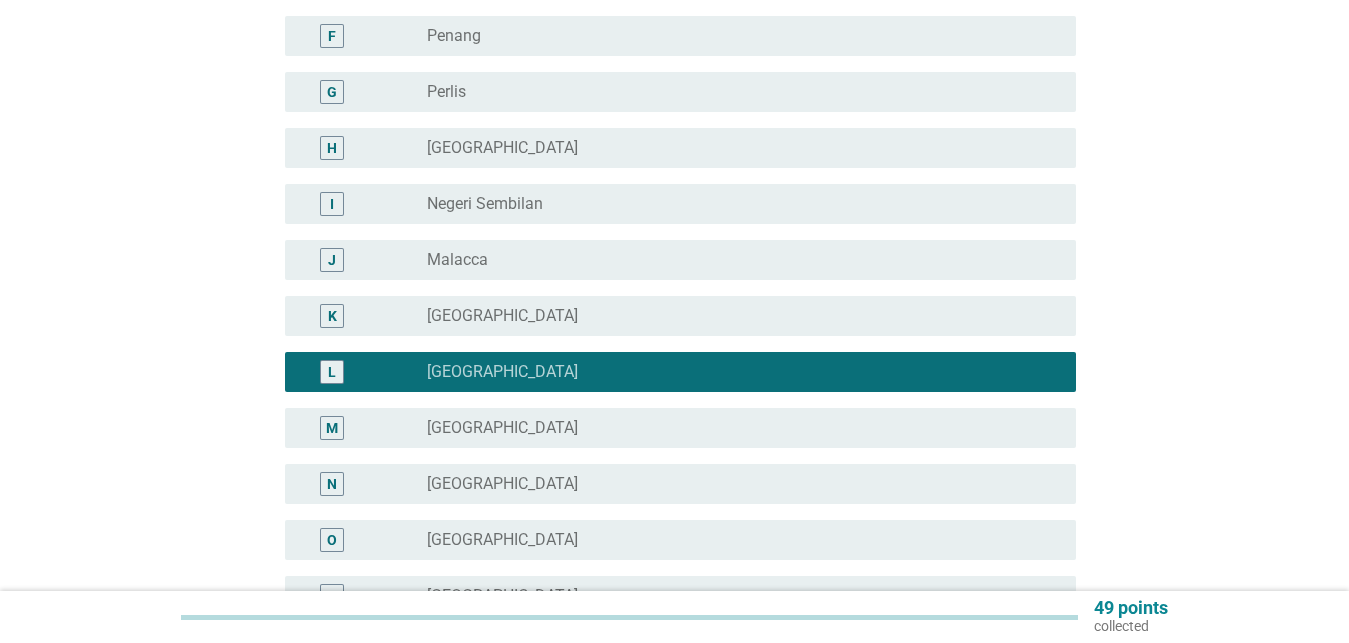 scroll, scrollTop: 801, scrollLeft: 0, axis: vertical 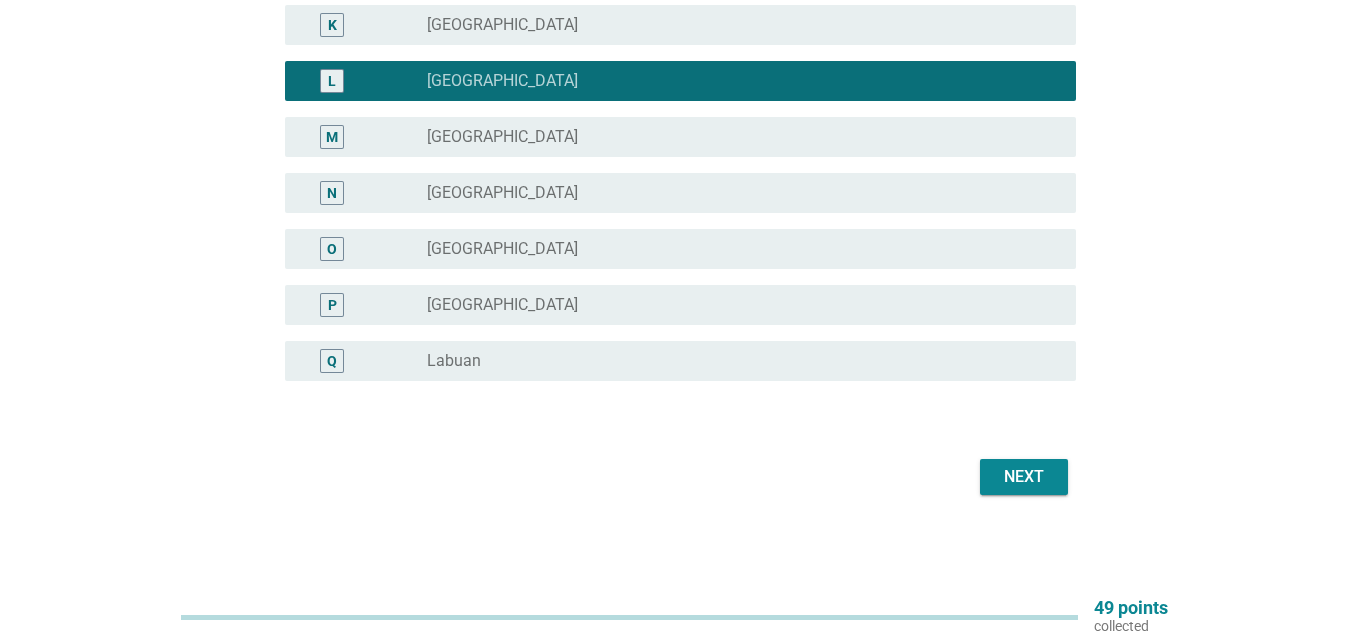 click on "Next" at bounding box center [1024, 477] 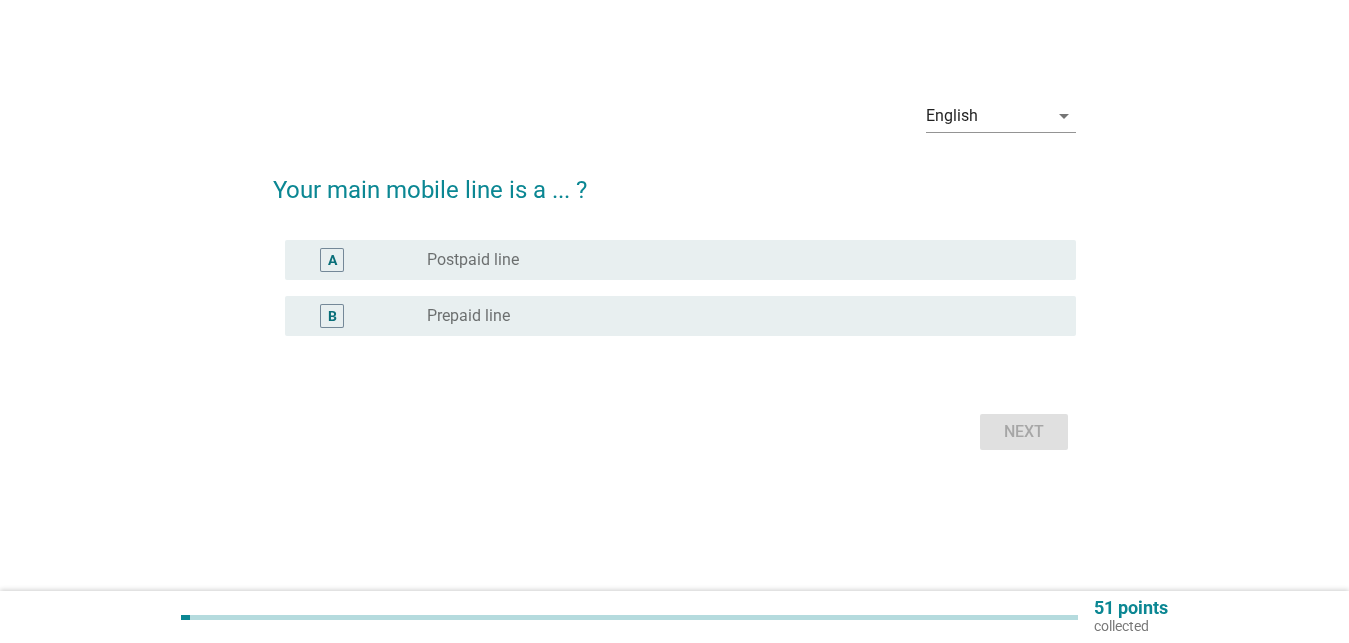 scroll, scrollTop: 0, scrollLeft: 0, axis: both 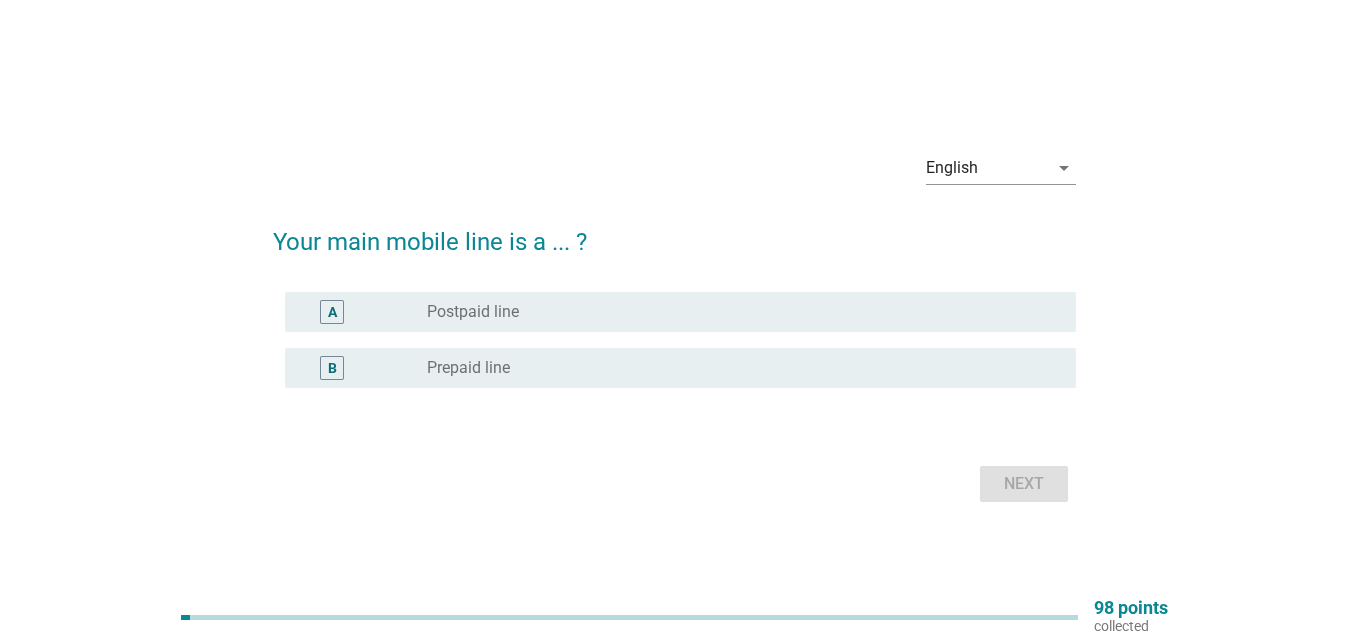 click on "Postpaid line" at bounding box center [473, 312] 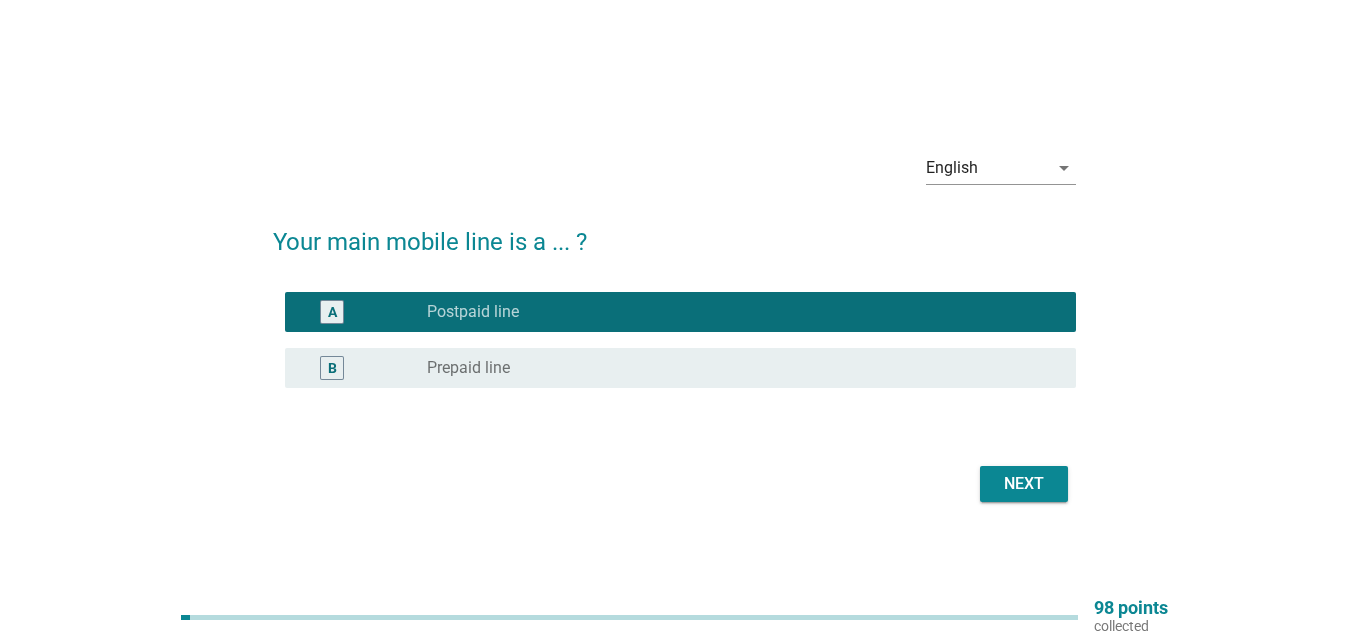 click on "Next" at bounding box center (1024, 484) 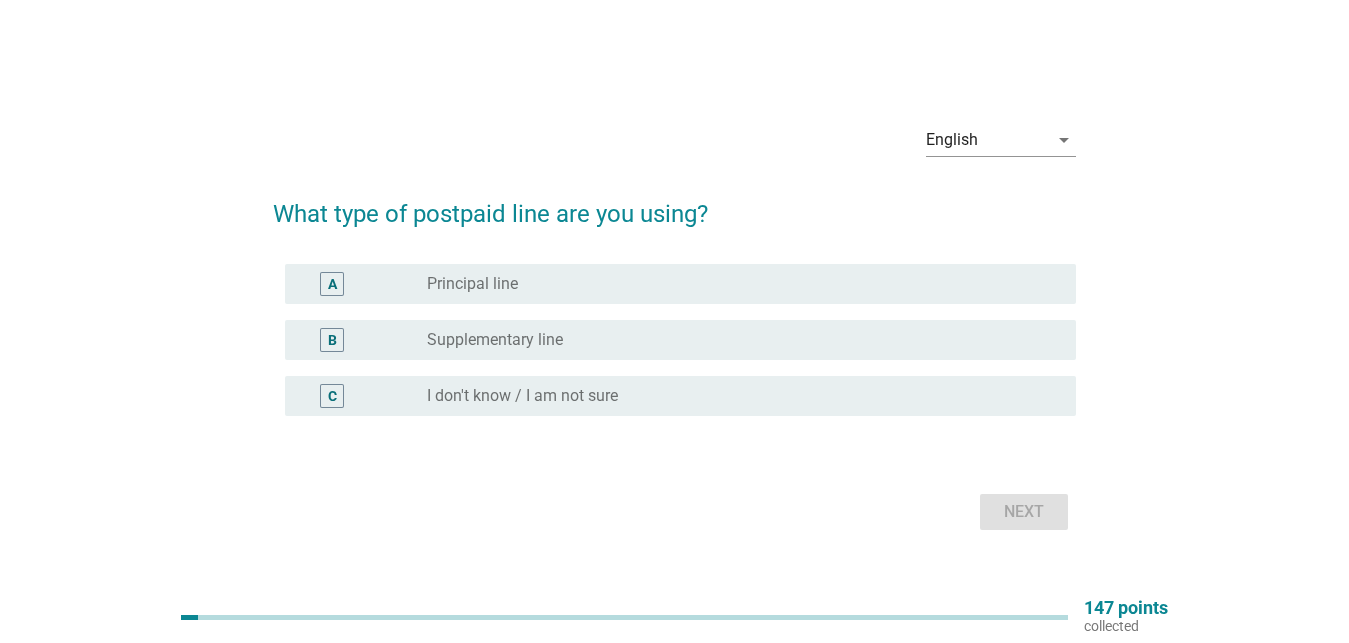 click on "A     radio_button_unchecked Principal line" at bounding box center [680, 284] 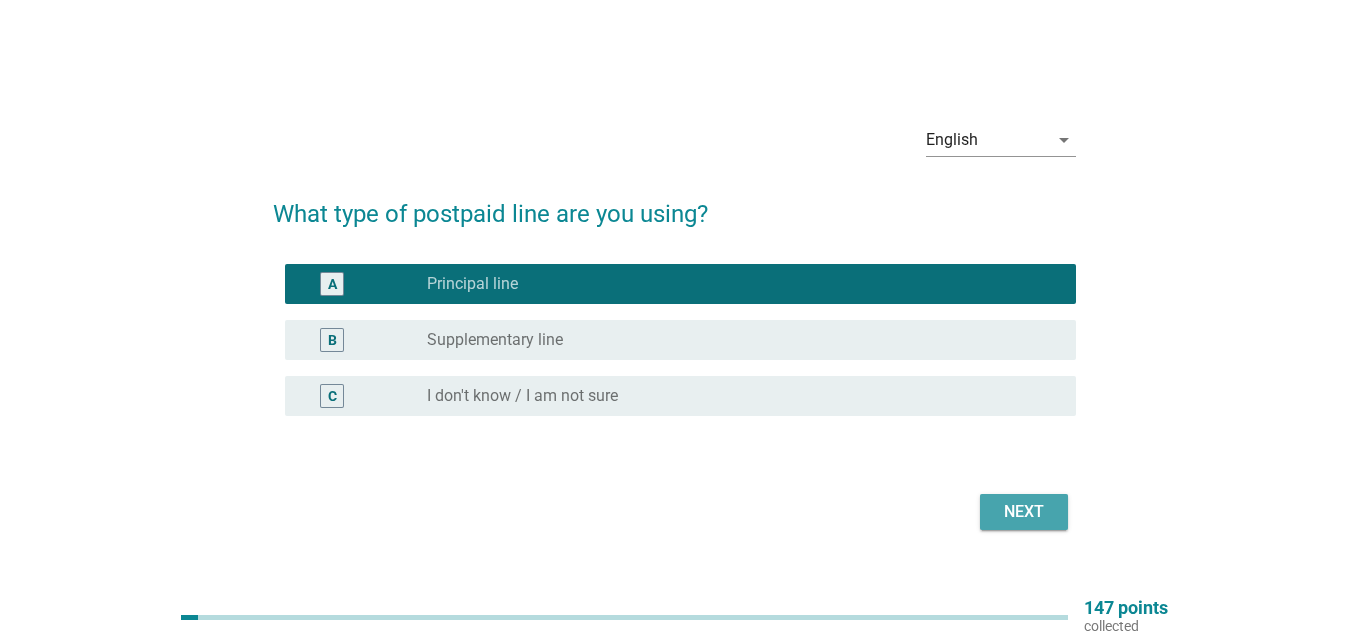 click on "Next" at bounding box center (1024, 512) 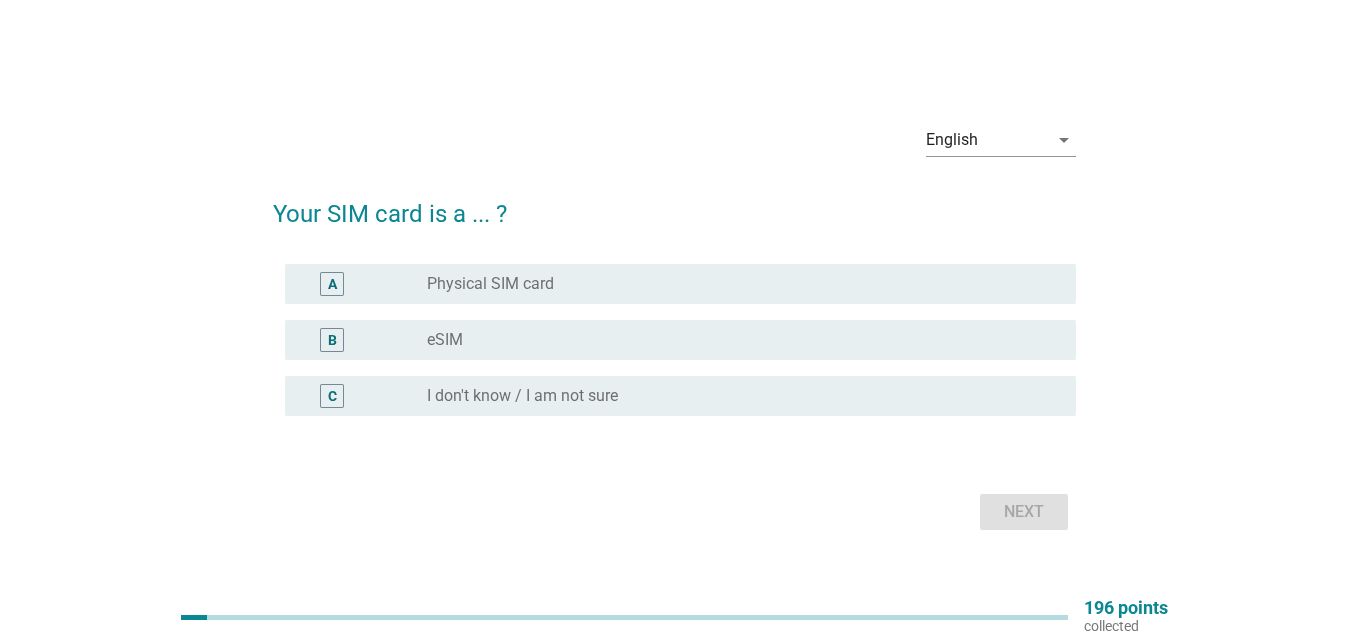 click on "I don't know / I am not sure" at bounding box center (522, 396) 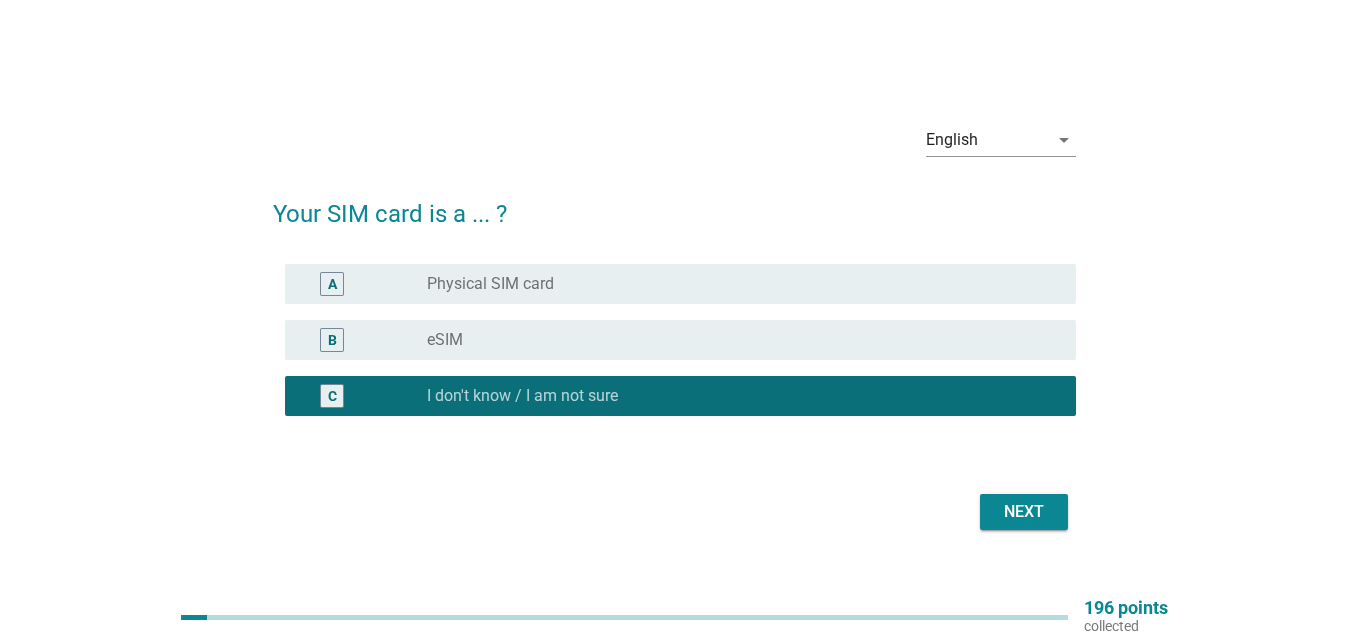 click on "Next" at bounding box center [1024, 512] 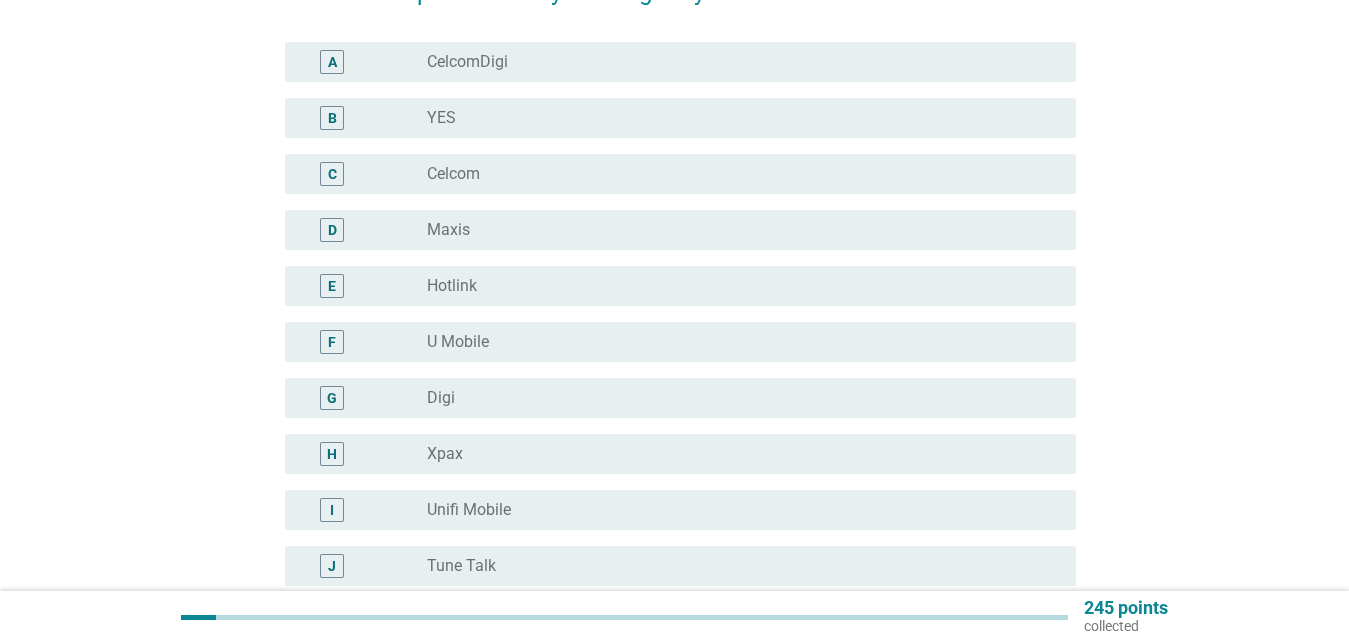 scroll, scrollTop: 306, scrollLeft: 0, axis: vertical 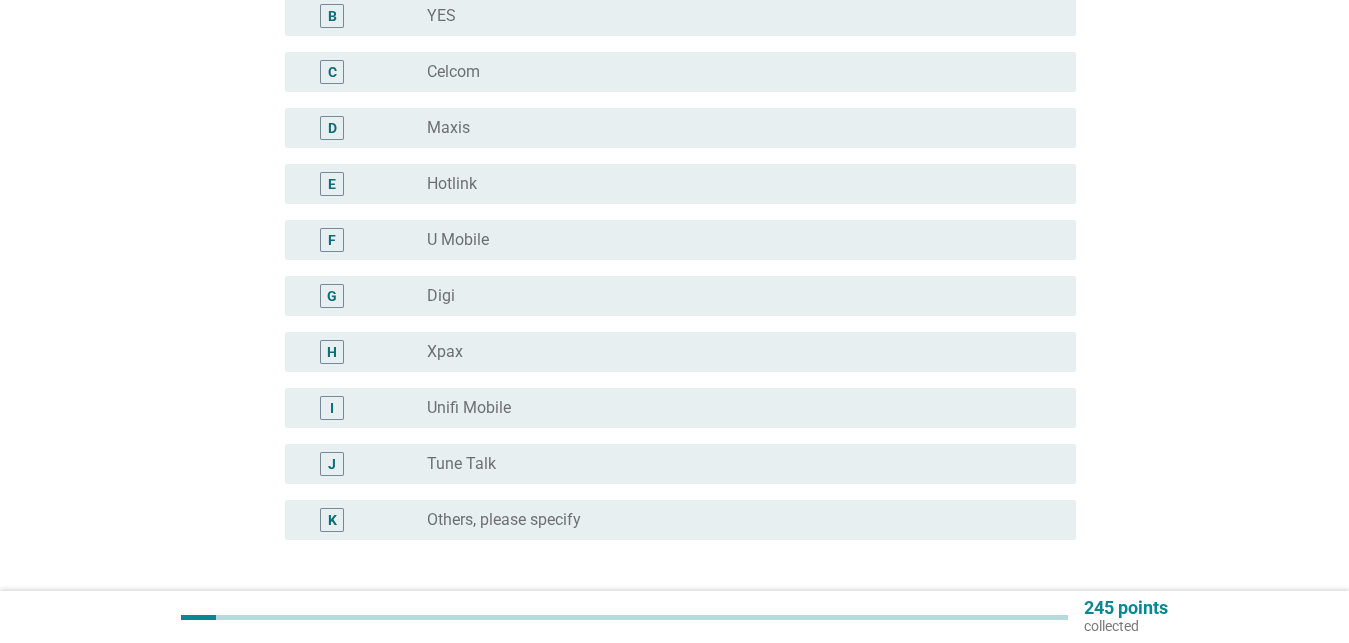 click on "G" at bounding box center [364, 296] 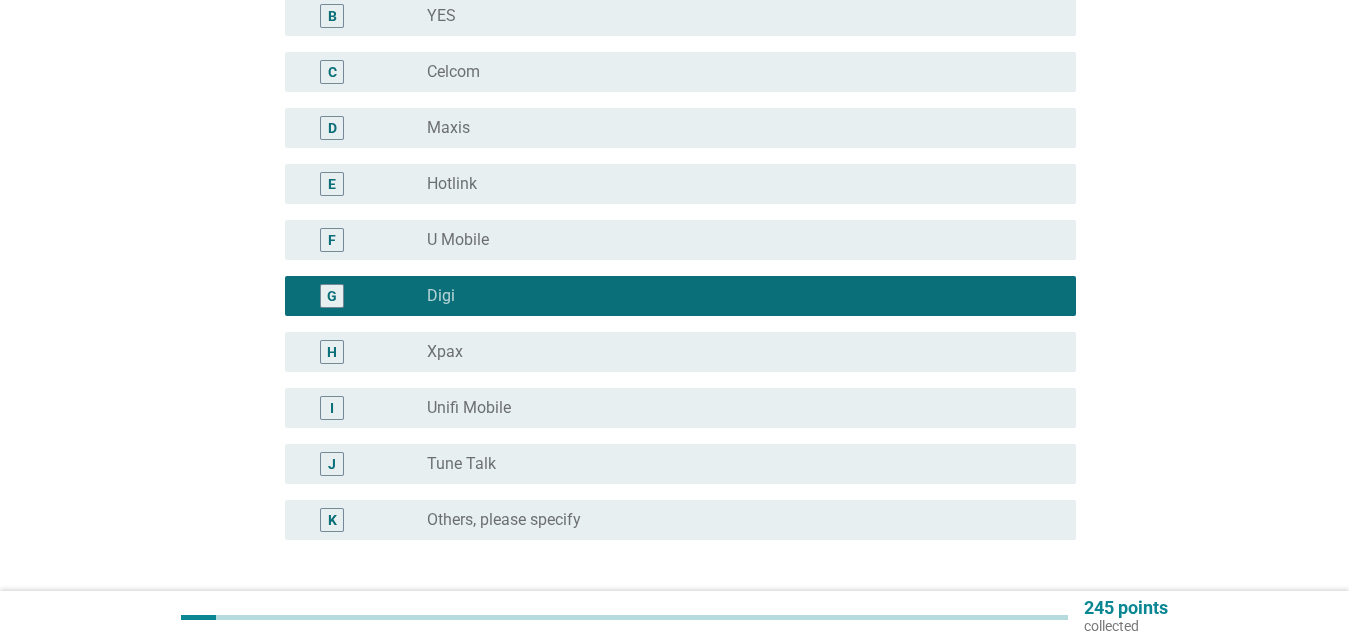 click on "radio_button_unchecked Maxis" at bounding box center [735, 128] 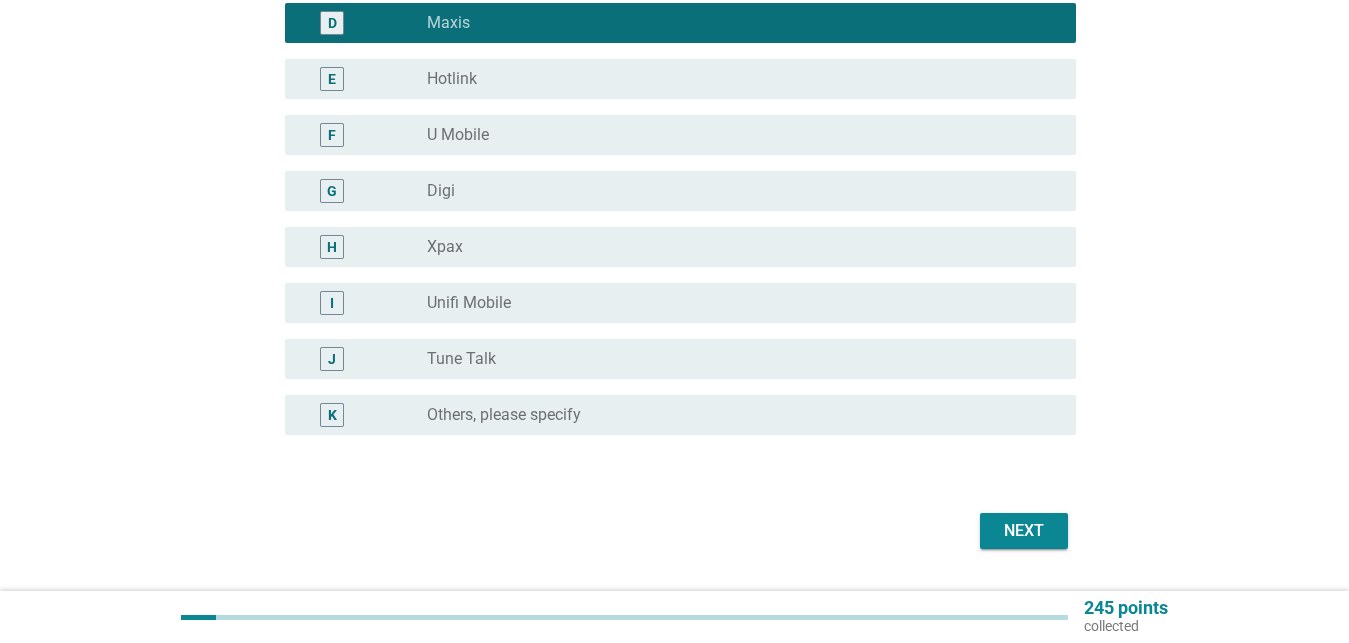 scroll, scrollTop: 465, scrollLeft: 0, axis: vertical 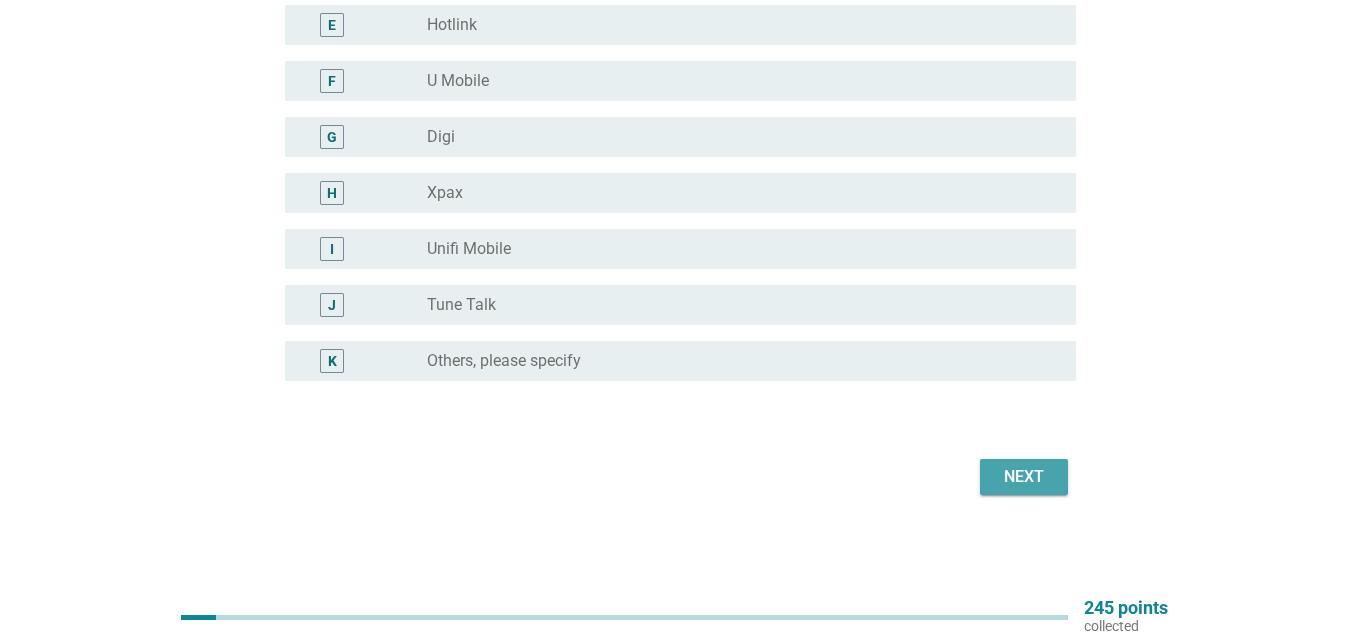 click on "Next" at bounding box center [1024, 477] 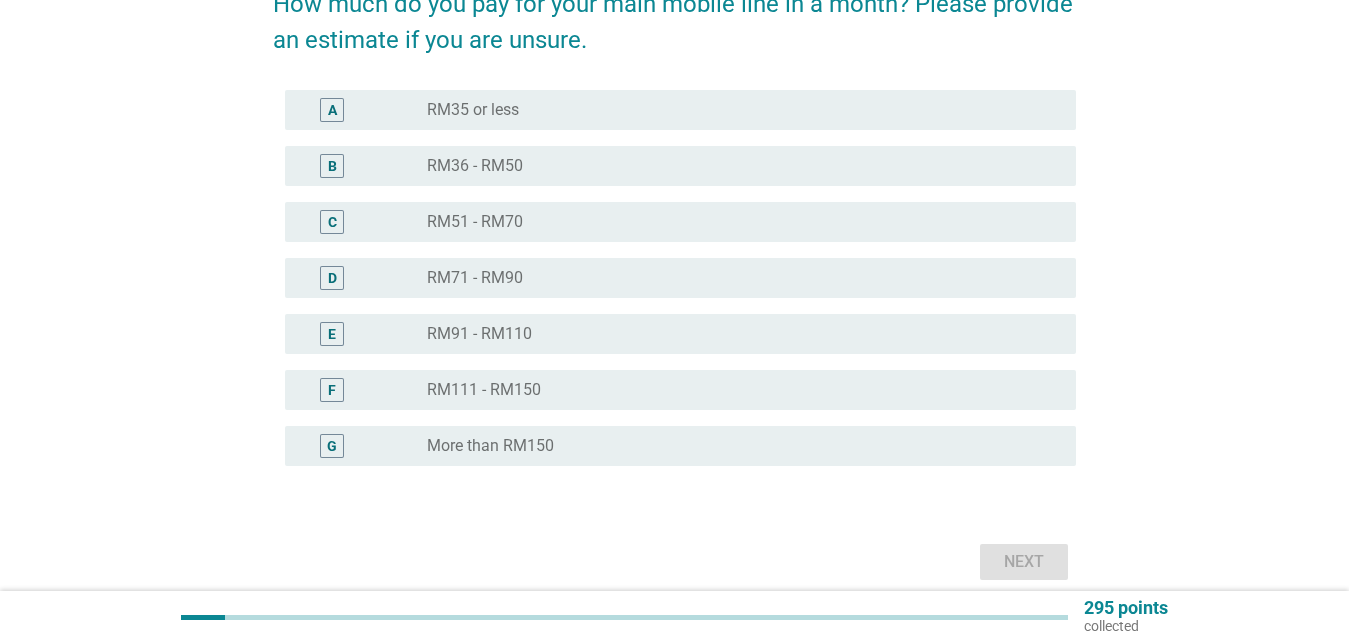 scroll, scrollTop: 204, scrollLeft: 0, axis: vertical 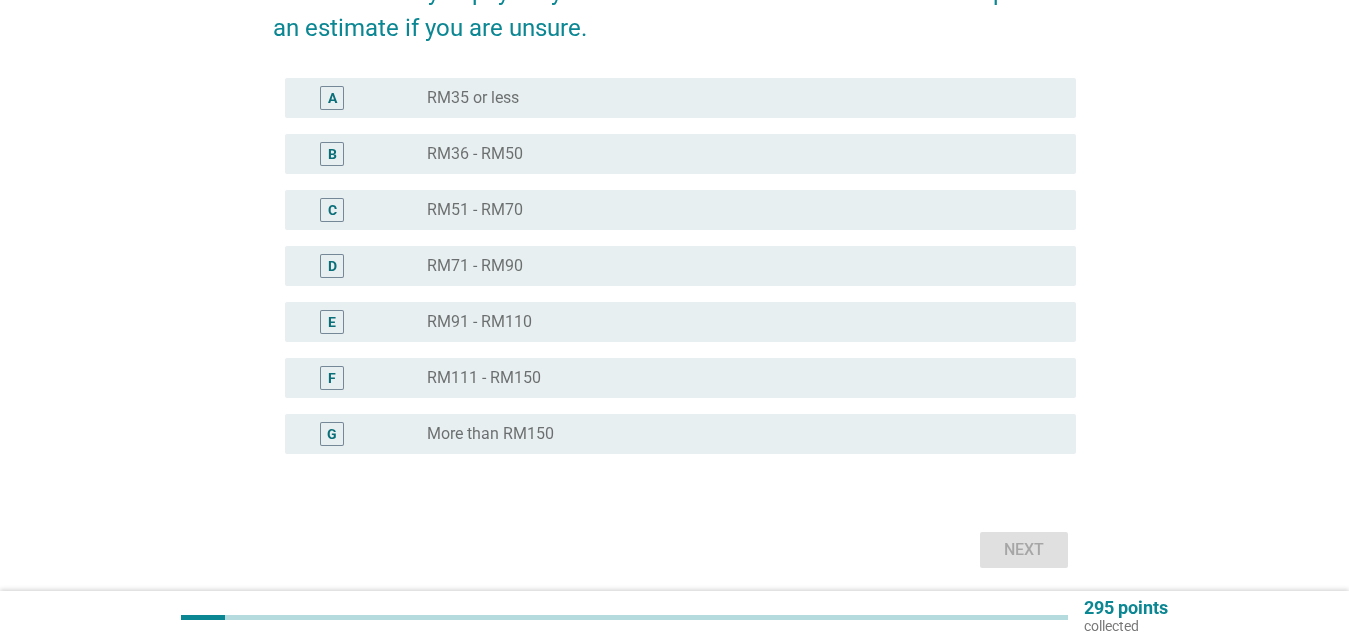 click on "RM91 - RM110" at bounding box center (479, 322) 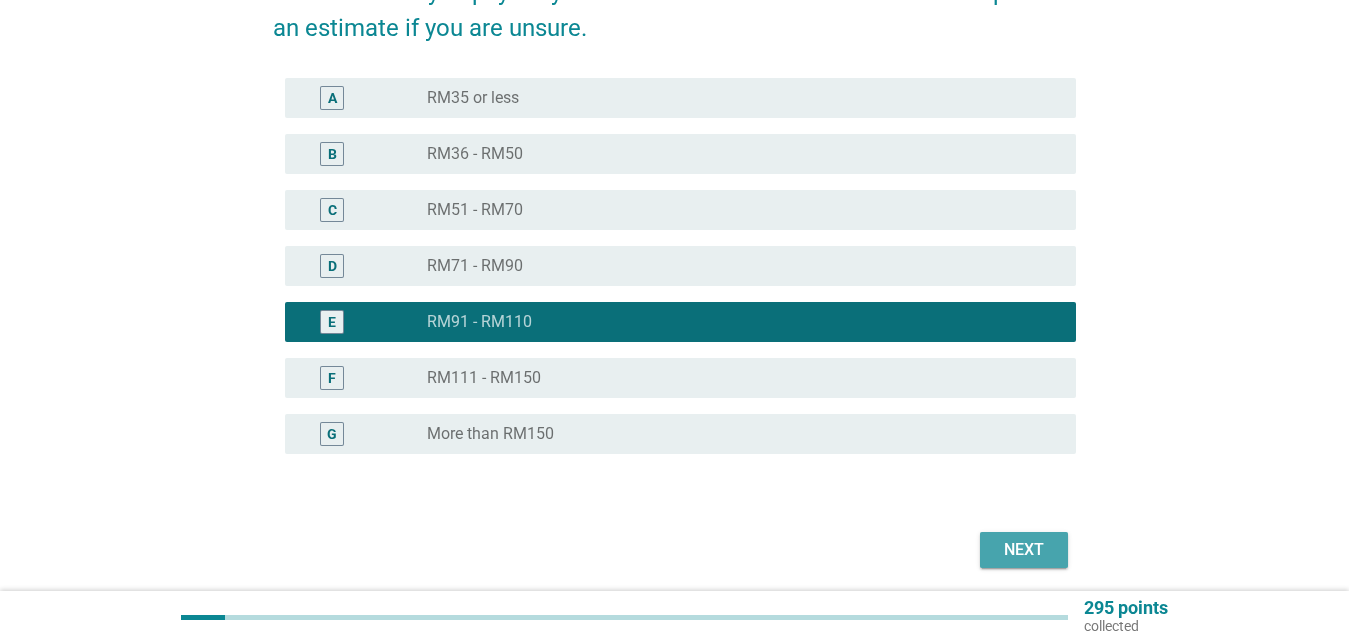 click on "Next" at bounding box center [1024, 550] 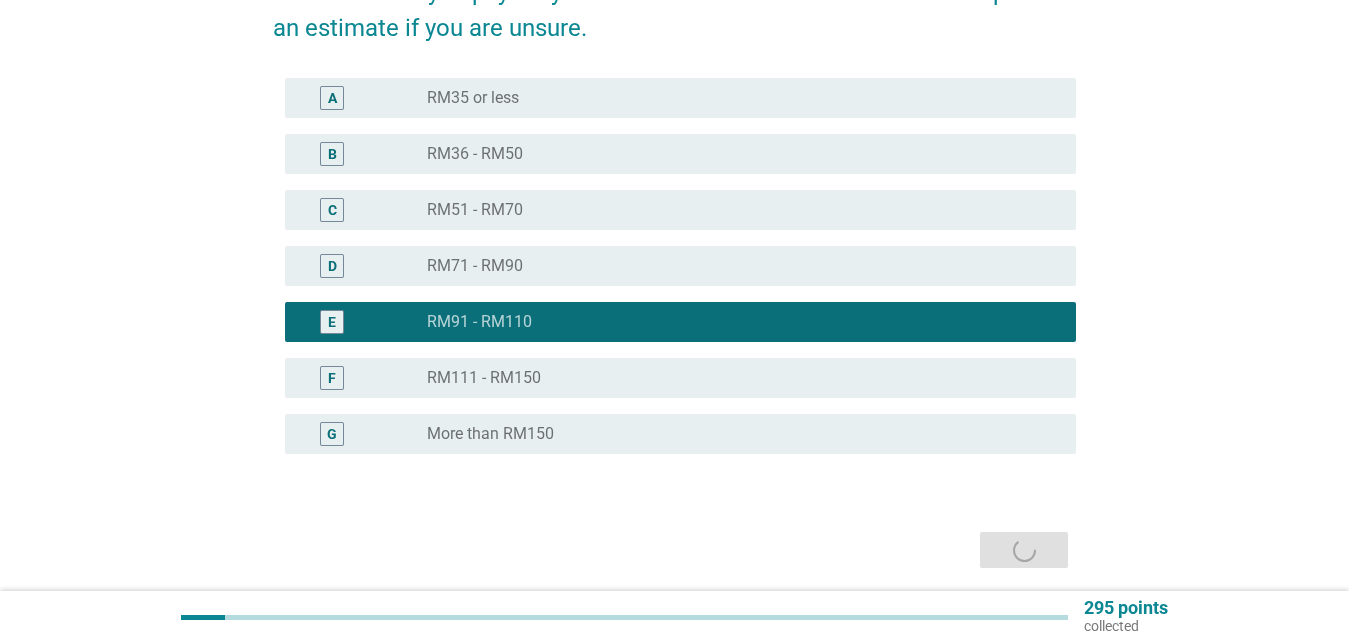 scroll, scrollTop: 0, scrollLeft: 0, axis: both 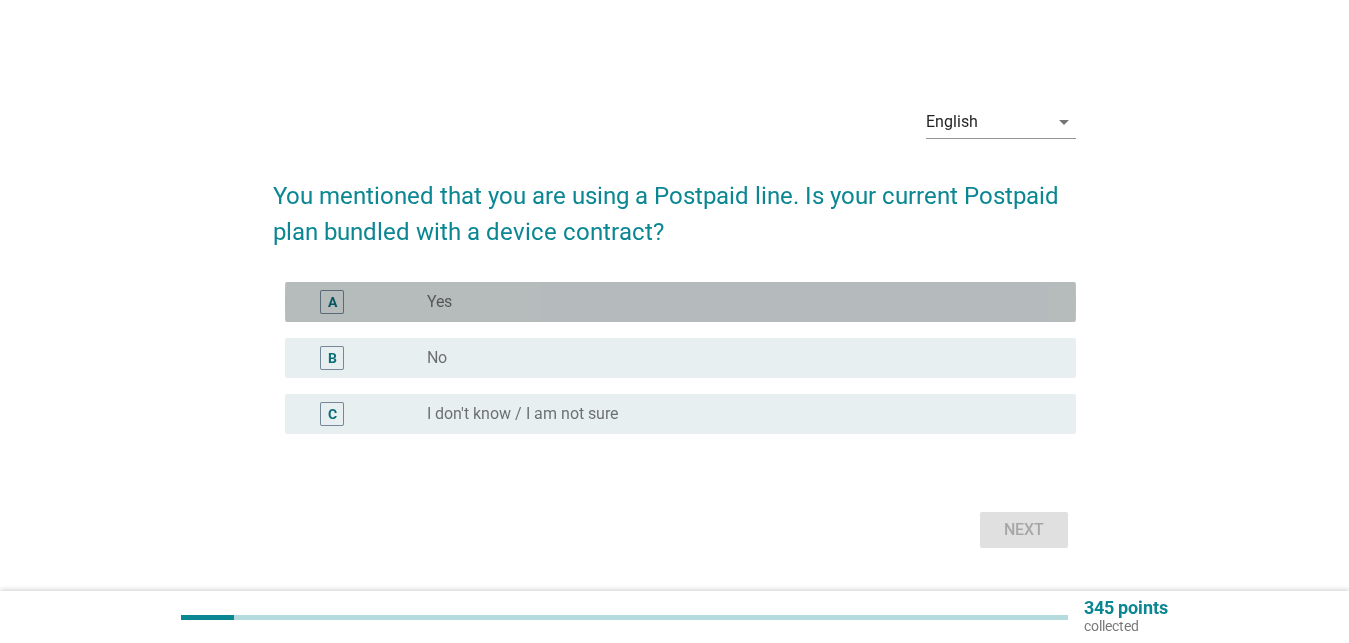 click on "A     radio_button_unchecked Yes" at bounding box center [680, 302] 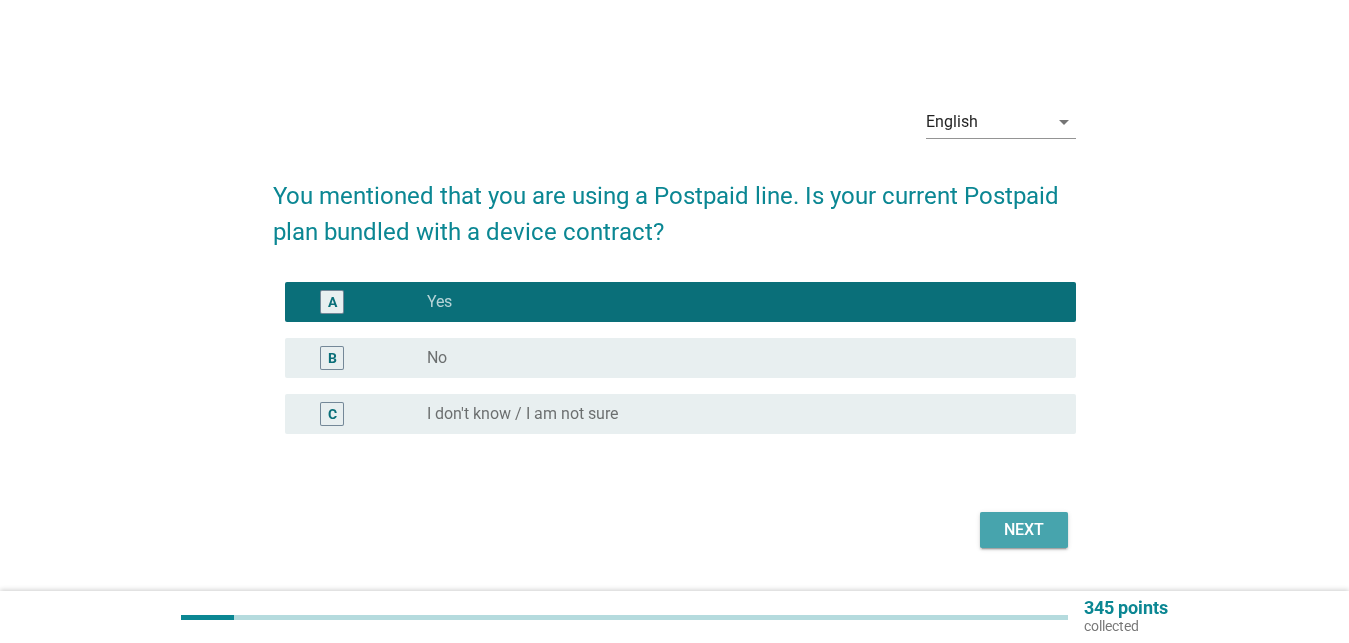 click on "Next" at bounding box center (1024, 530) 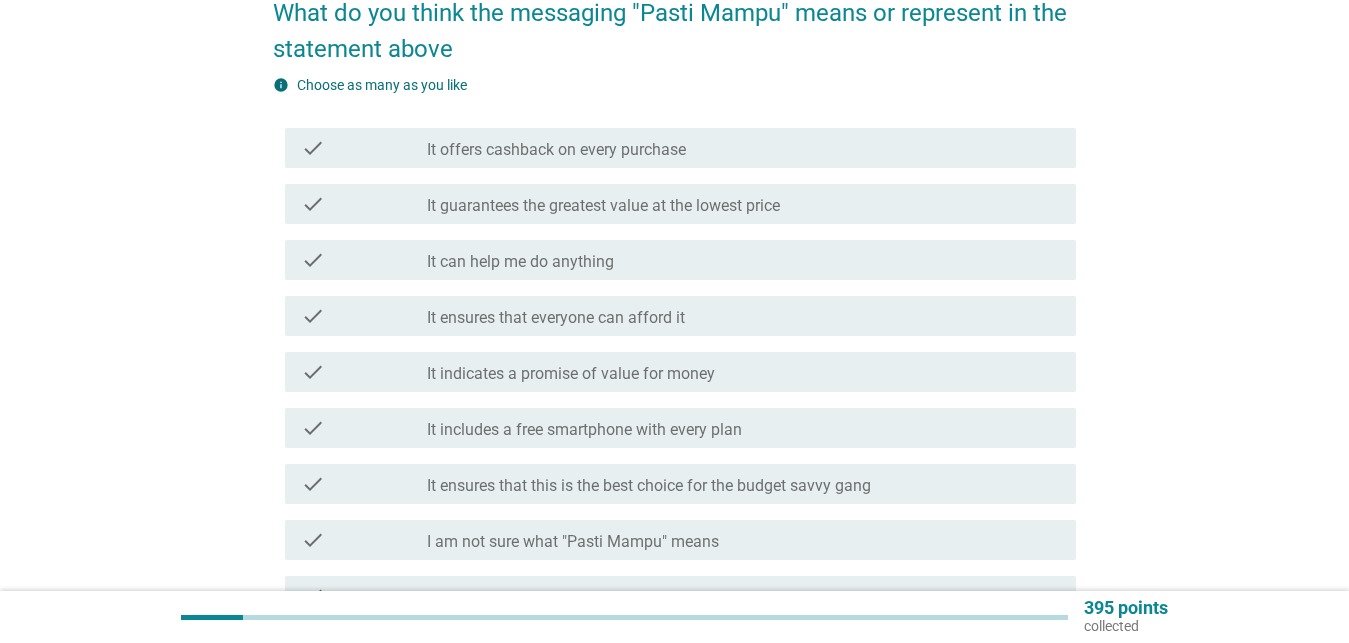 scroll, scrollTop: 306, scrollLeft: 0, axis: vertical 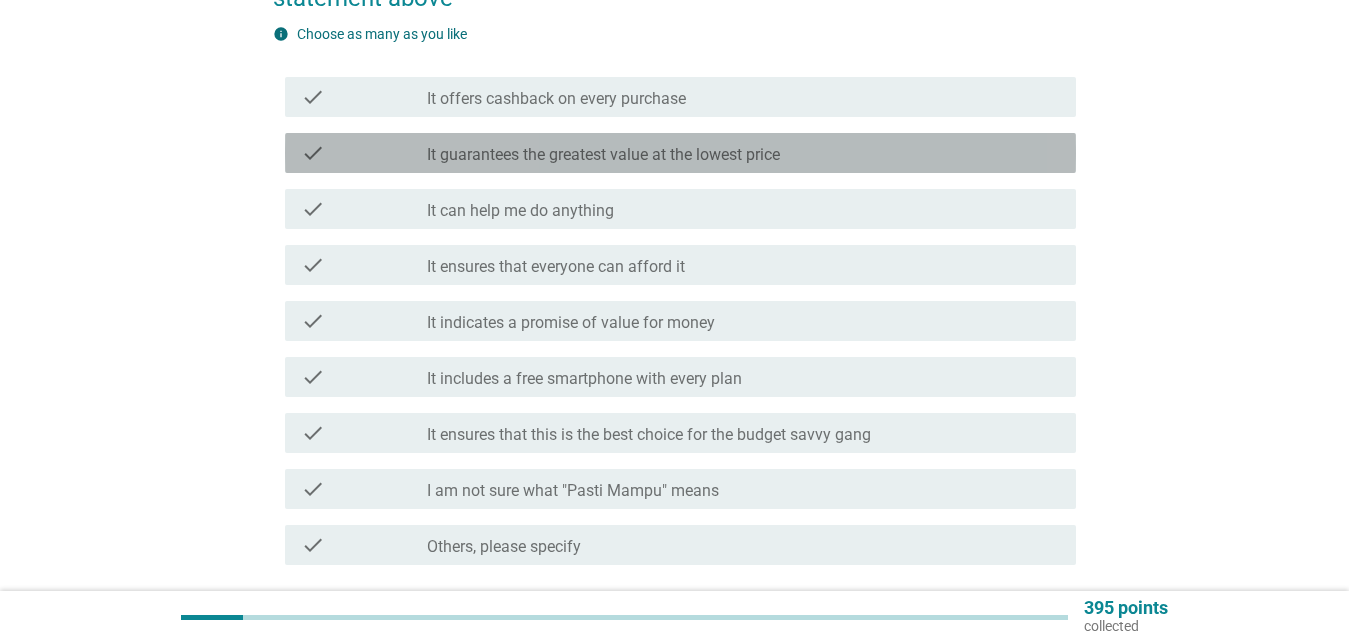 click on "It guarantees the greatest value at the lowest price" at bounding box center [603, 155] 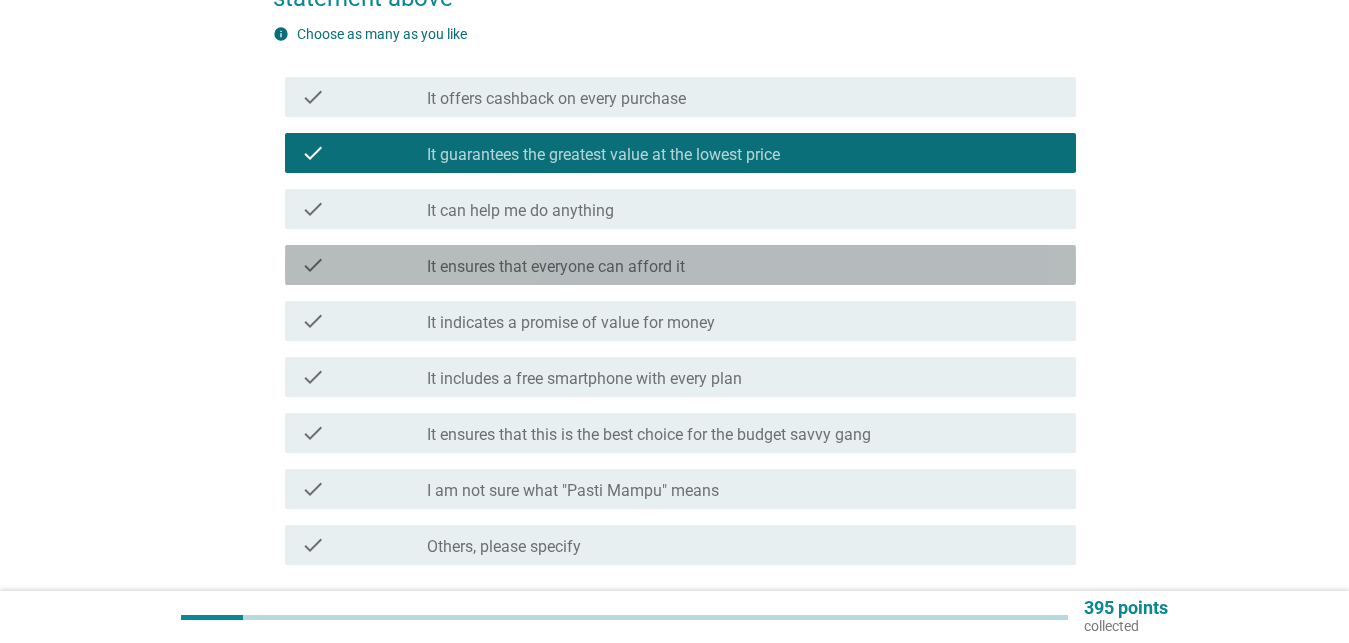 click on "It ensures that everyone can afford it" at bounding box center [556, 267] 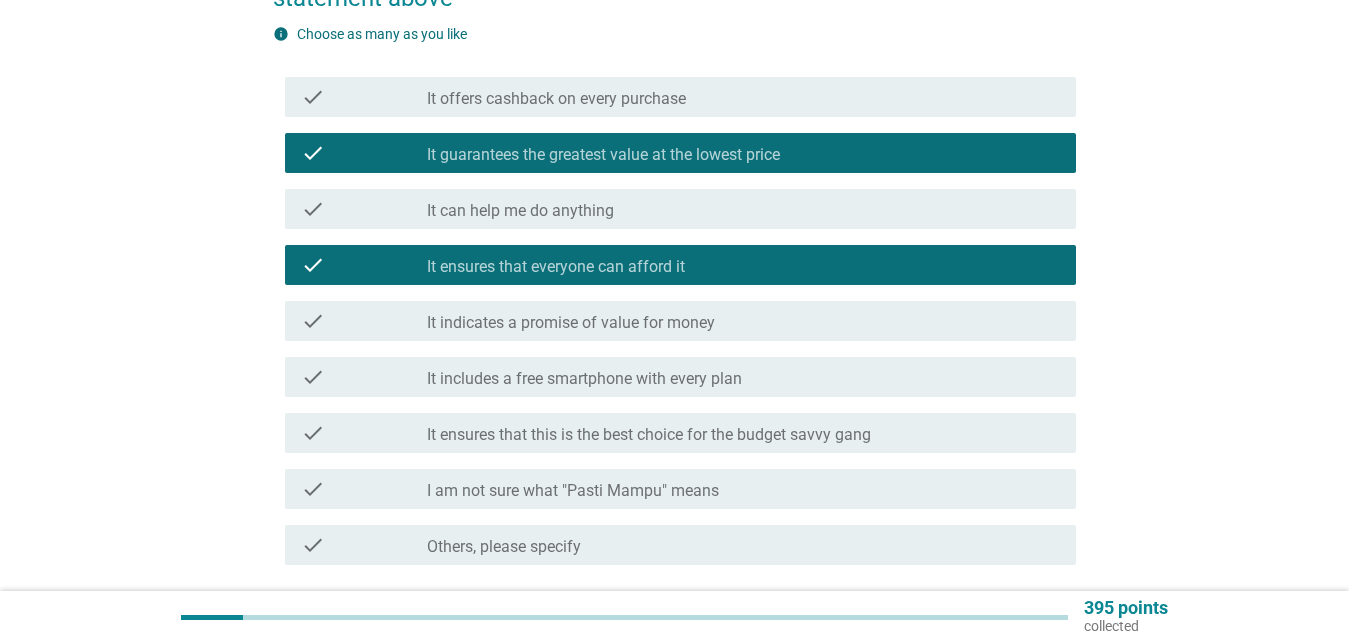 scroll, scrollTop: 466, scrollLeft: 0, axis: vertical 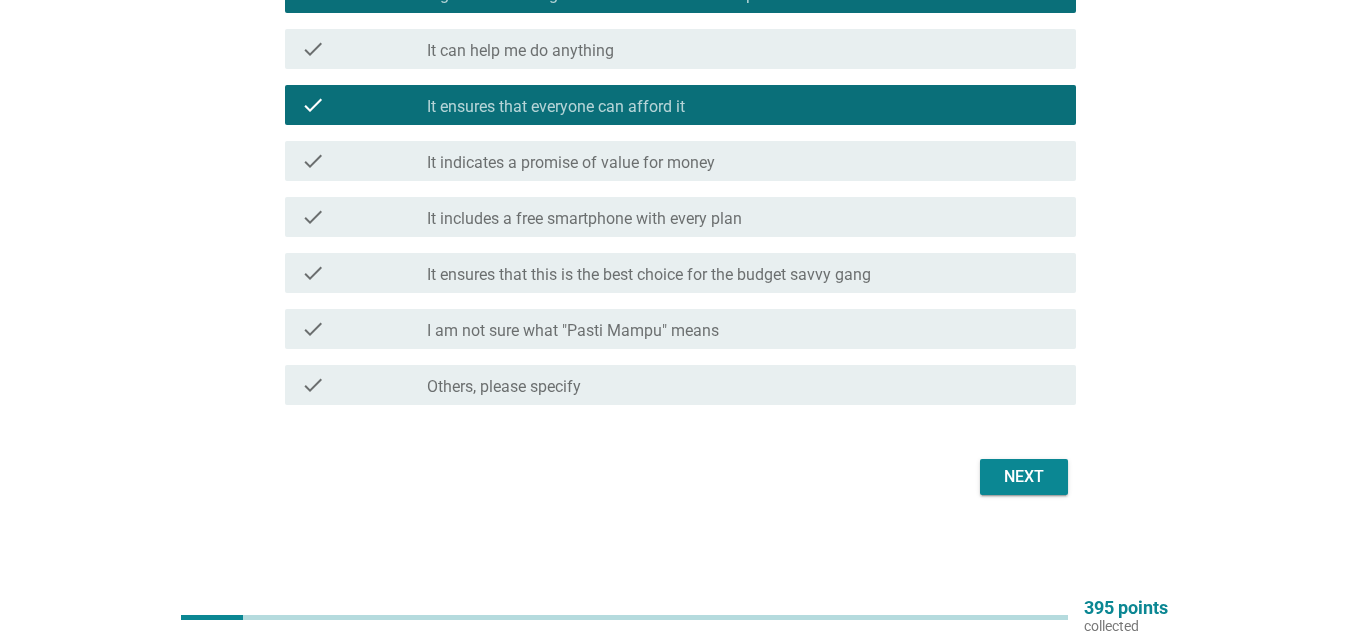 click on "Next" at bounding box center (1024, 477) 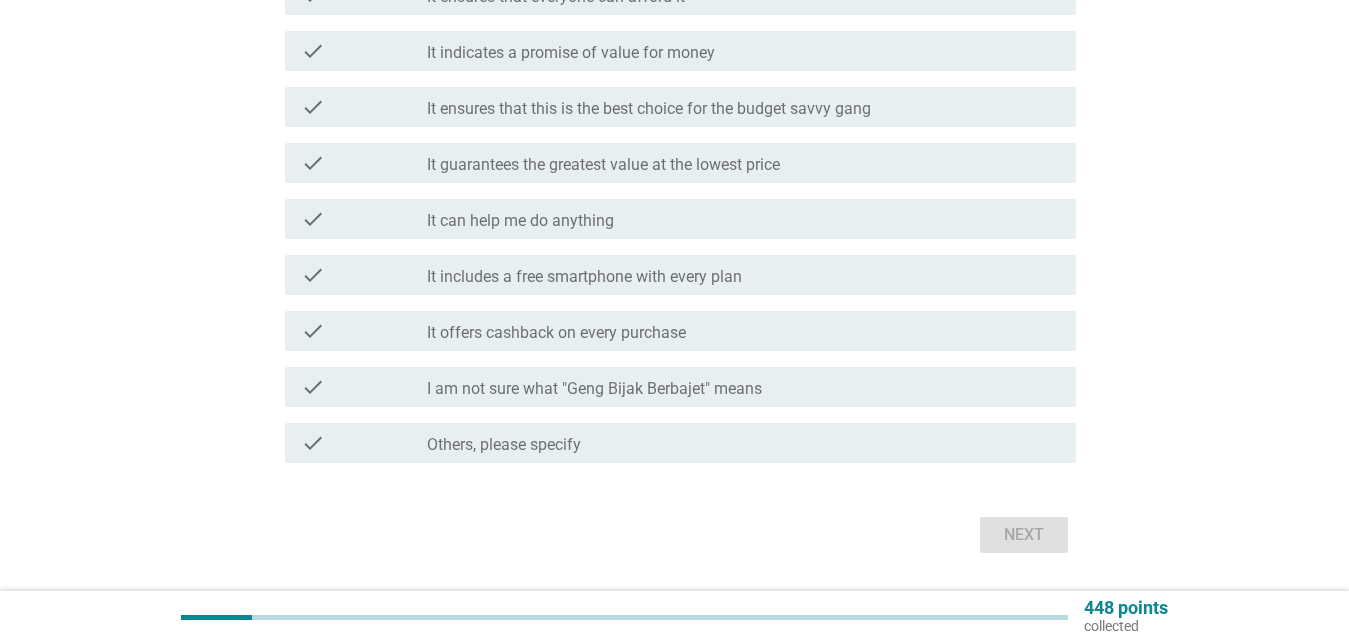 scroll, scrollTop: 306, scrollLeft: 0, axis: vertical 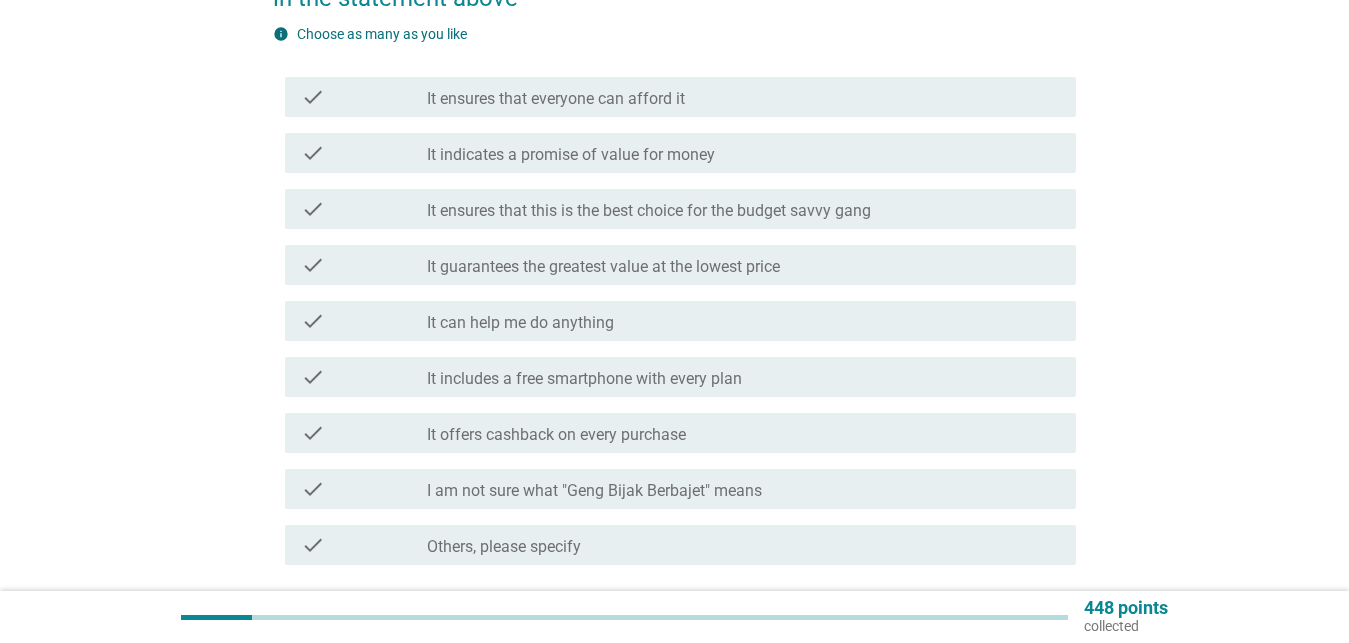 click on "check     check_box_outline_blank It ensures that this is the best choice for the budget savvy gang" at bounding box center (680, 209) 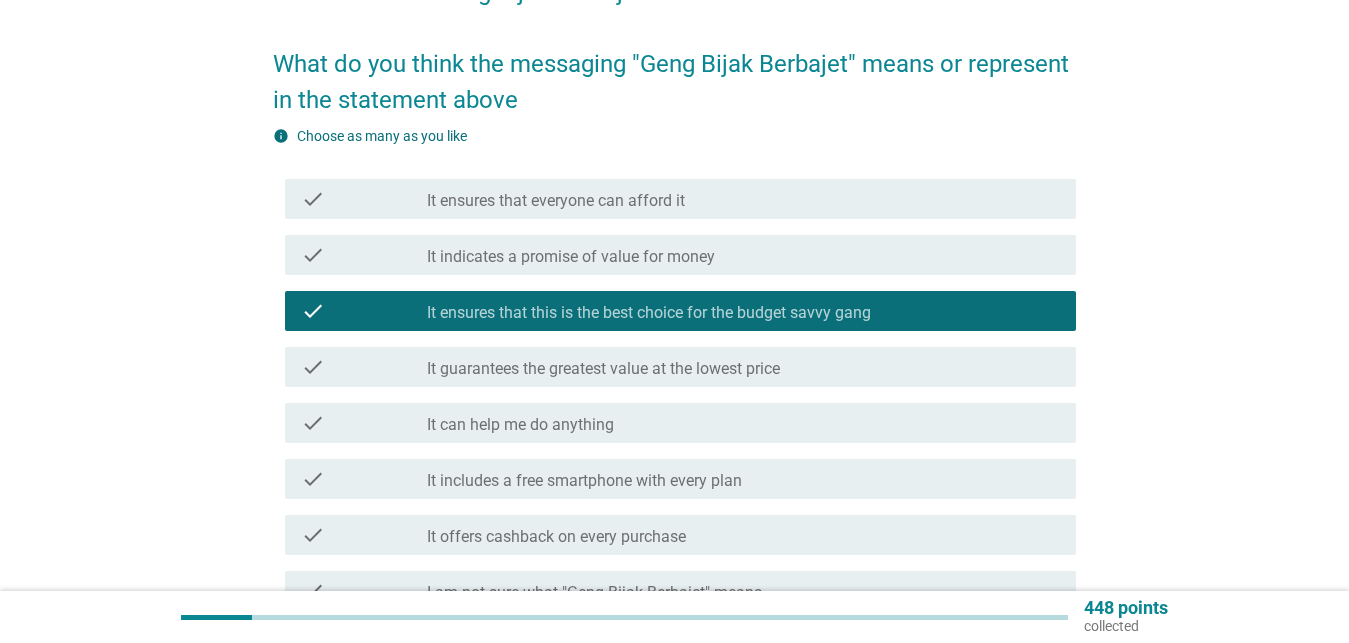 scroll, scrollTop: 466, scrollLeft: 0, axis: vertical 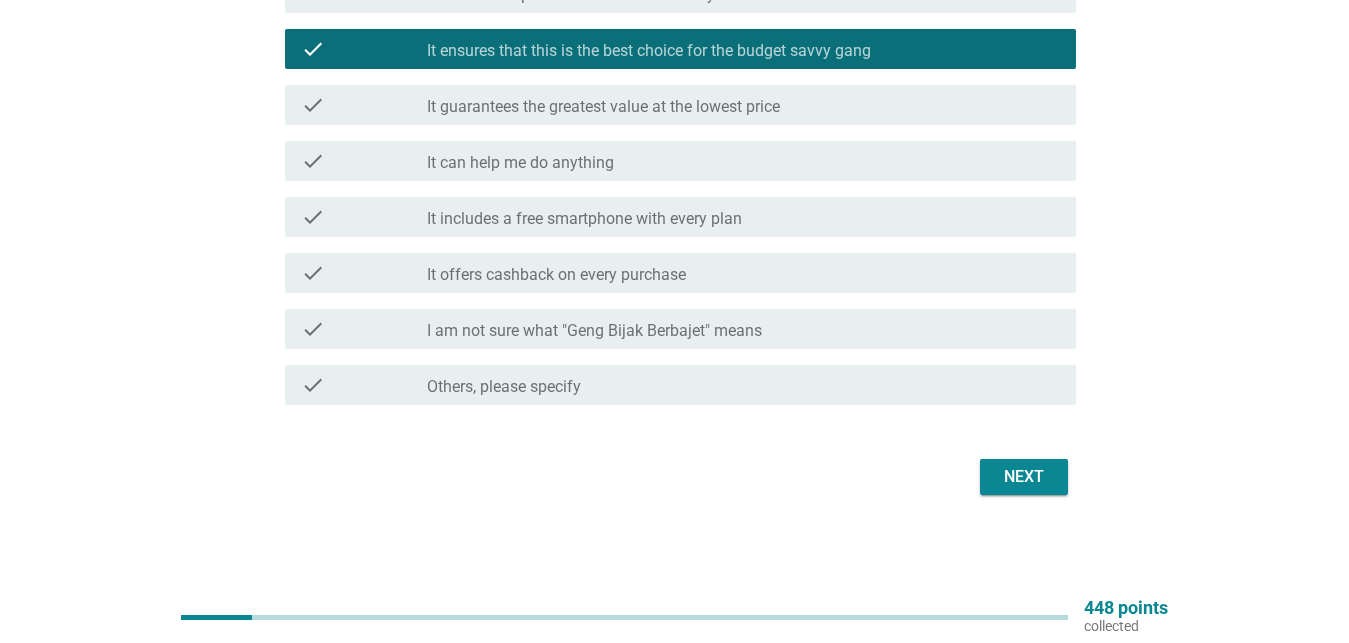 click on "Next" at bounding box center [1024, 477] 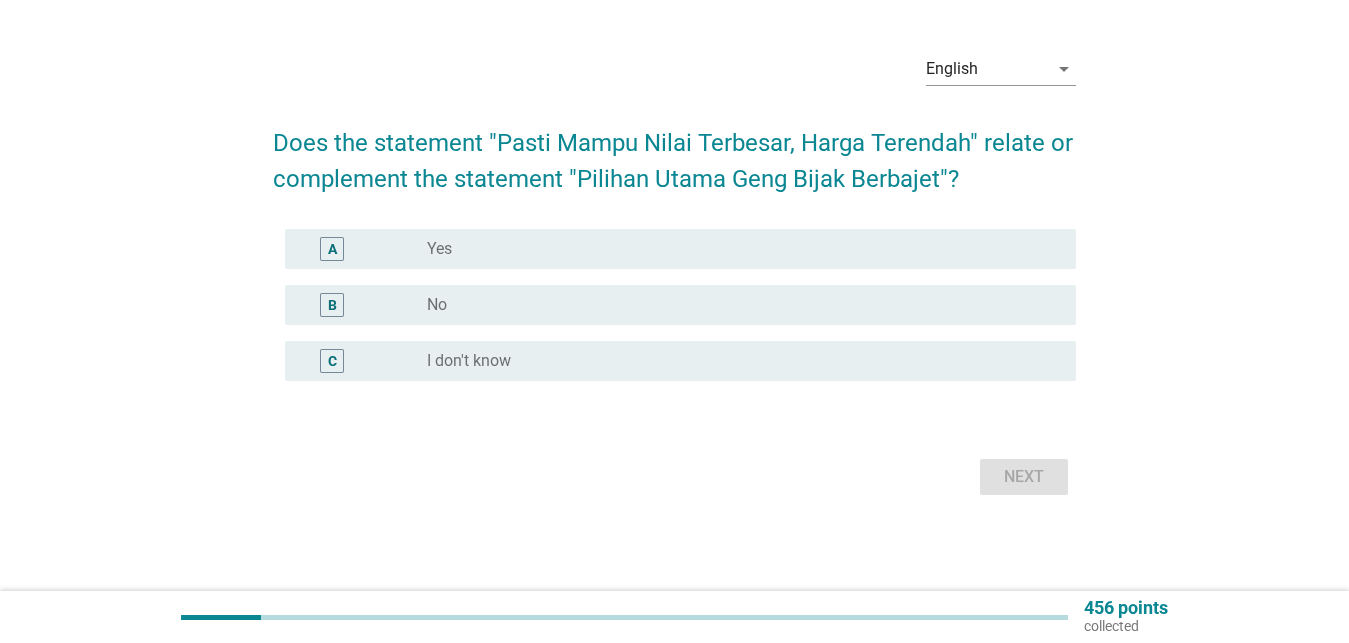 scroll, scrollTop: 0, scrollLeft: 0, axis: both 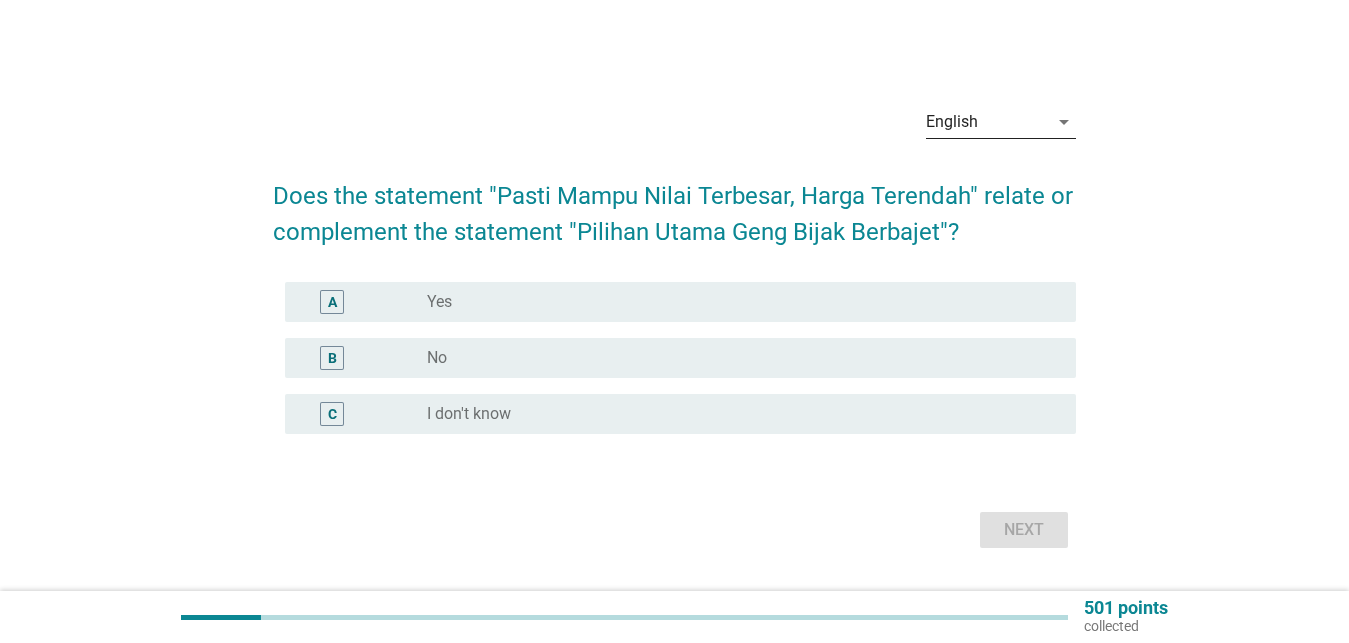 click on "arrow_drop_down" at bounding box center [1064, 122] 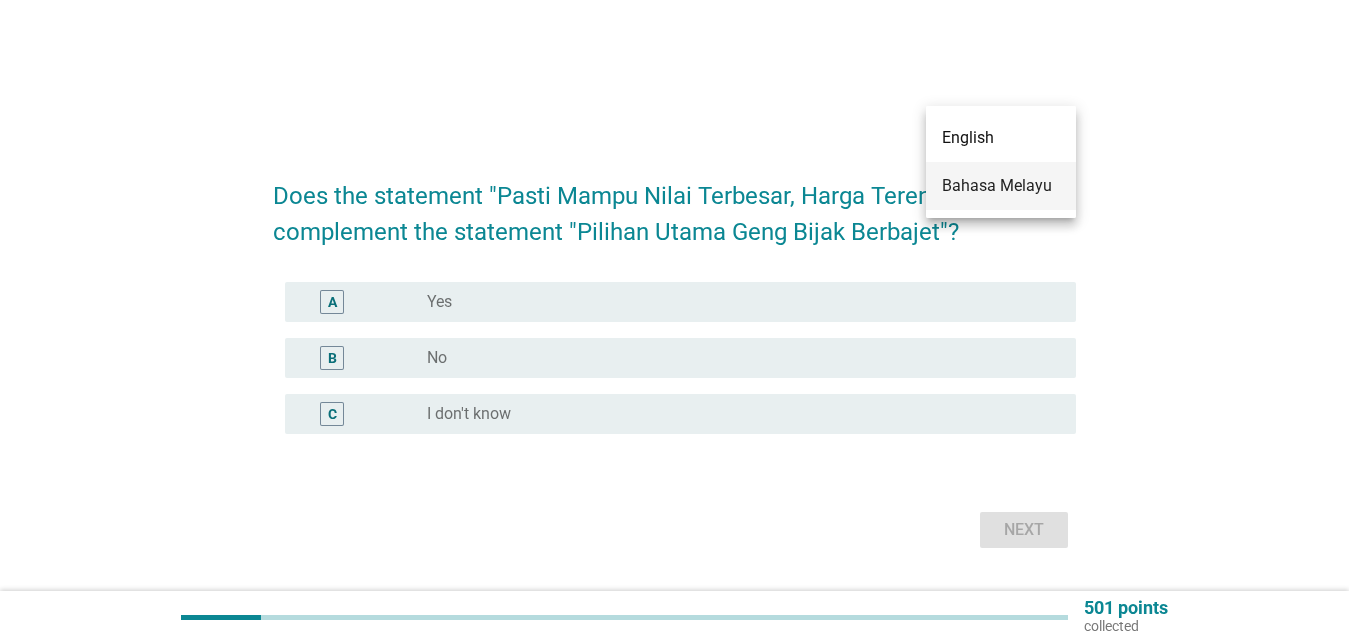 click on "Bahasa Melayu" at bounding box center (1001, 186) 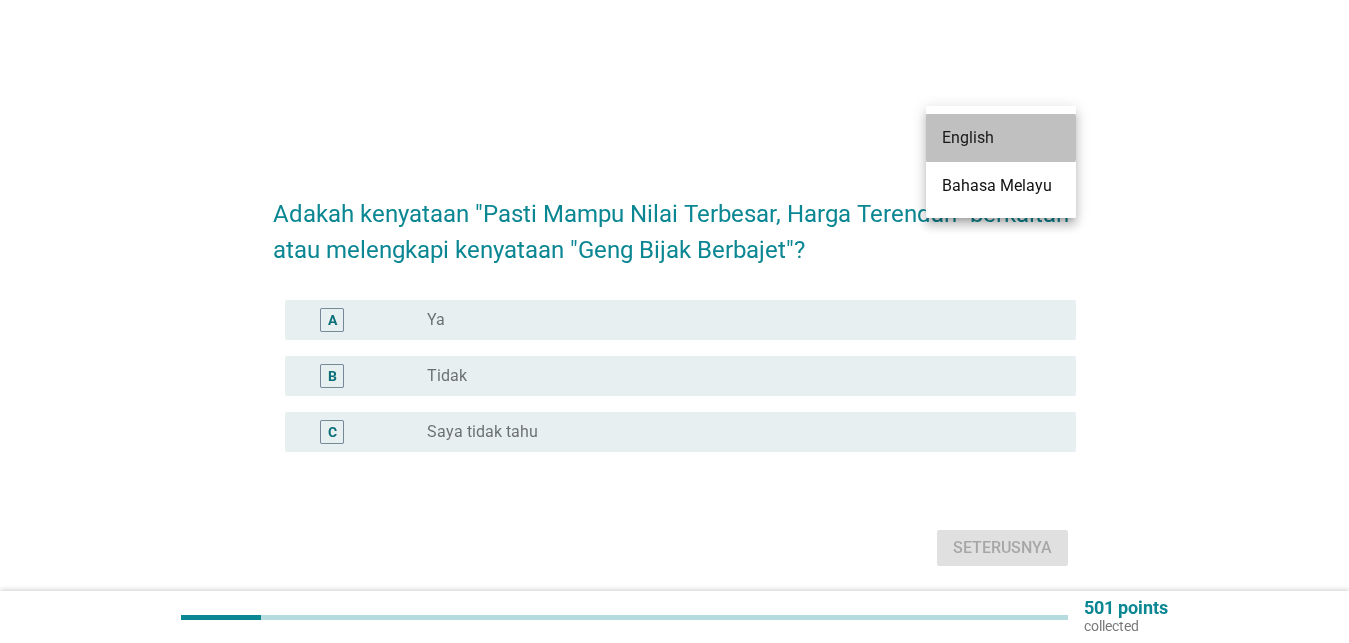 click on "English" at bounding box center (1001, 138) 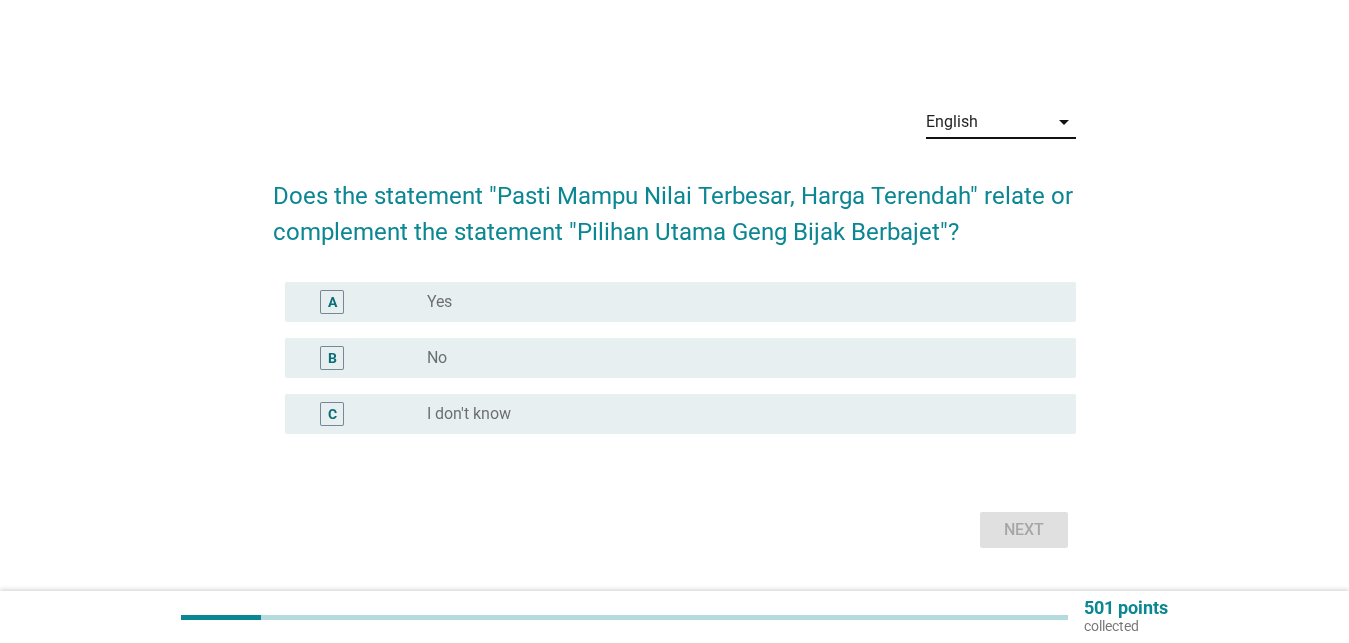 click on "radio_button_unchecked Yes" at bounding box center [735, 302] 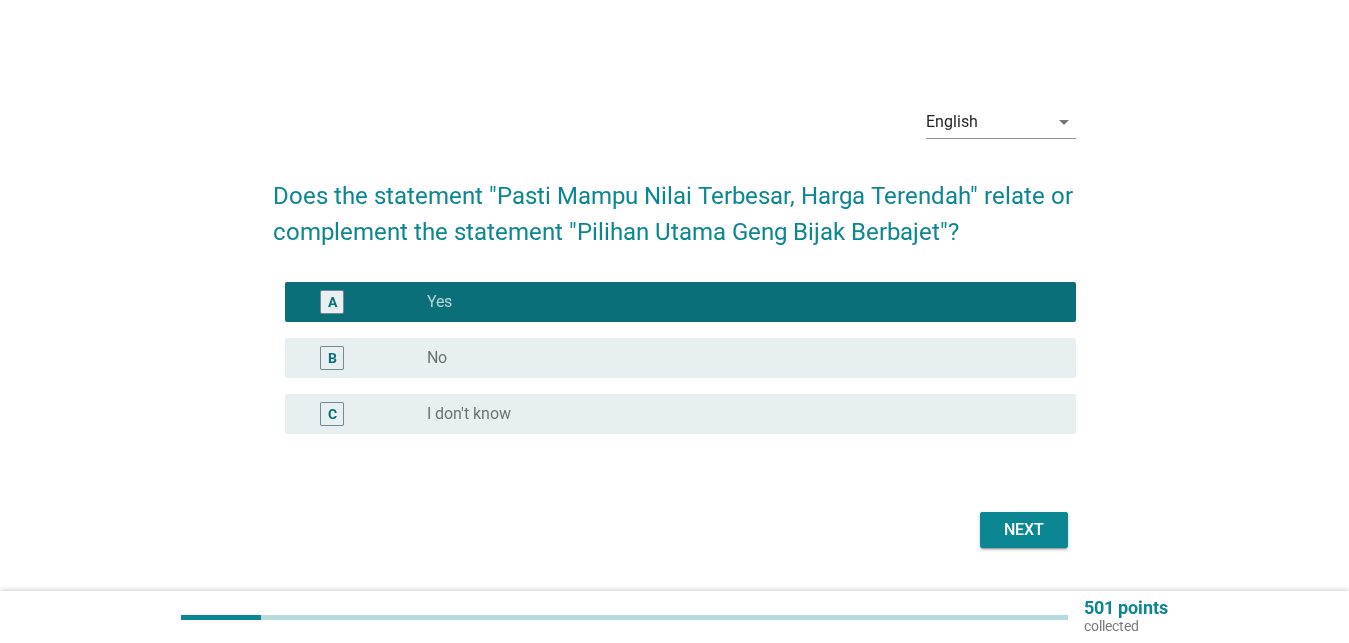 click on "Next" at bounding box center [1024, 530] 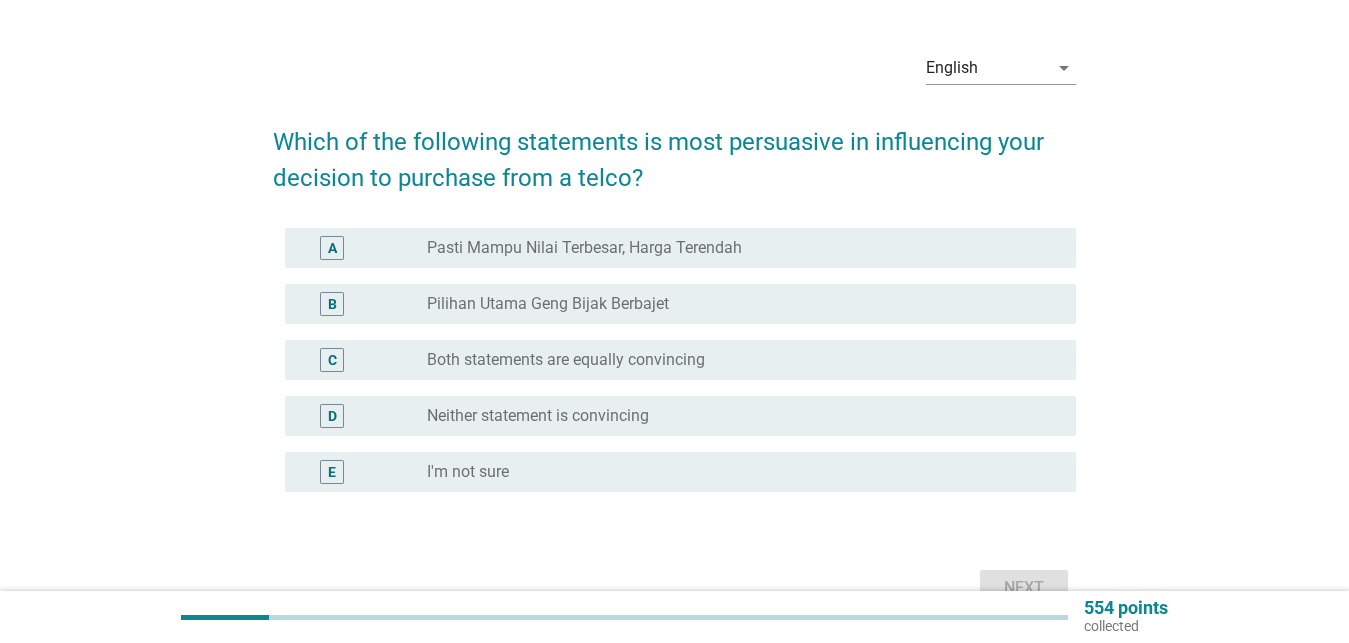 scroll, scrollTop: 102, scrollLeft: 0, axis: vertical 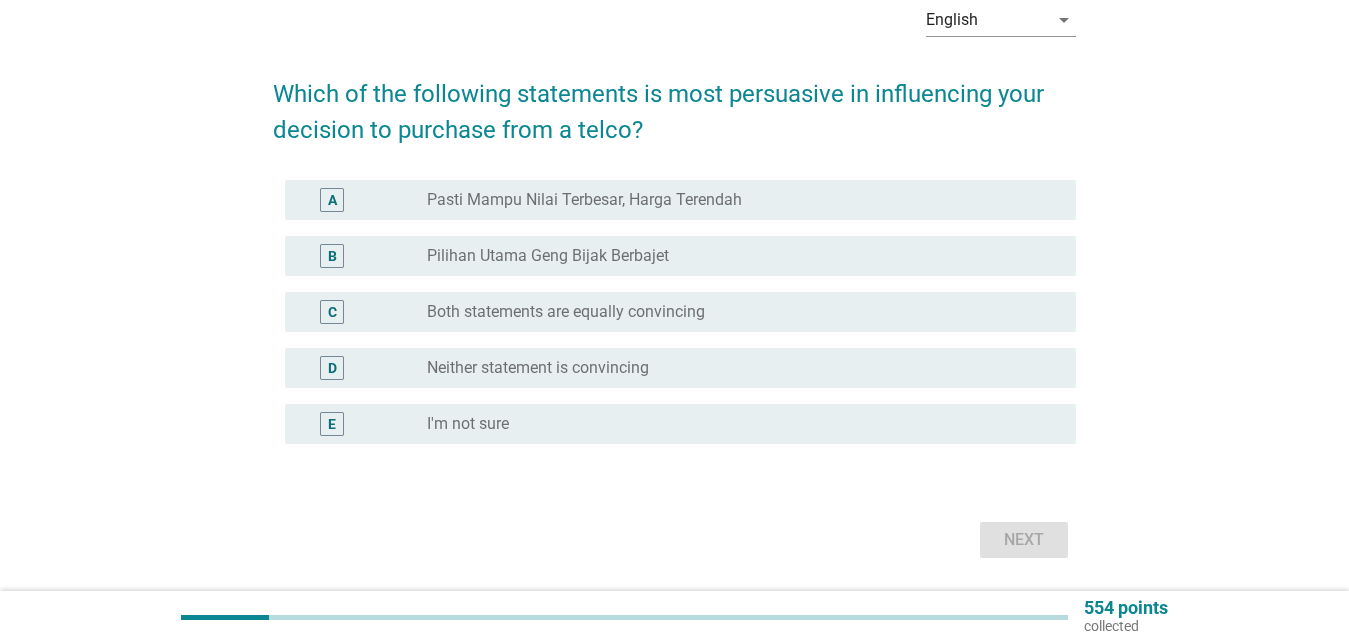 click on "Both statements are equally convincing" at bounding box center [566, 312] 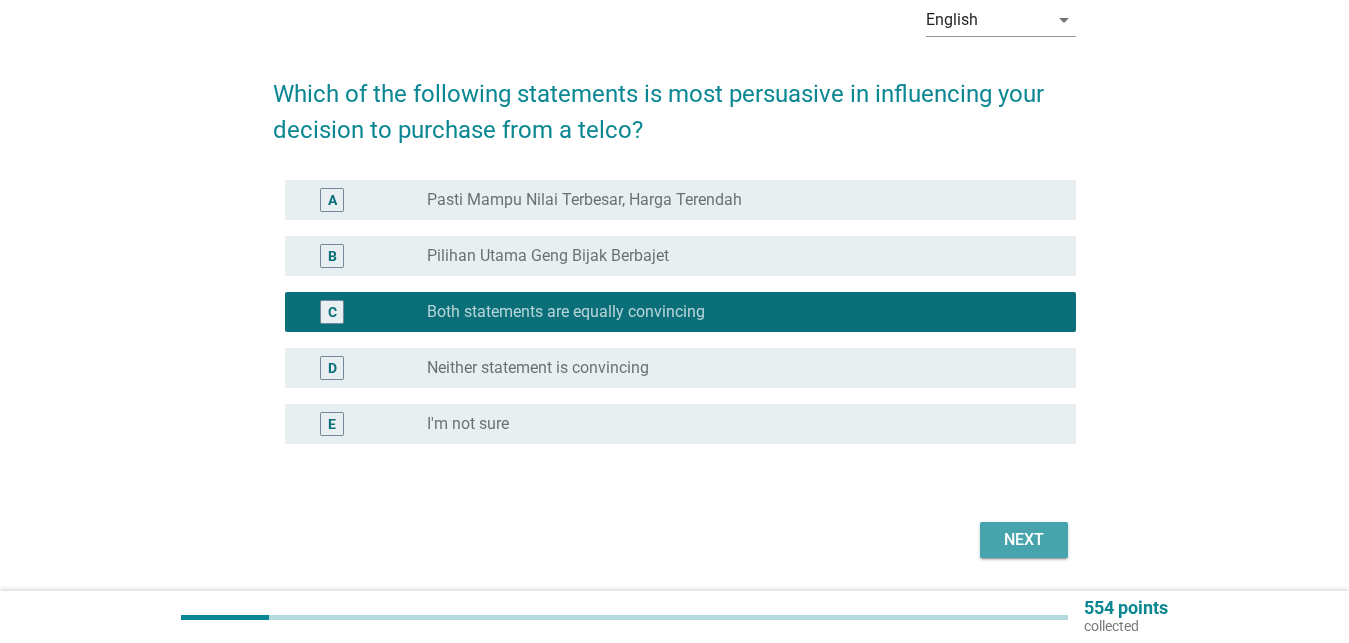 click on "Next" at bounding box center [1024, 540] 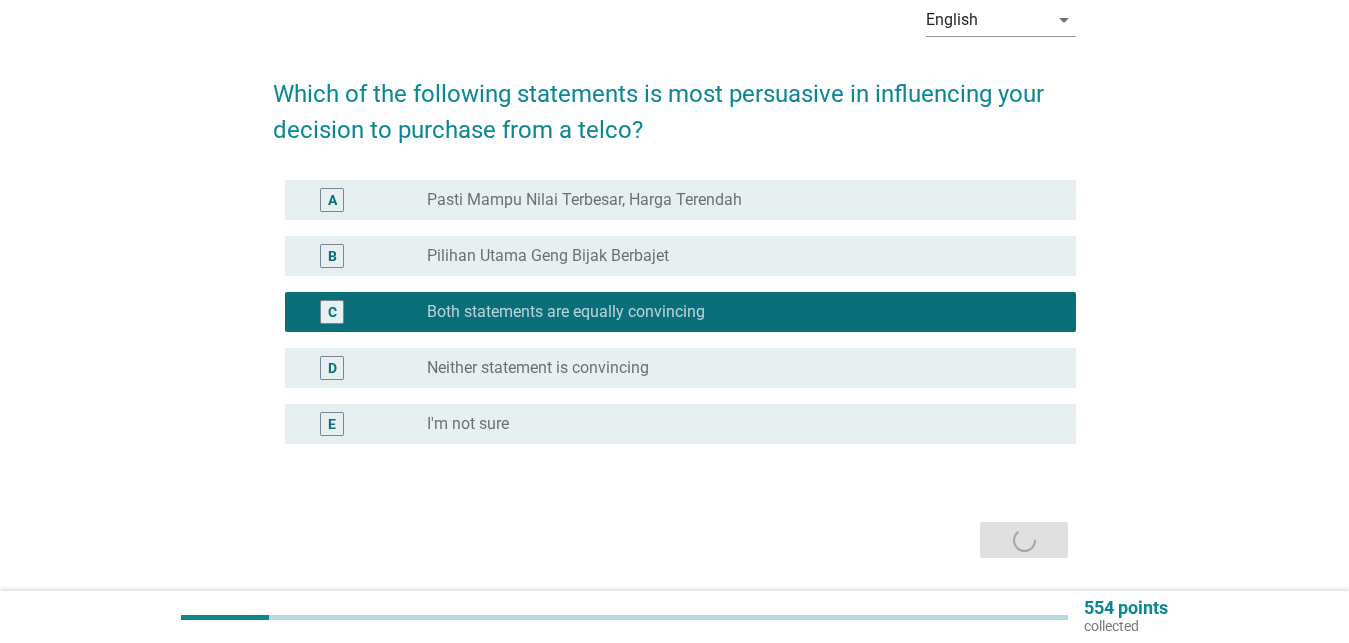 scroll, scrollTop: 0, scrollLeft: 0, axis: both 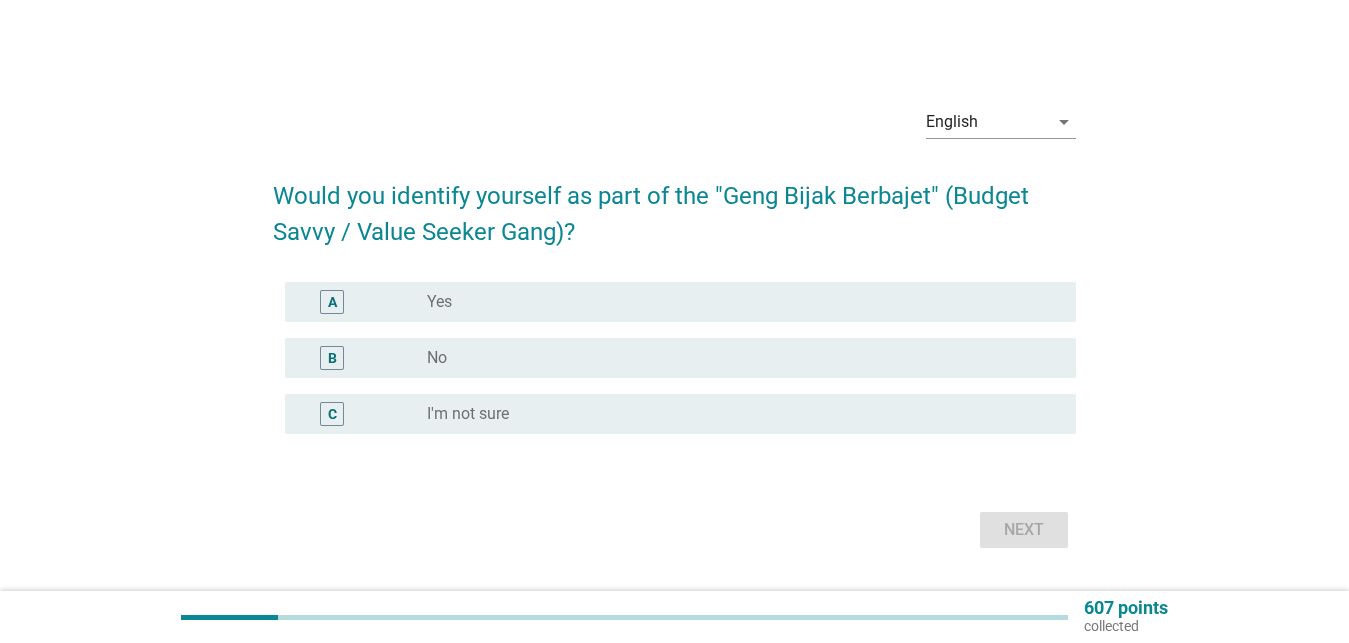 click on "Yes" at bounding box center [439, 302] 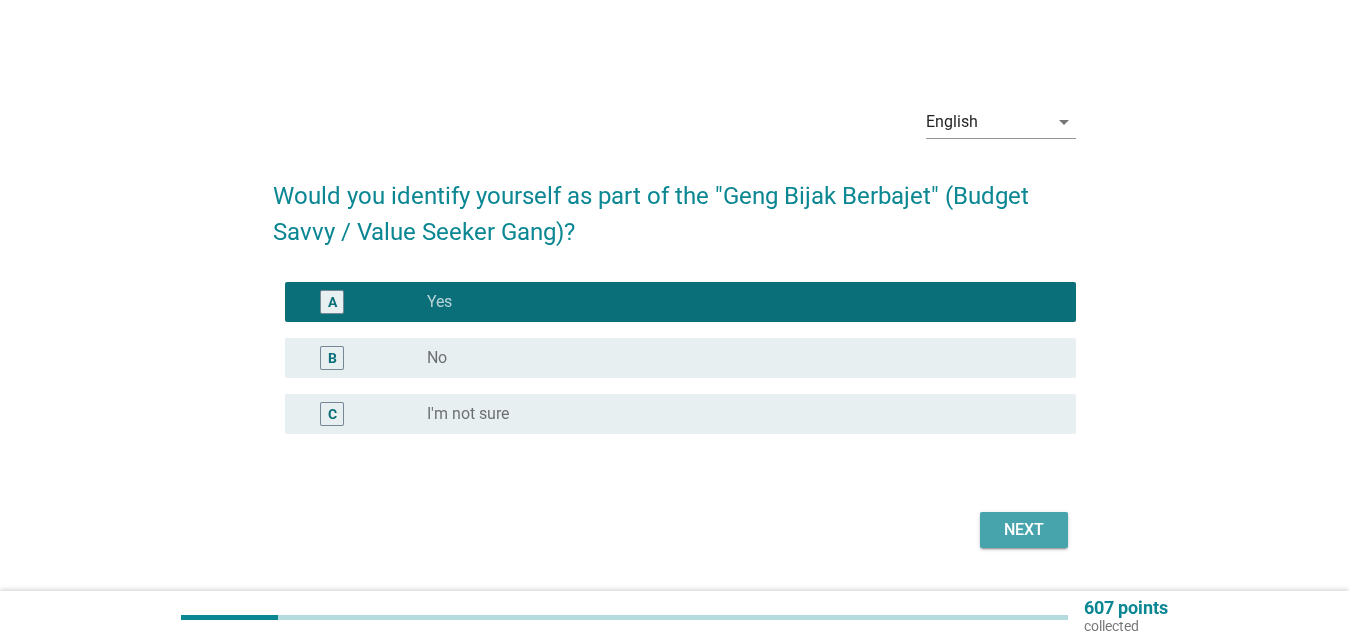 click on "Next" at bounding box center (1024, 530) 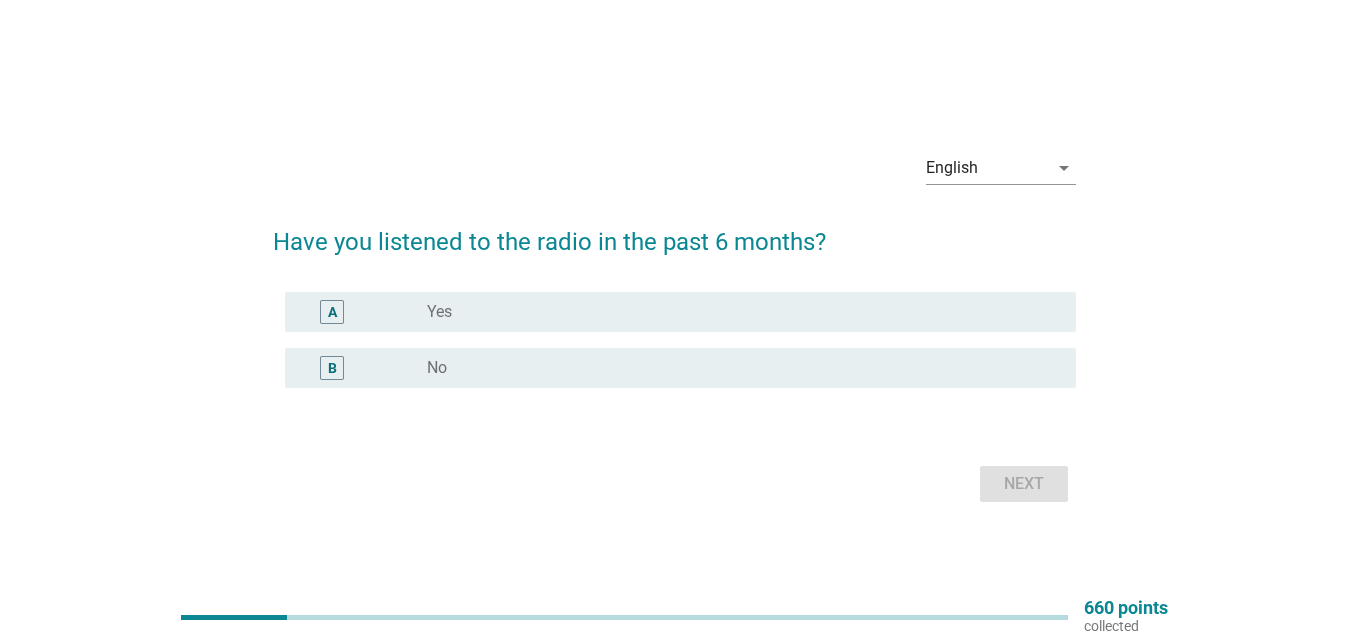 click on "radio_button_unchecked Yes" at bounding box center (735, 312) 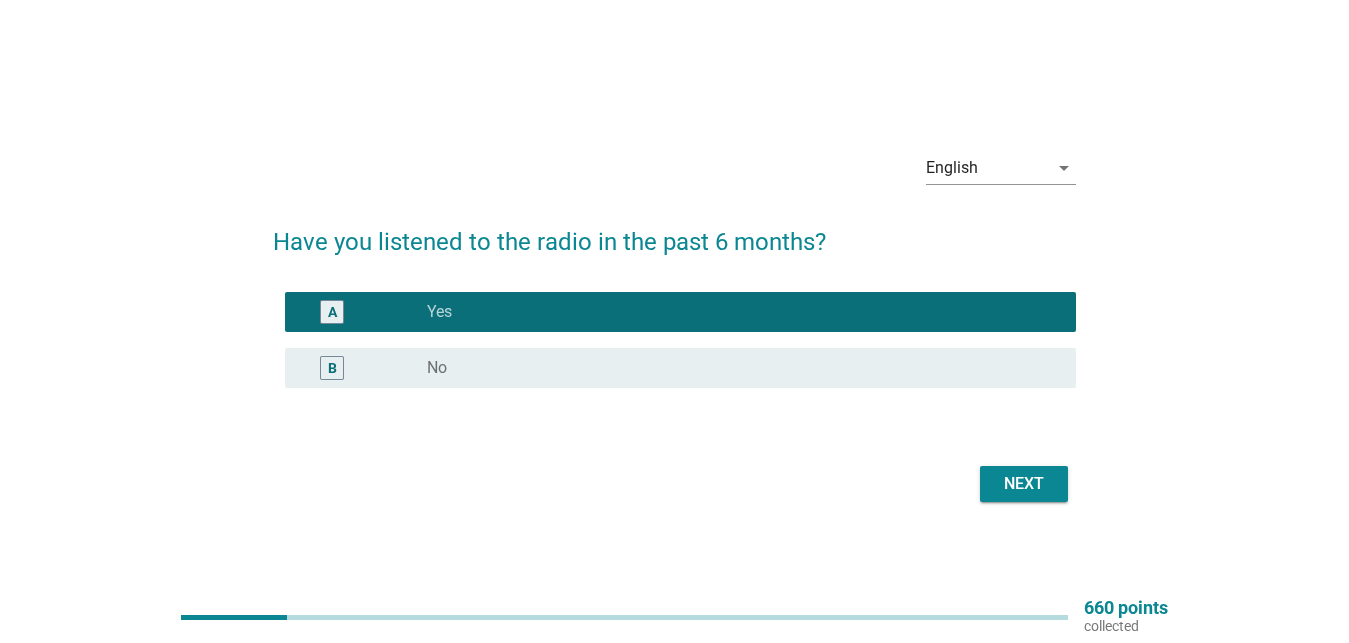click on "Next" at bounding box center [1024, 484] 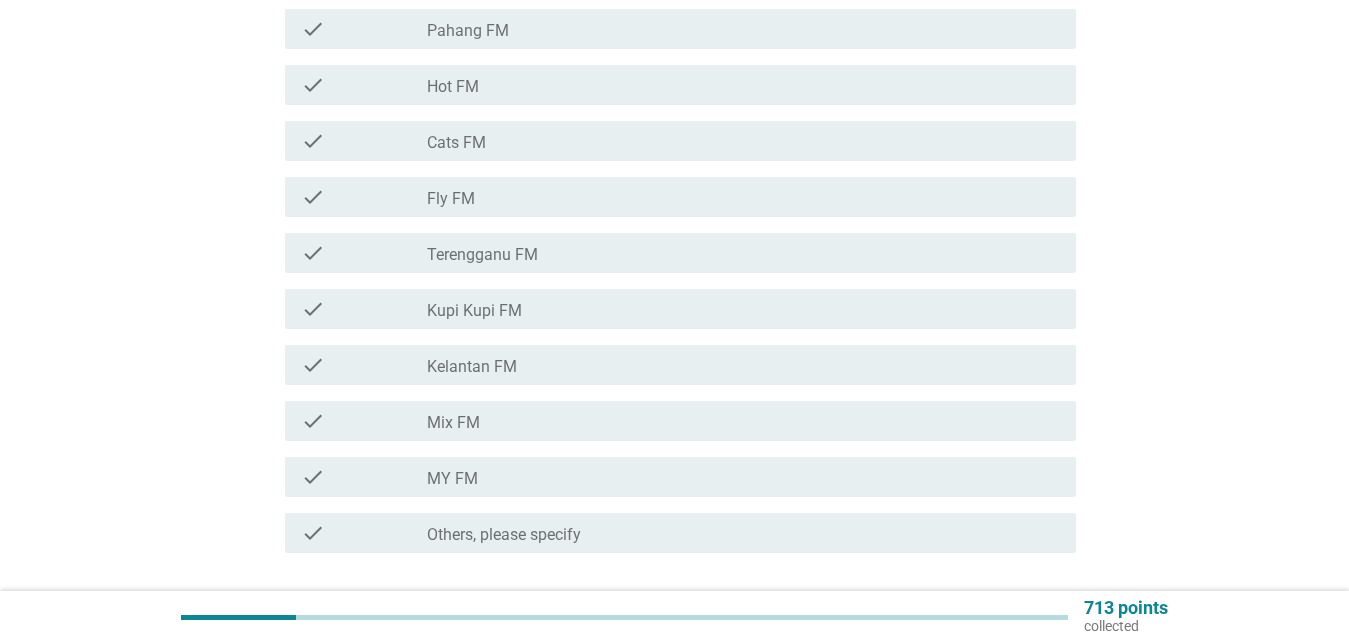 scroll, scrollTop: 612, scrollLeft: 0, axis: vertical 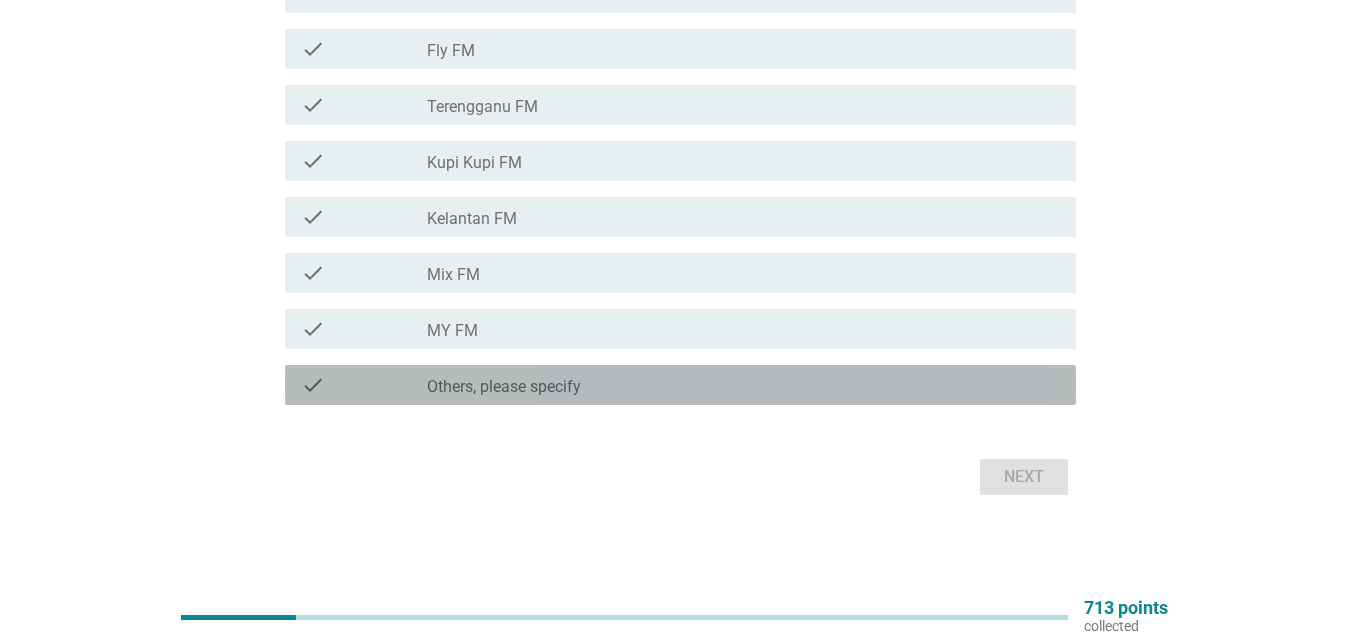 click on "check     check_box_outline_blank Others, please specify" at bounding box center [680, 385] 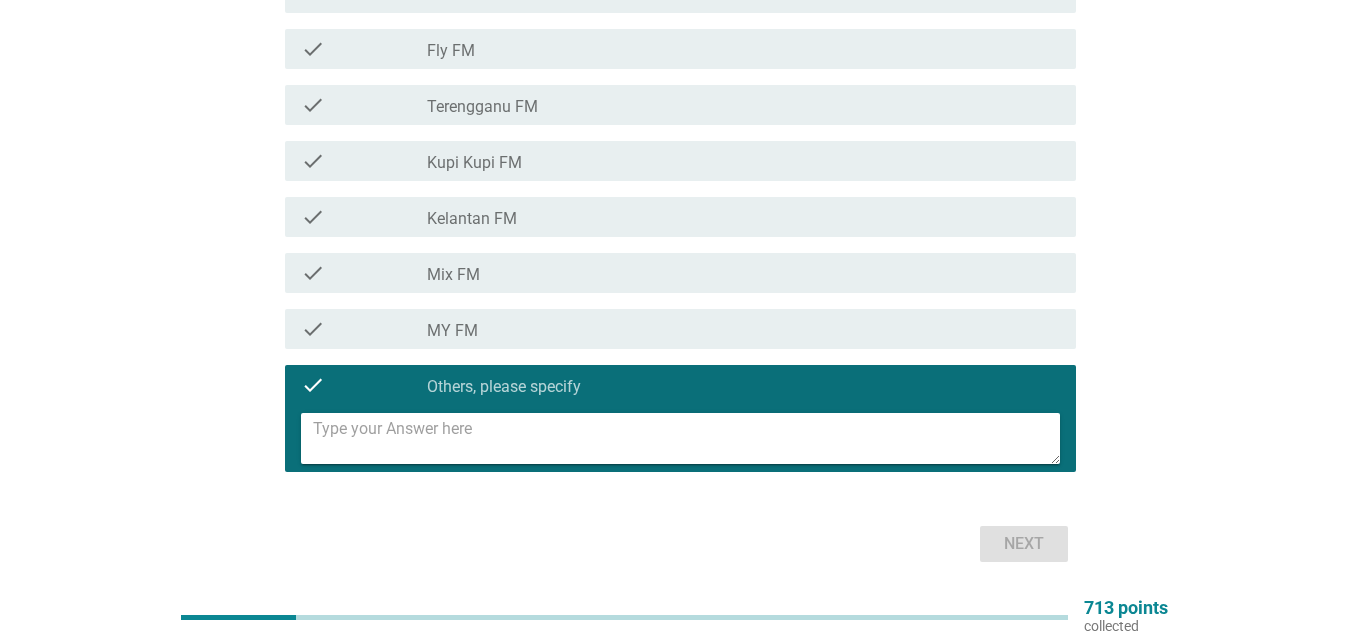 click at bounding box center (686, 438) 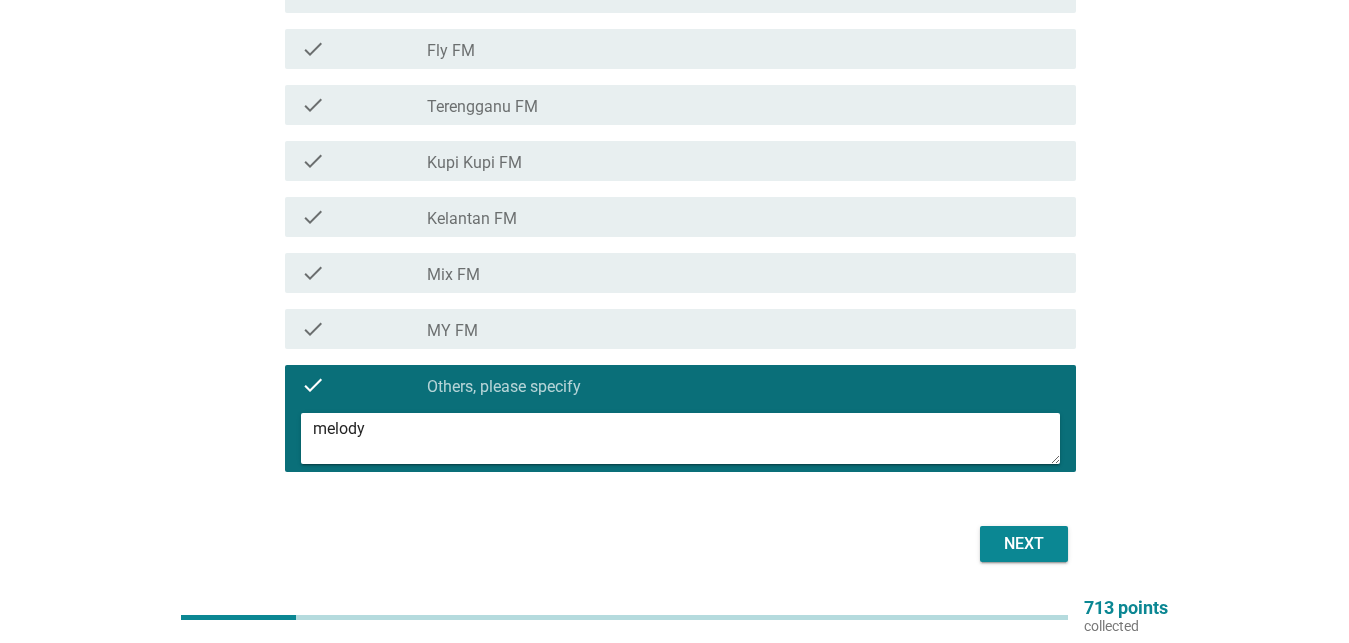 type on "melody" 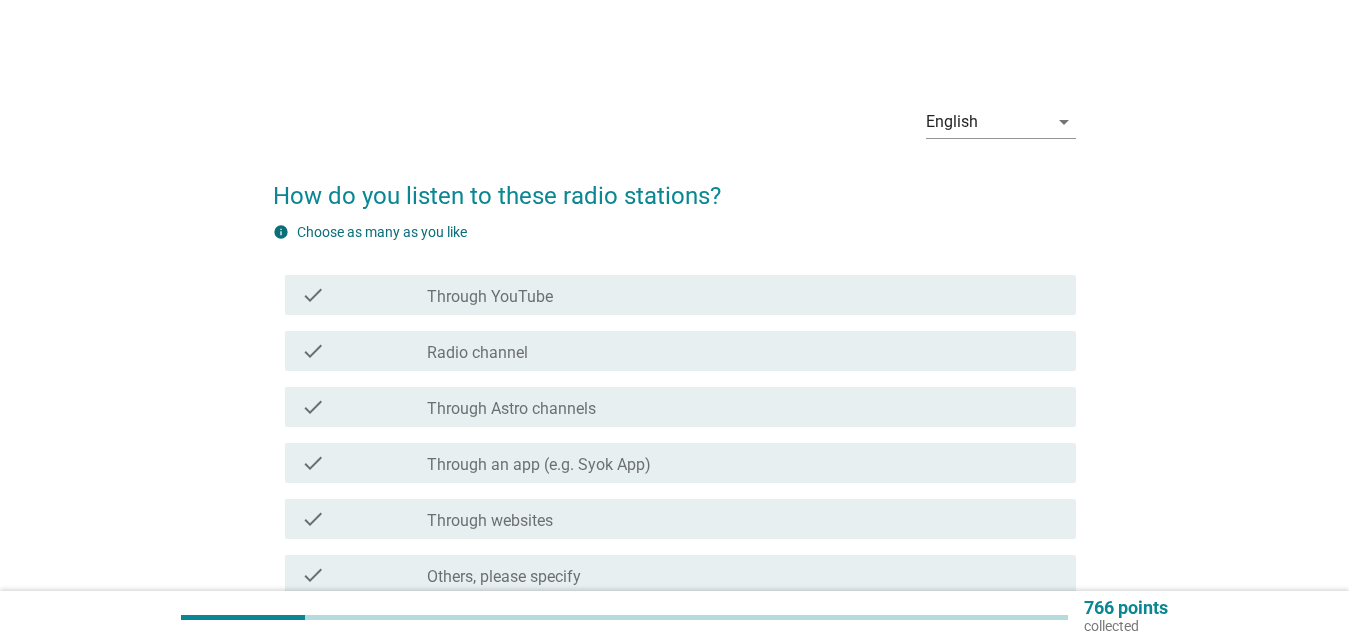 scroll, scrollTop: 102, scrollLeft: 0, axis: vertical 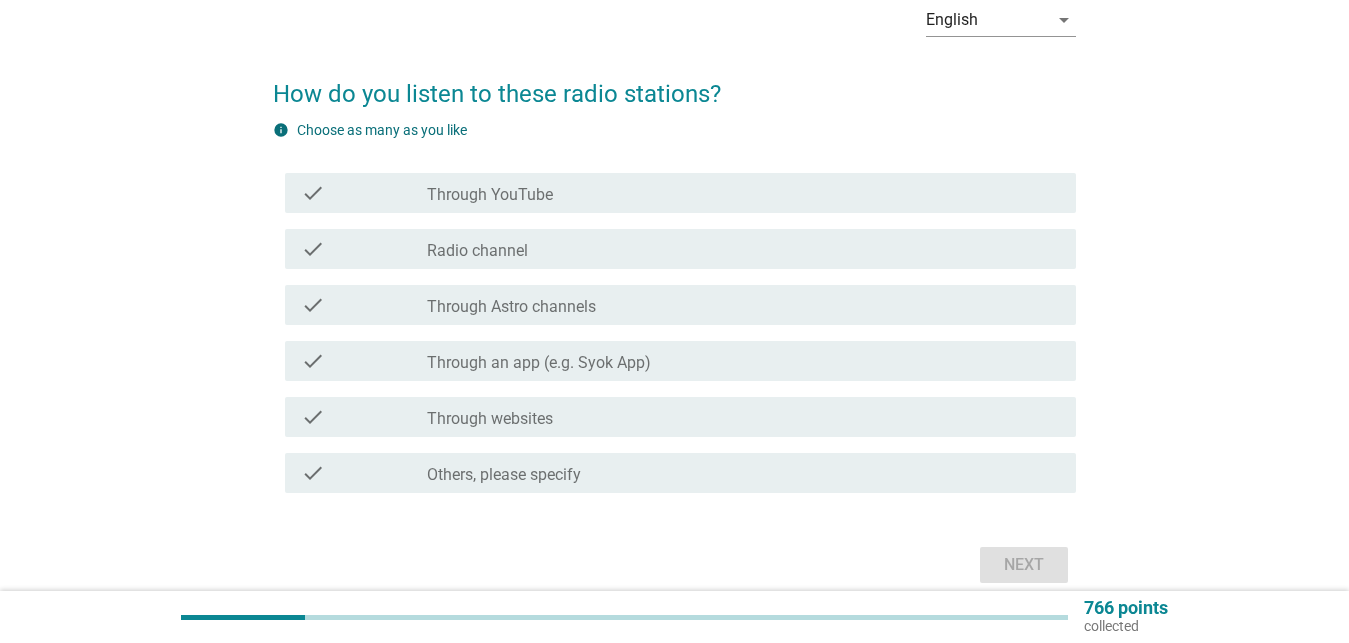 click on "check_box_outline_blank Radio channel" at bounding box center [743, 249] 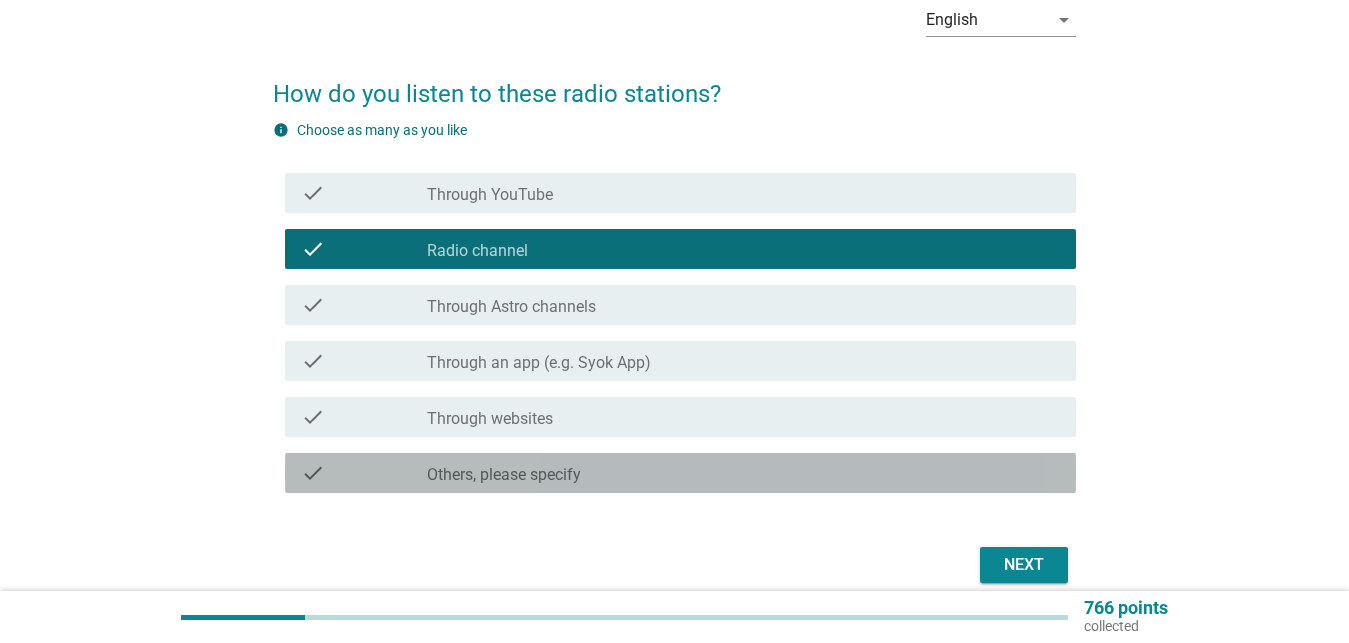 click on "Others, please specify" at bounding box center [504, 475] 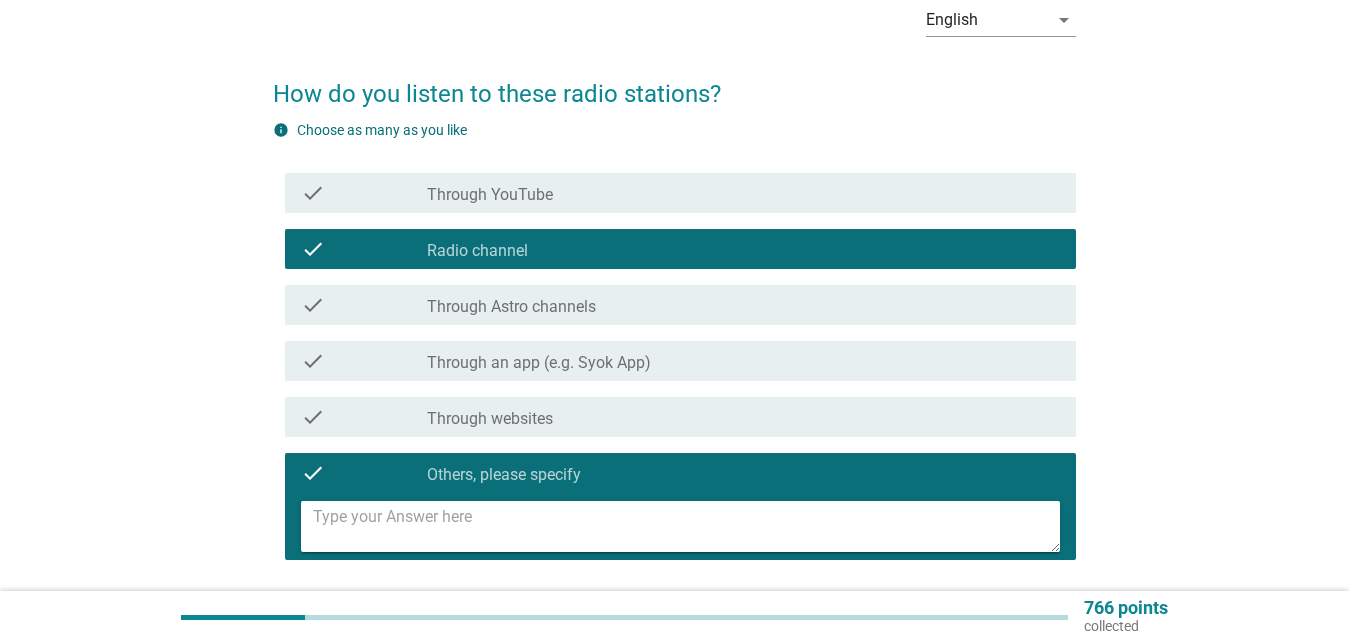click at bounding box center (686, 526) 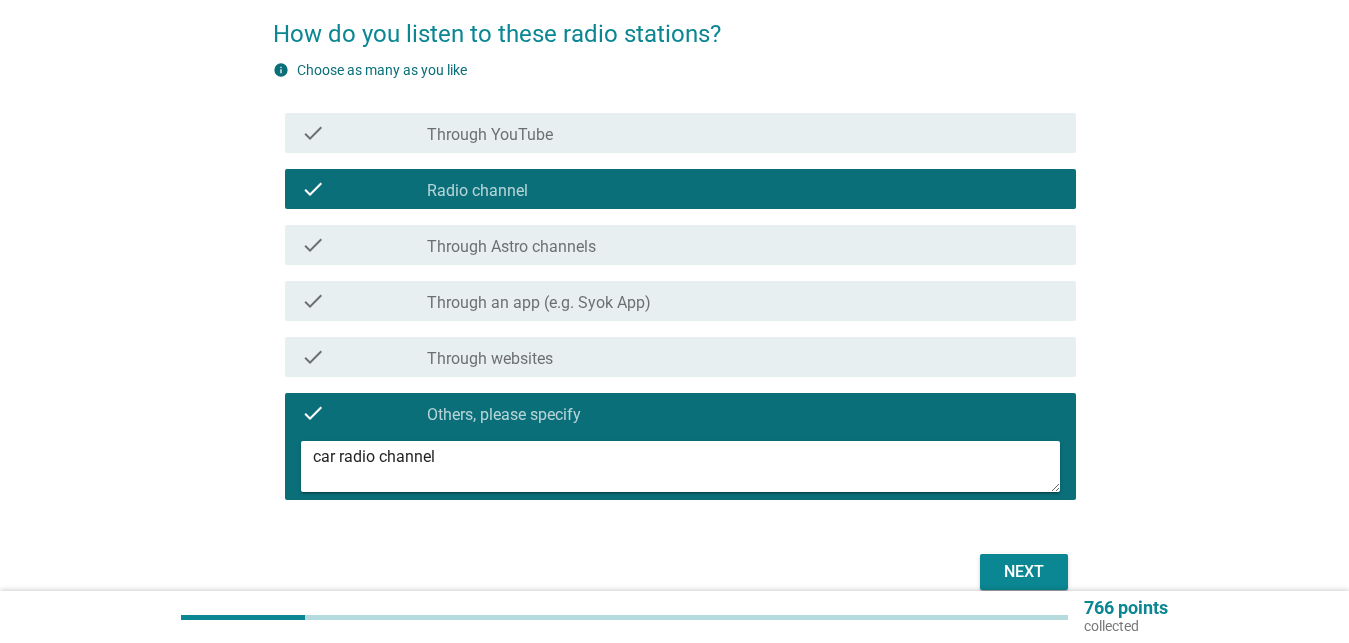 scroll, scrollTop: 204, scrollLeft: 0, axis: vertical 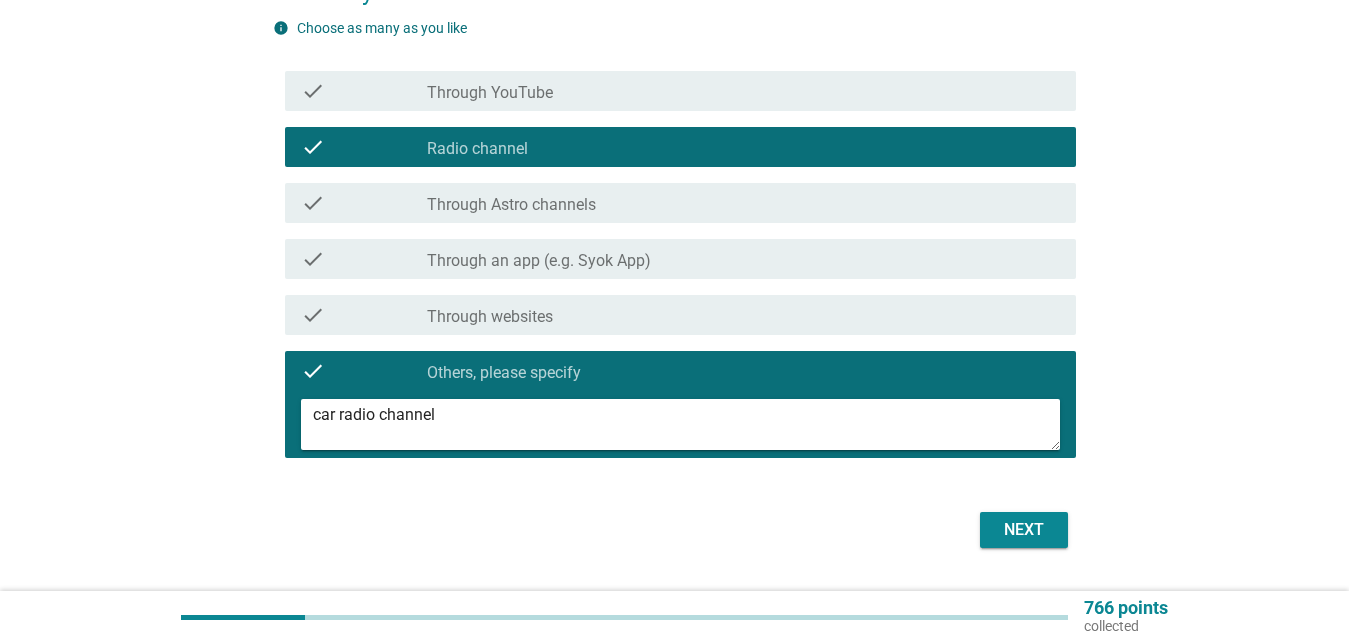 type on "car radio channel" 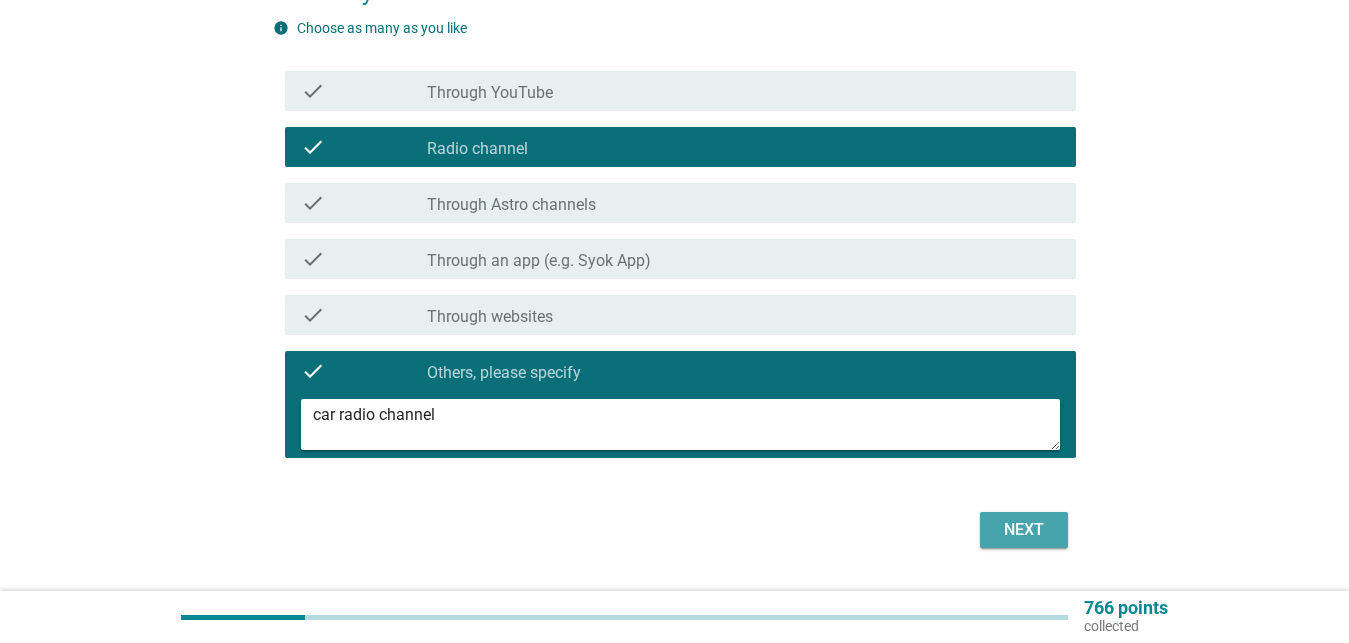 click on "Next" at bounding box center [1024, 530] 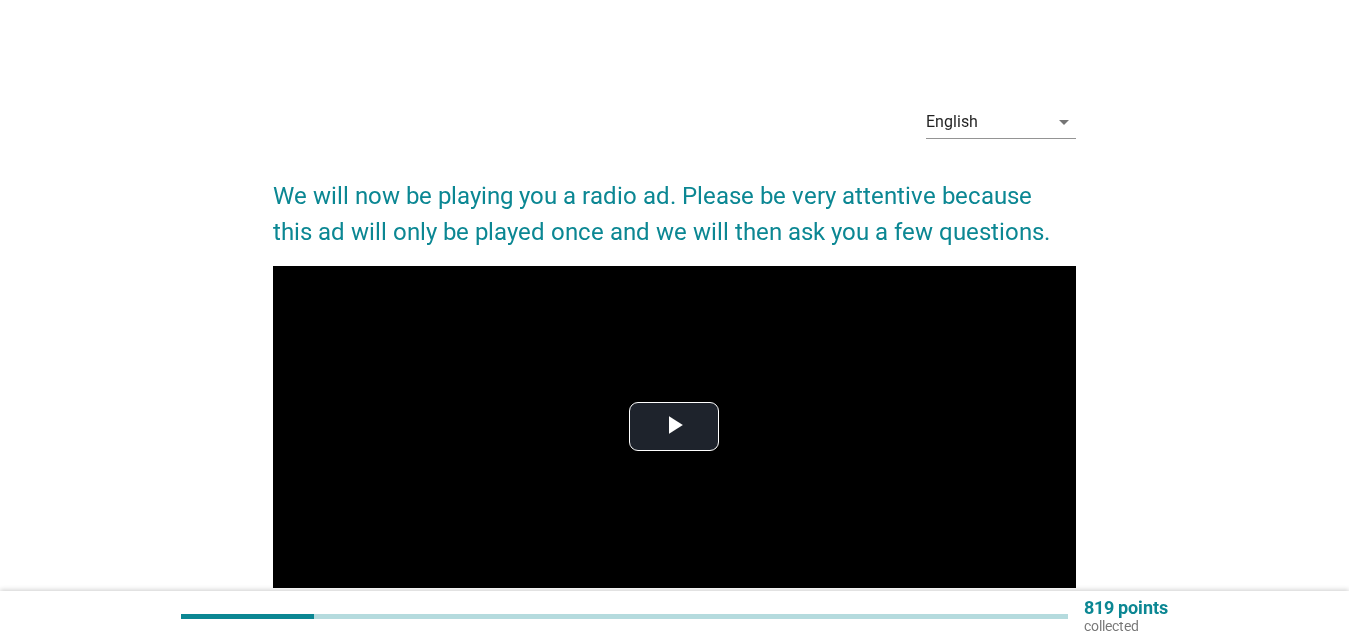 scroll, scrollTop: 102, scrollLeft: 0, axis: vertical 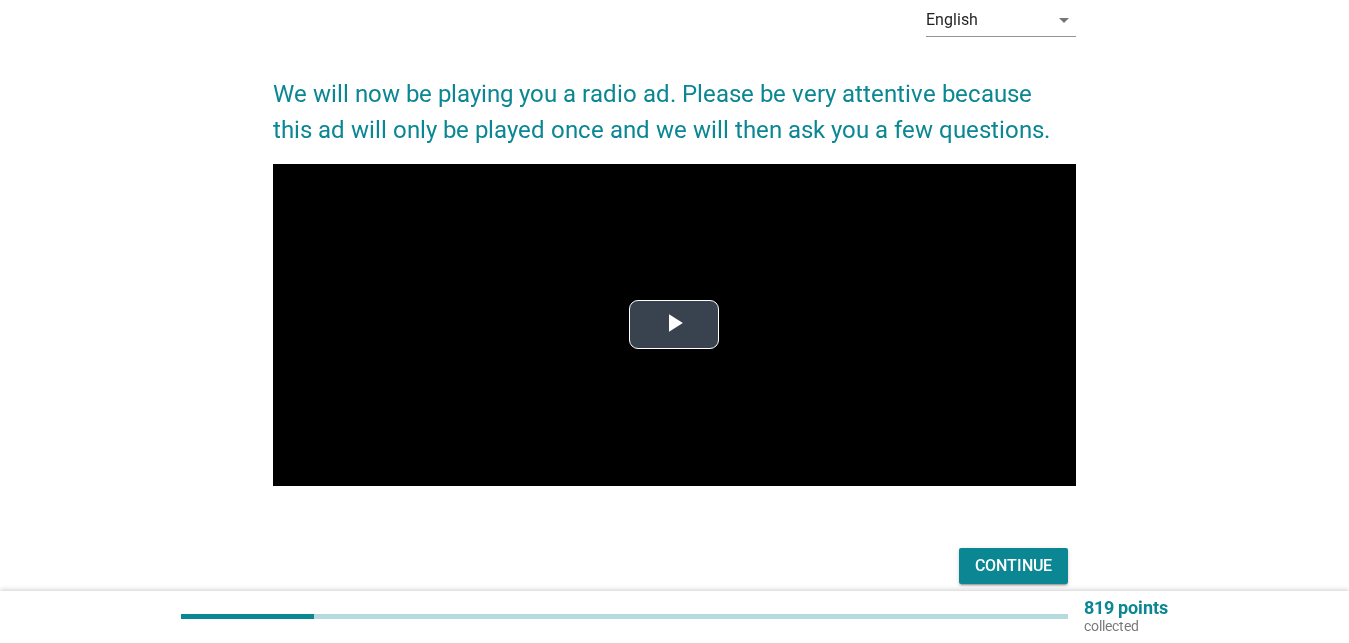 click at bounding box center (674, 325) 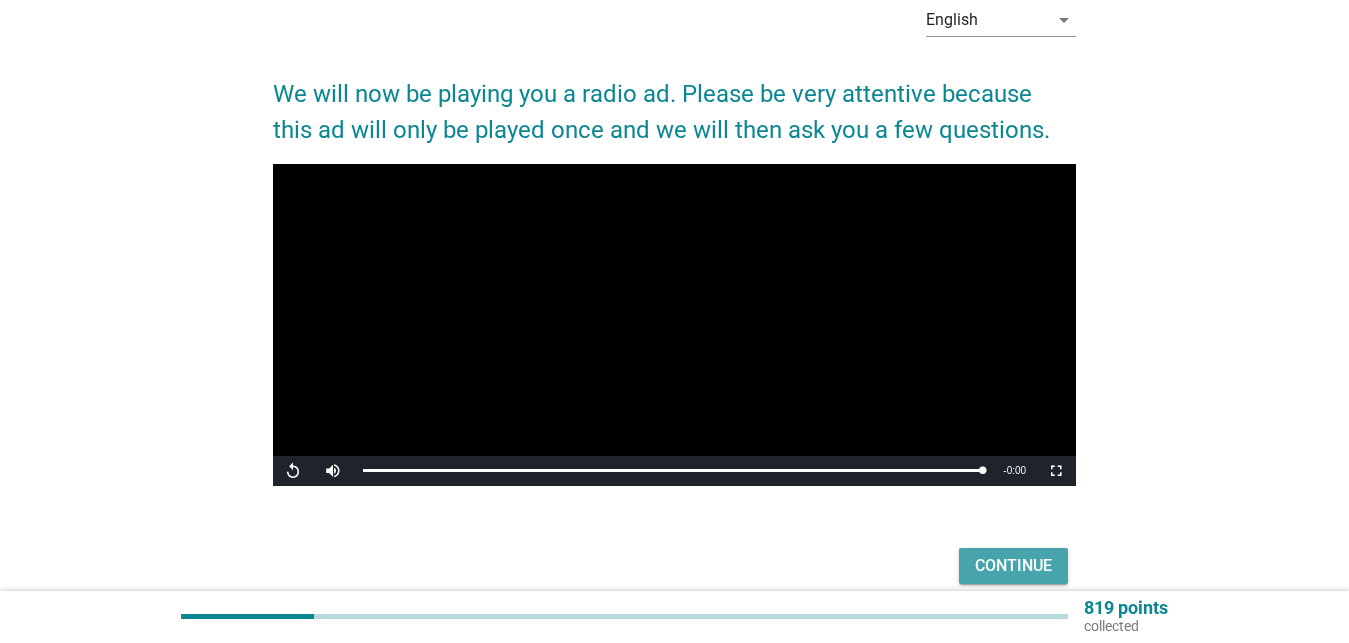 click on "Continue" at bounding box center [1013, 566] 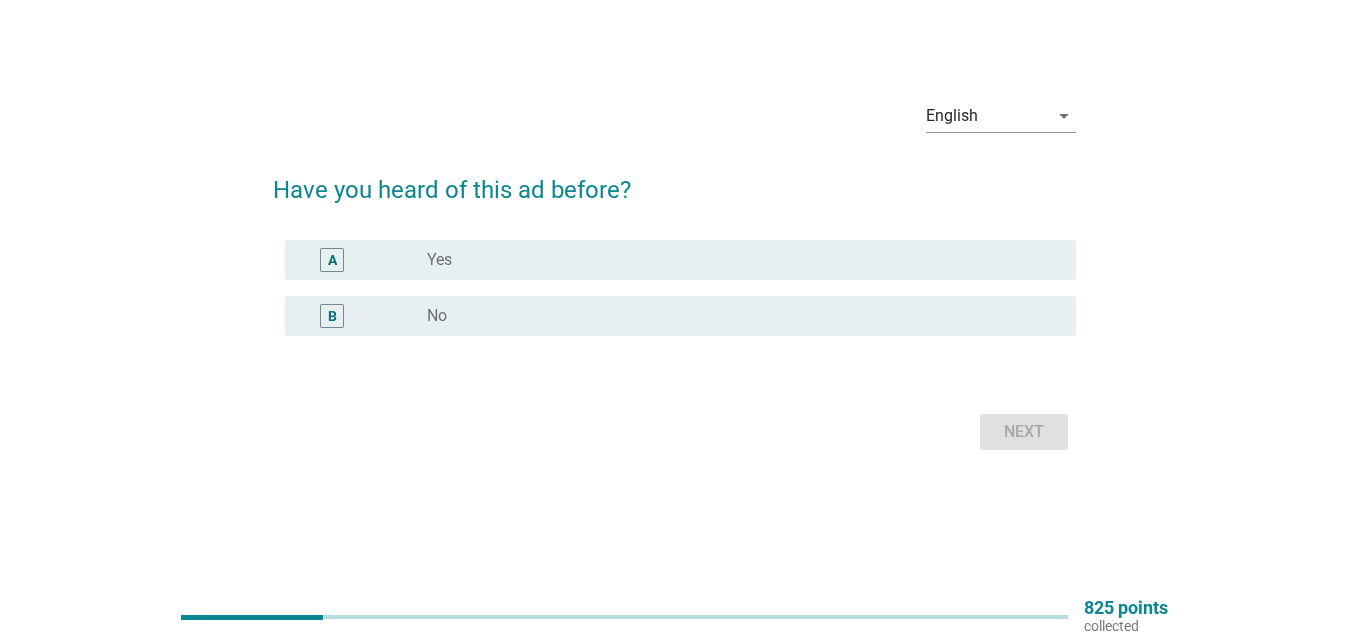 scroll, scrollTop: 0, scrollLeft: 0, axis: both 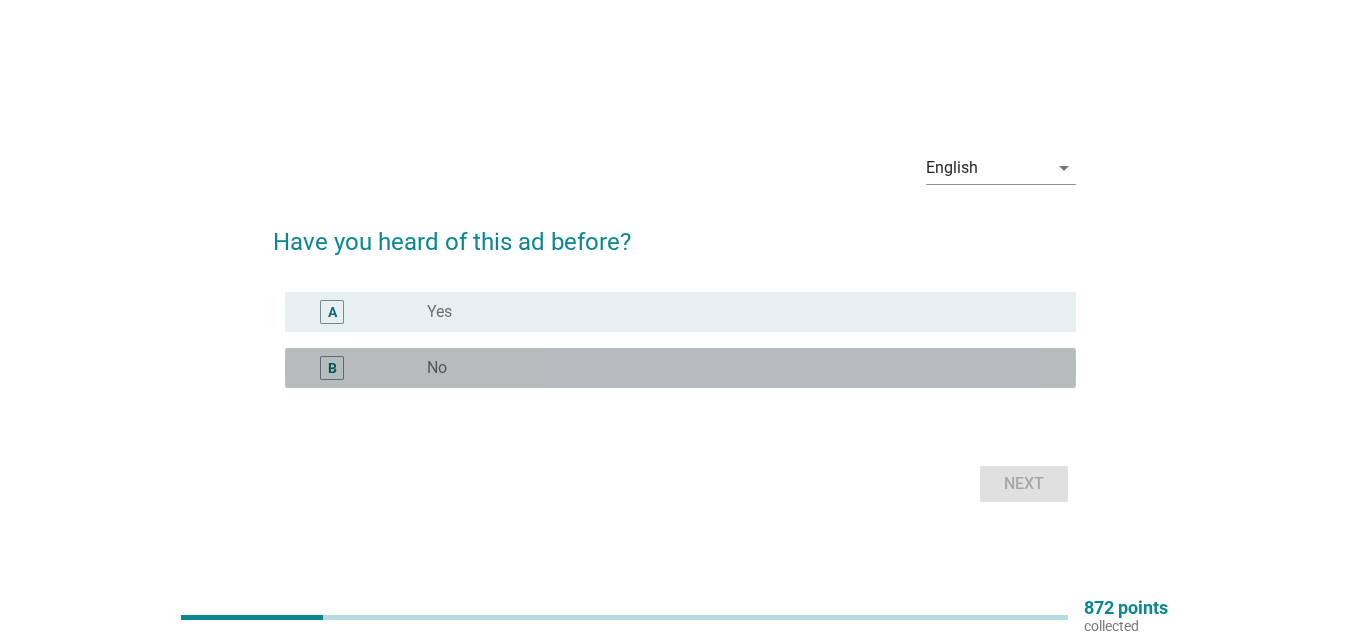 click on "radio_button_unchecked No" at bounding box center [743, 368] 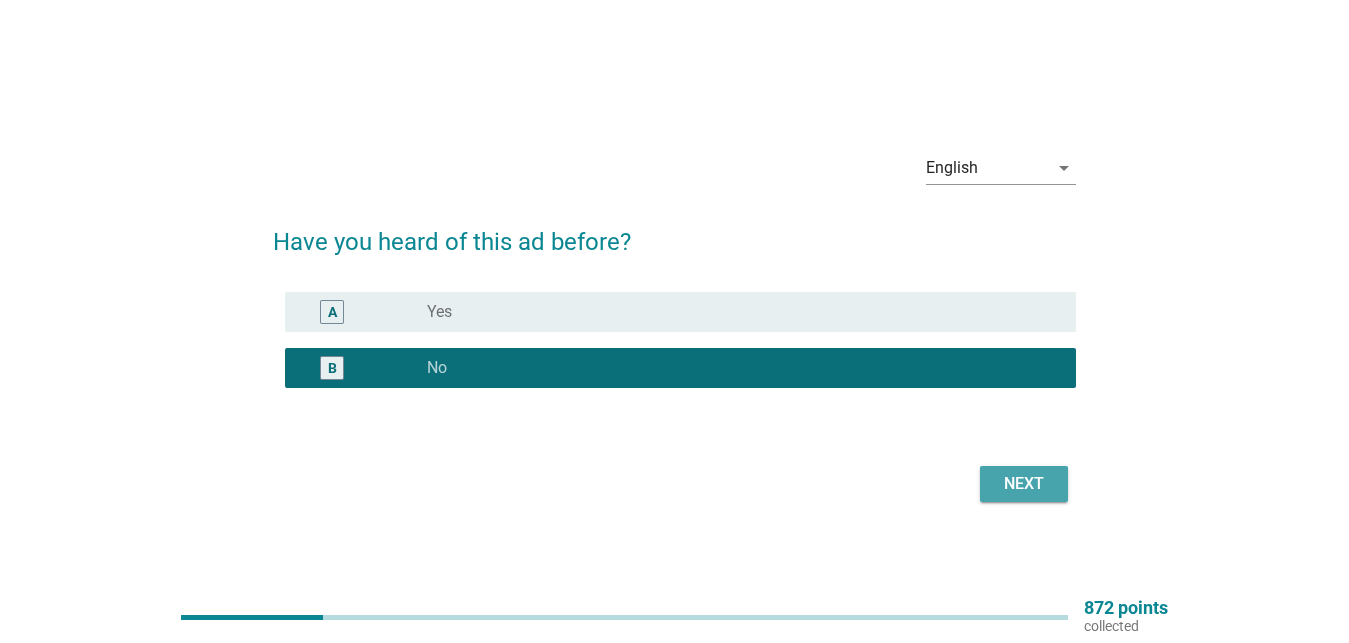 click on "Next" at bounding box center [1024, 484] 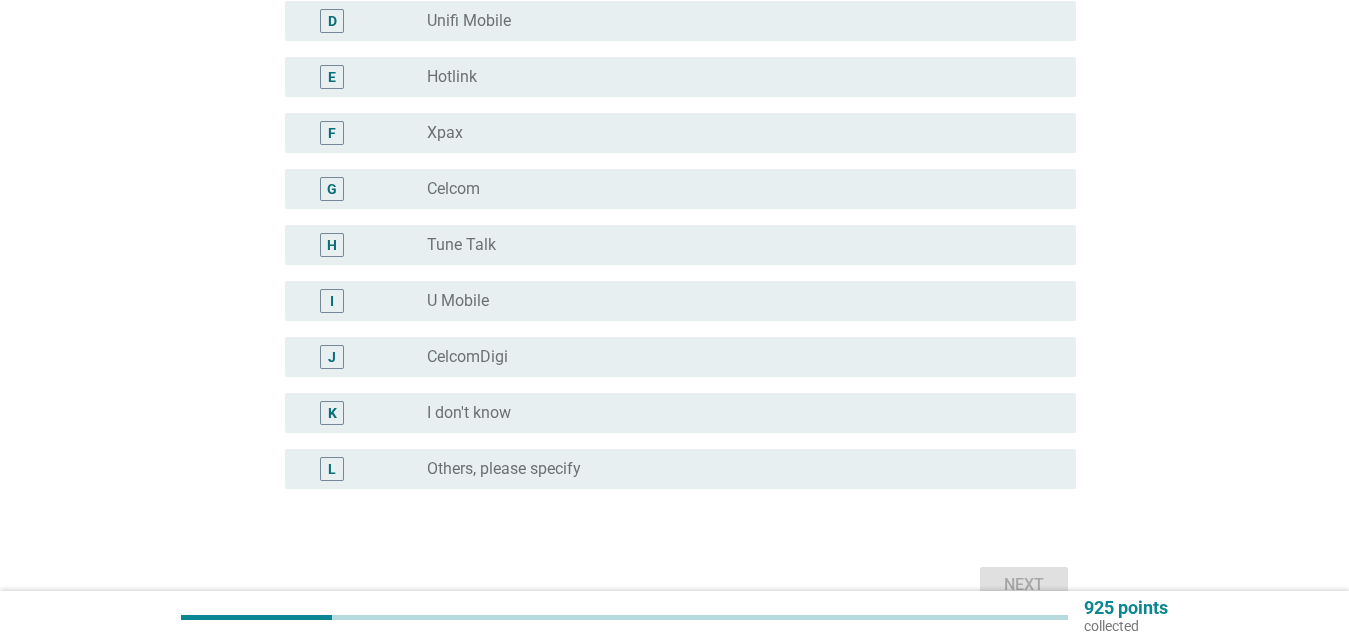 scroll, scrollTop: 510, scrollLeft: 0, axis: vertical 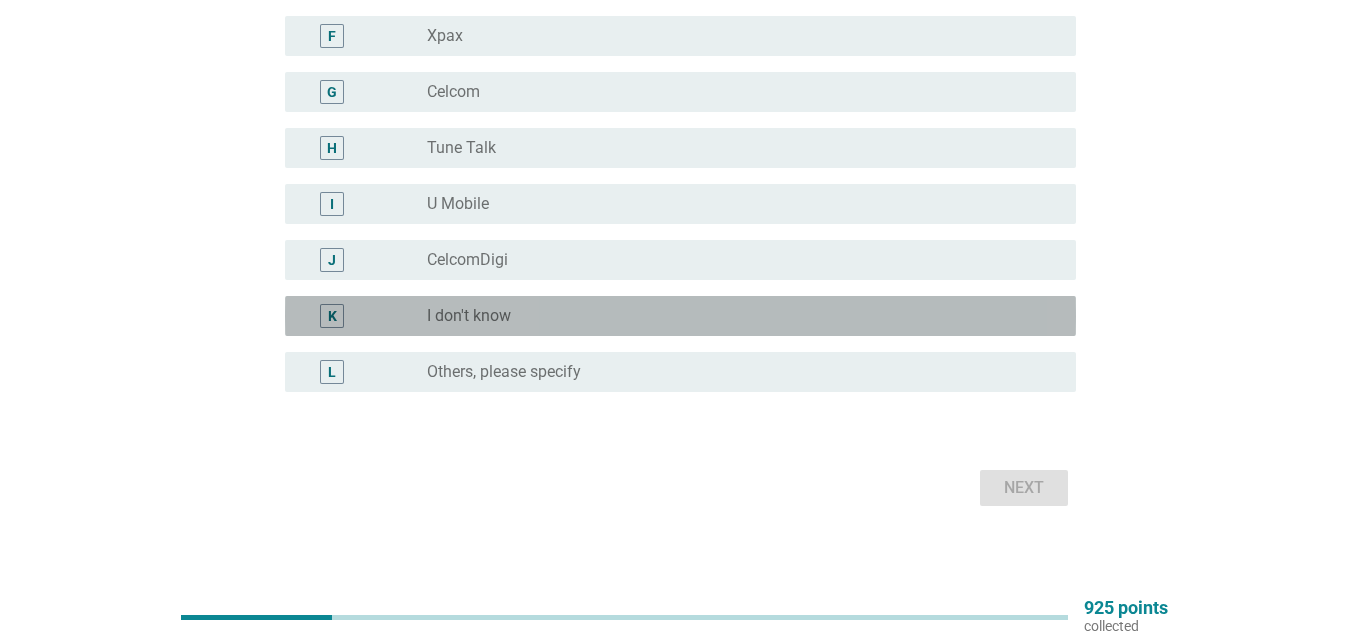 click on "I don't know" at bounding box center (469, 316) 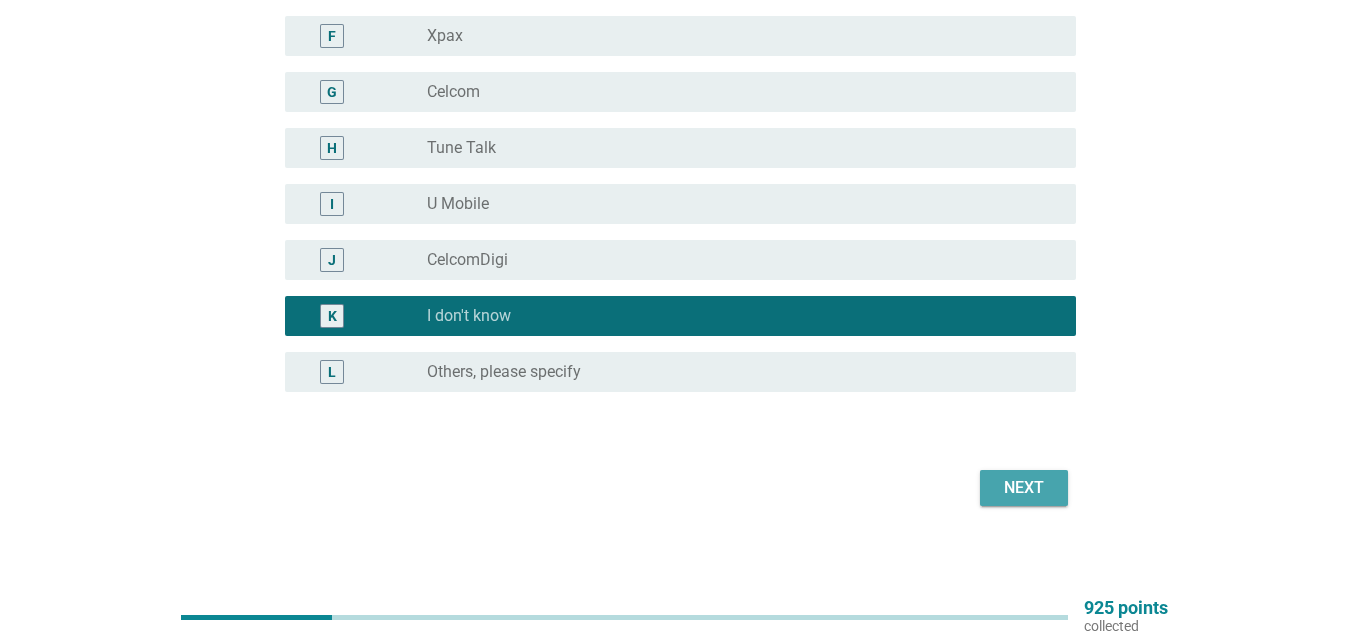click on "Next" at bounding box center [1024, 488] 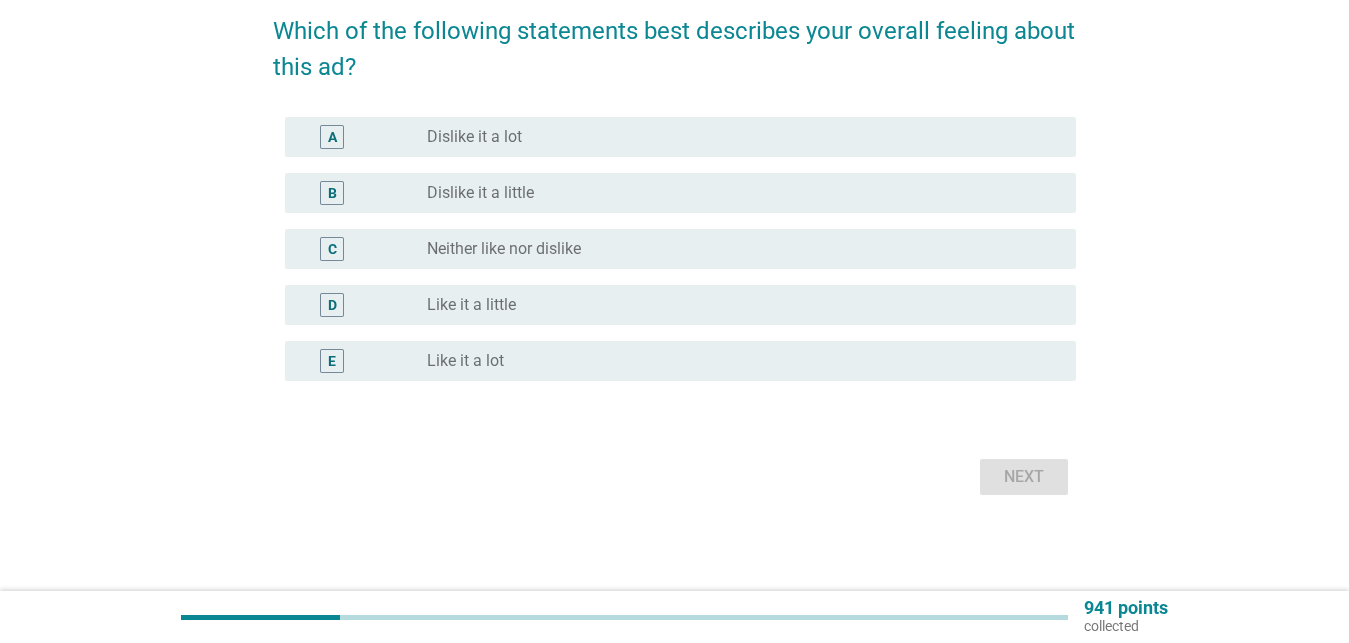 scroll, scrollTop: 0, scrollLeft: 0, axis: both 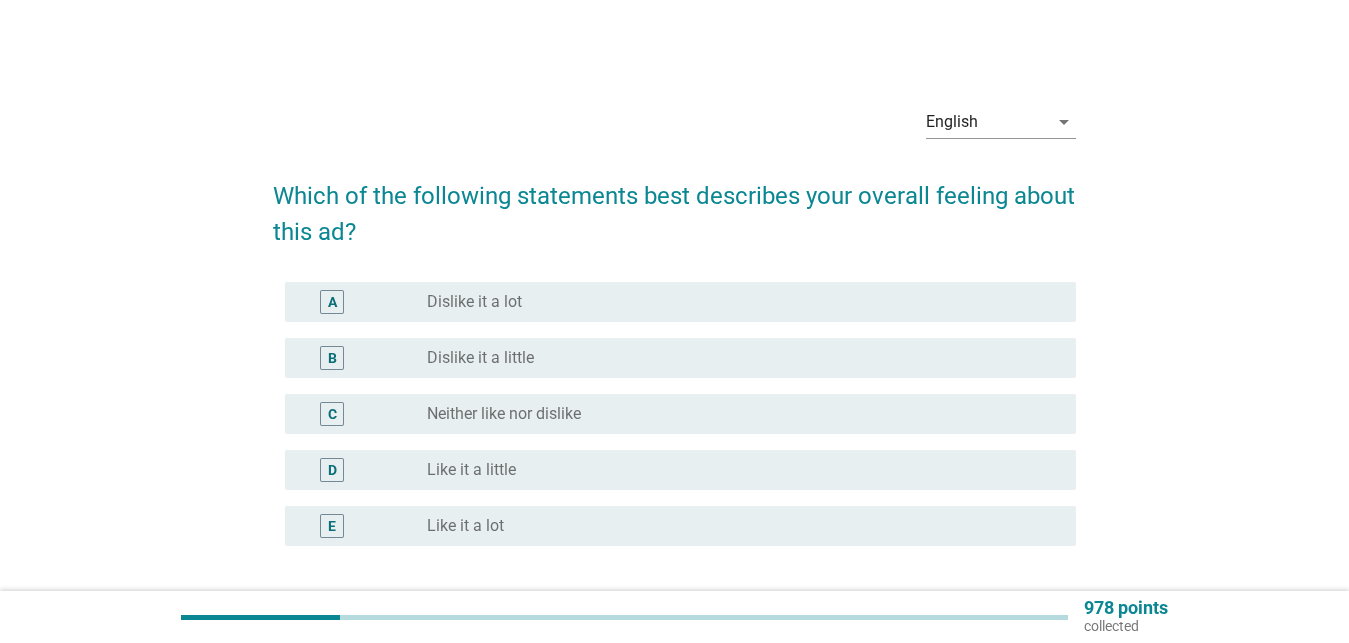 click on "Neither like nor dislike" at bounding box center (504, 414) 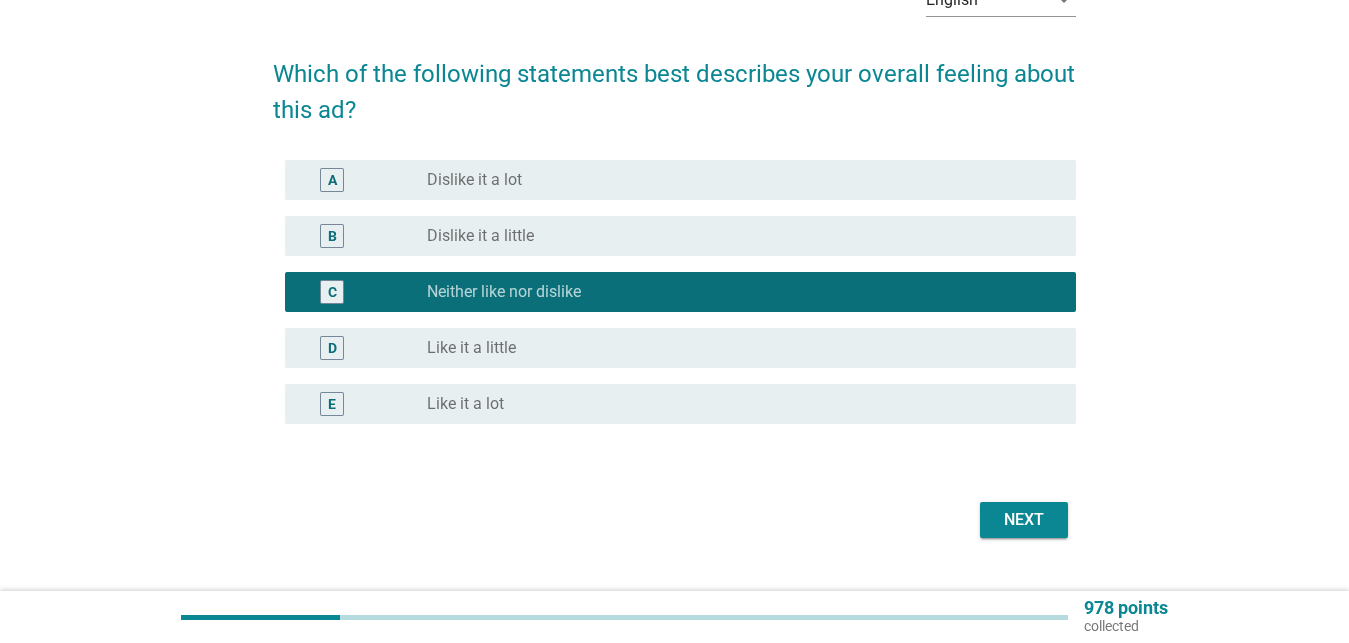 scroll, scrollTop: 165, scrollLeft: 0, axis: vertical 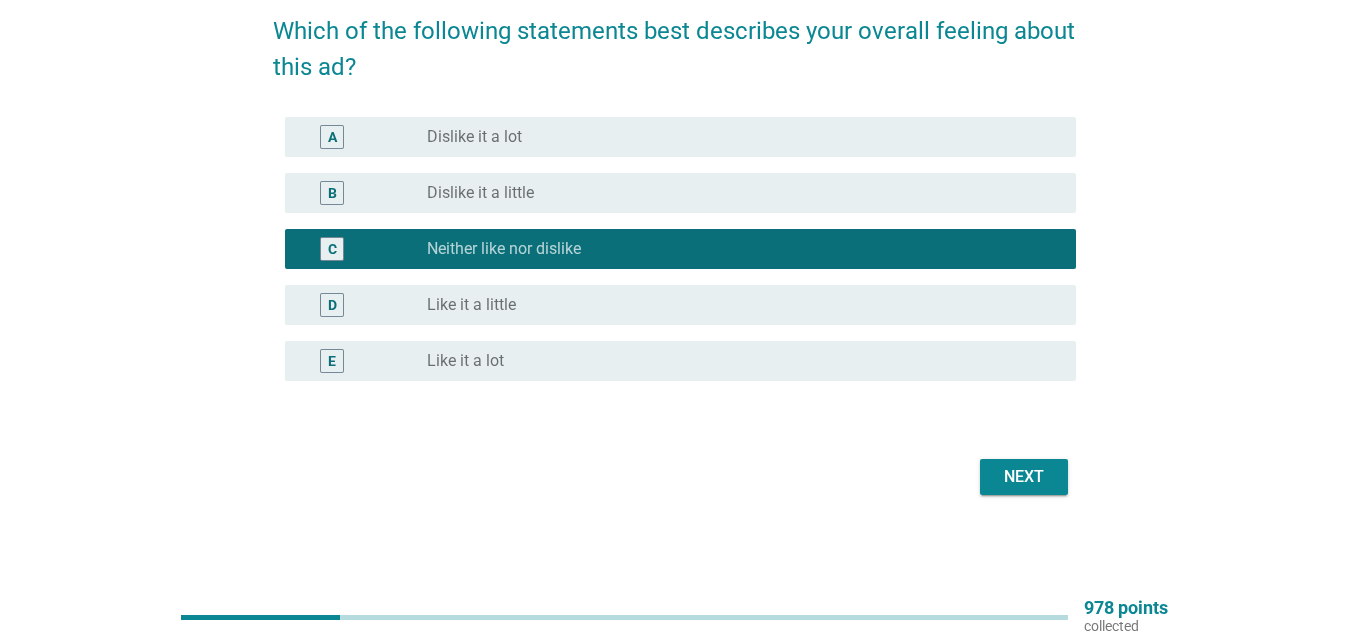 click on "Next" at bounding box center (1024, 477) 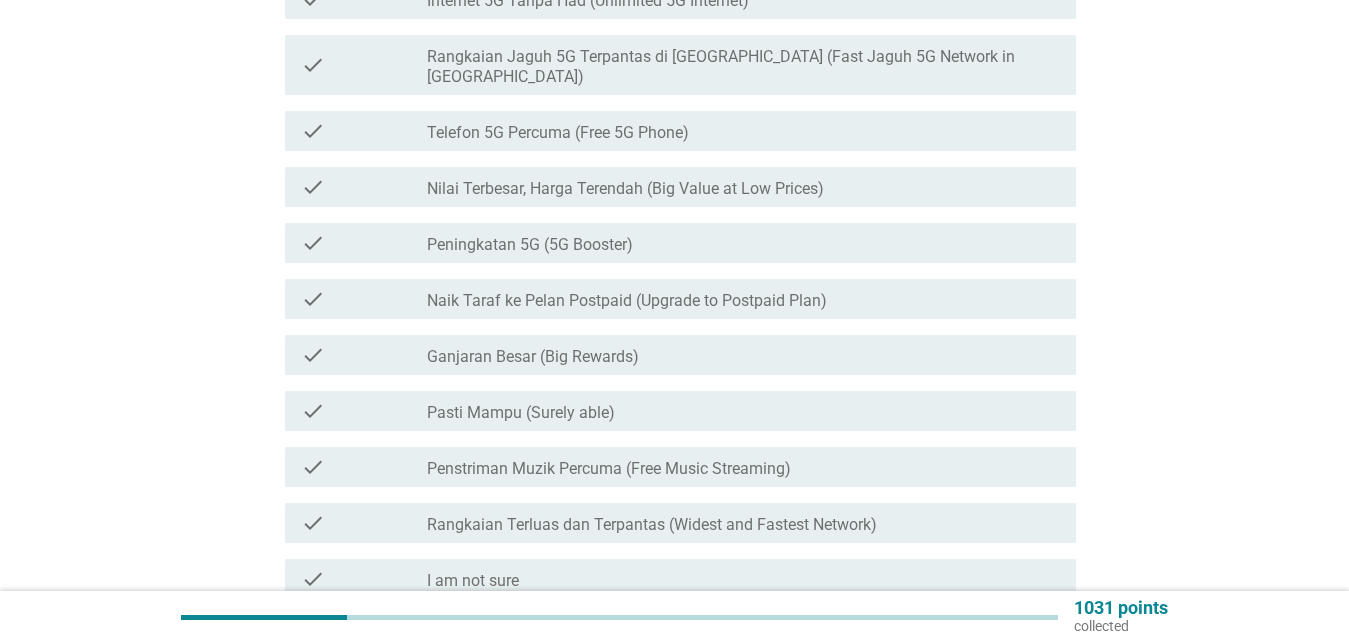 scroll, scrollTop: 510, scrollLeft: 0, axis: vertical 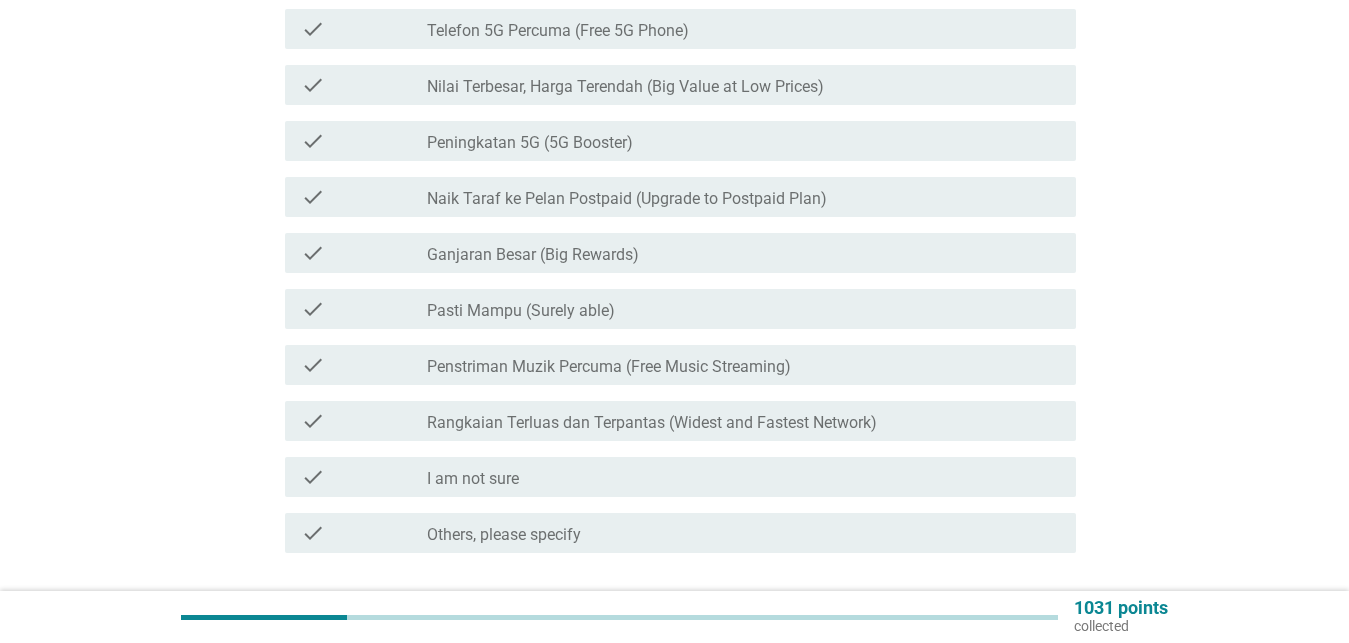 click on "check_box_outline_blank Pasti Mampu (Surely able)" at bounding box center [743, 309] 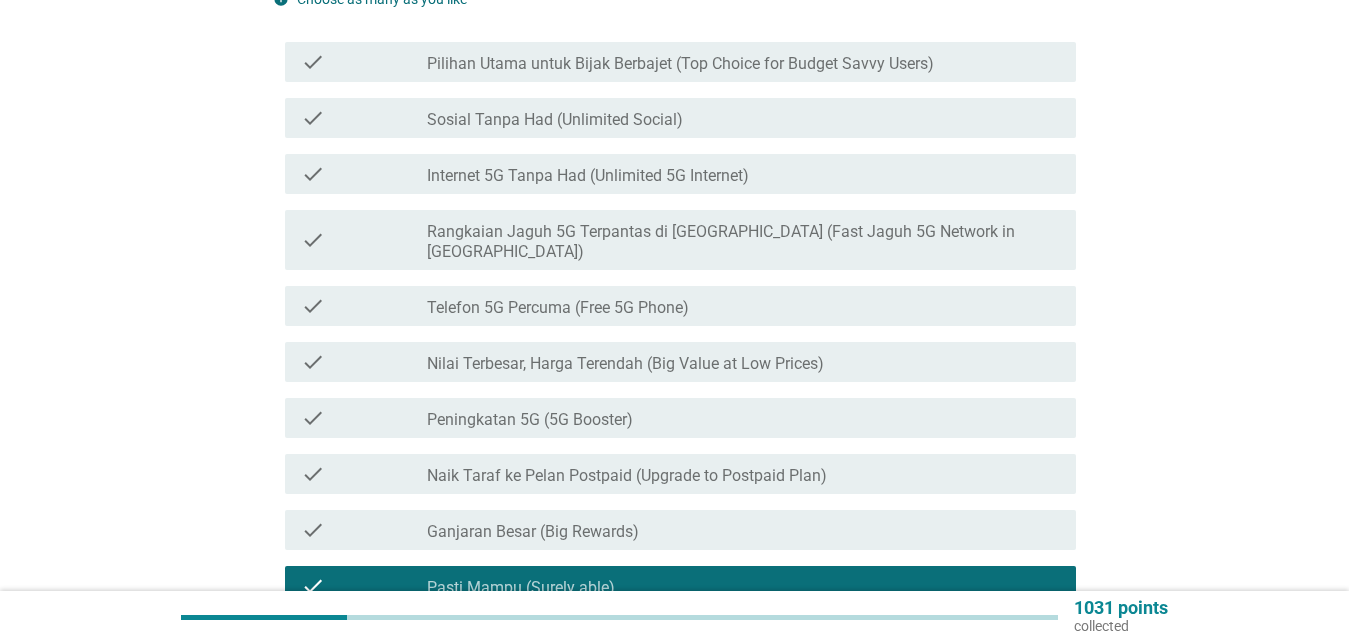 scroll, scrollTop: 204, scrollLeft: 0, axis: vertical 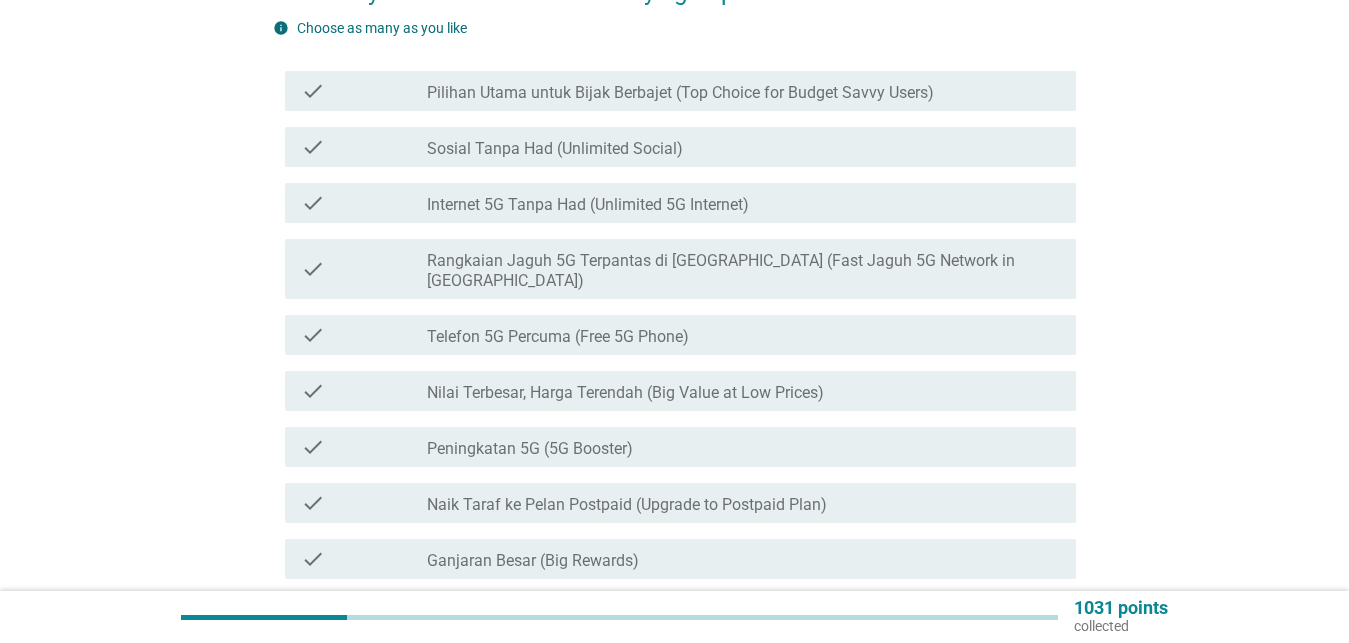 click on "Pilihan Utama untuk Bijak Berbajet (Top Choice for Budget Savvy Users)" at bounding box center (680, 93) 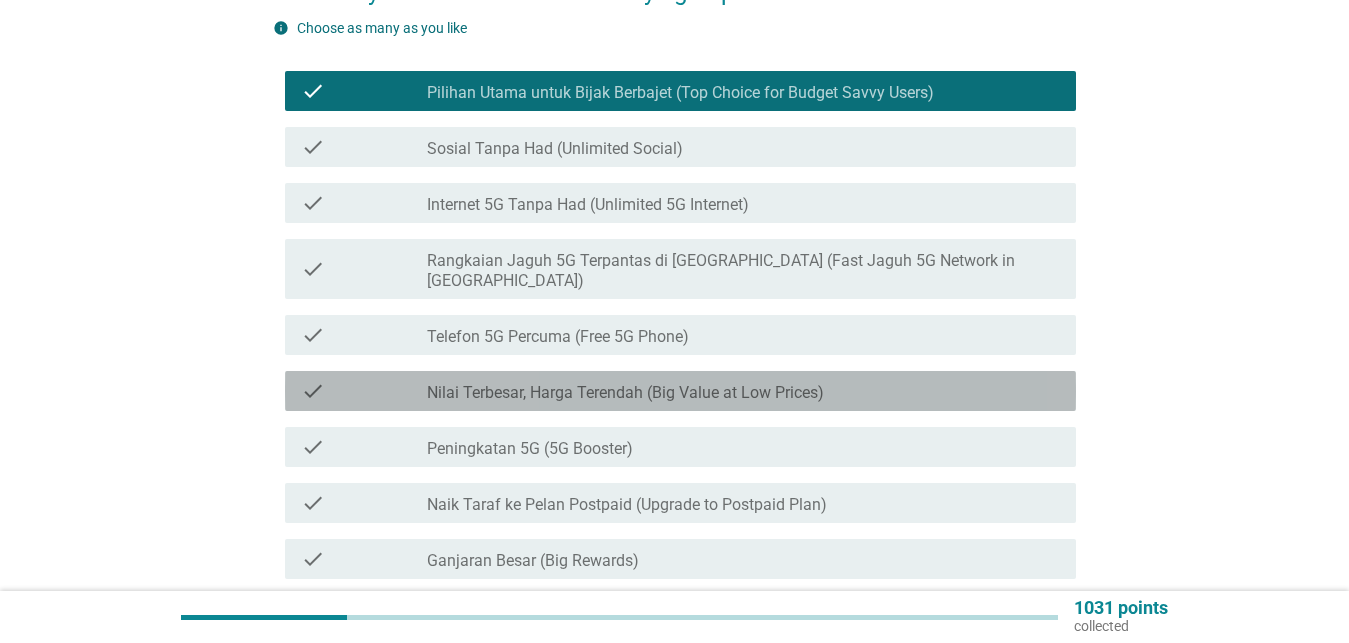 click on "Nilai Terbesar, Harga Terendah (Big Value at Low Prices)" at bounding box center [625, 393] 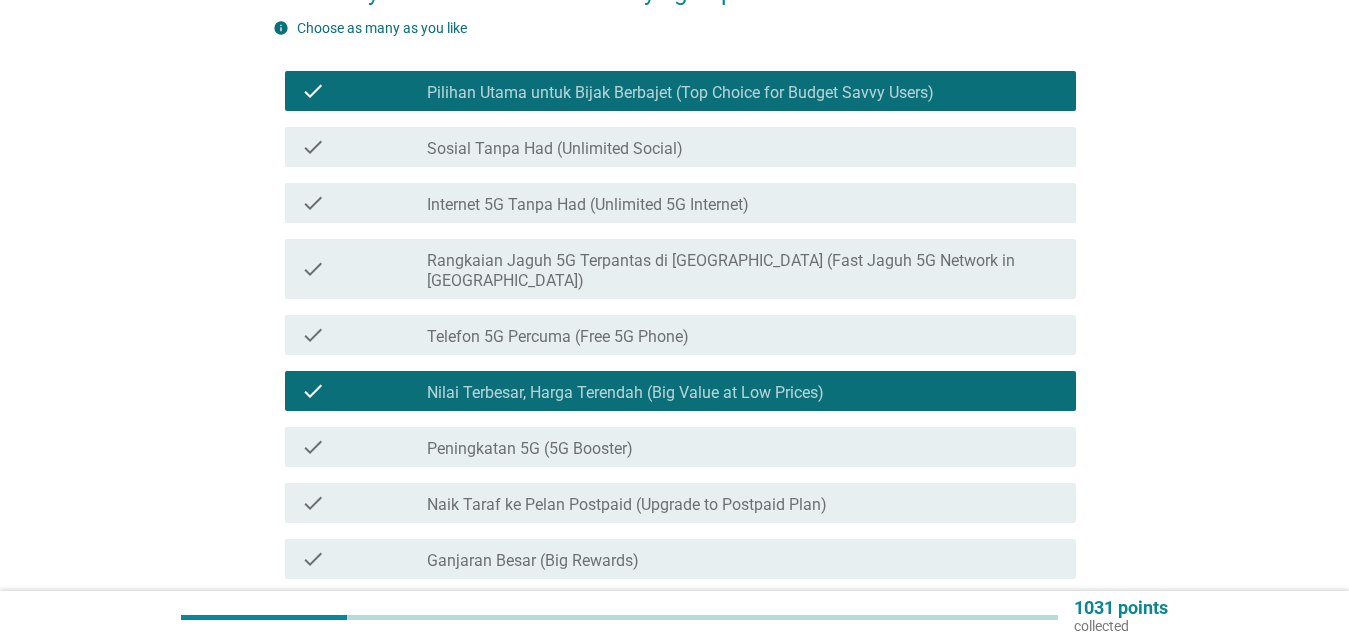 click on "Peningkatan 5G (5G Booster)" at bounding box center [530, 449] 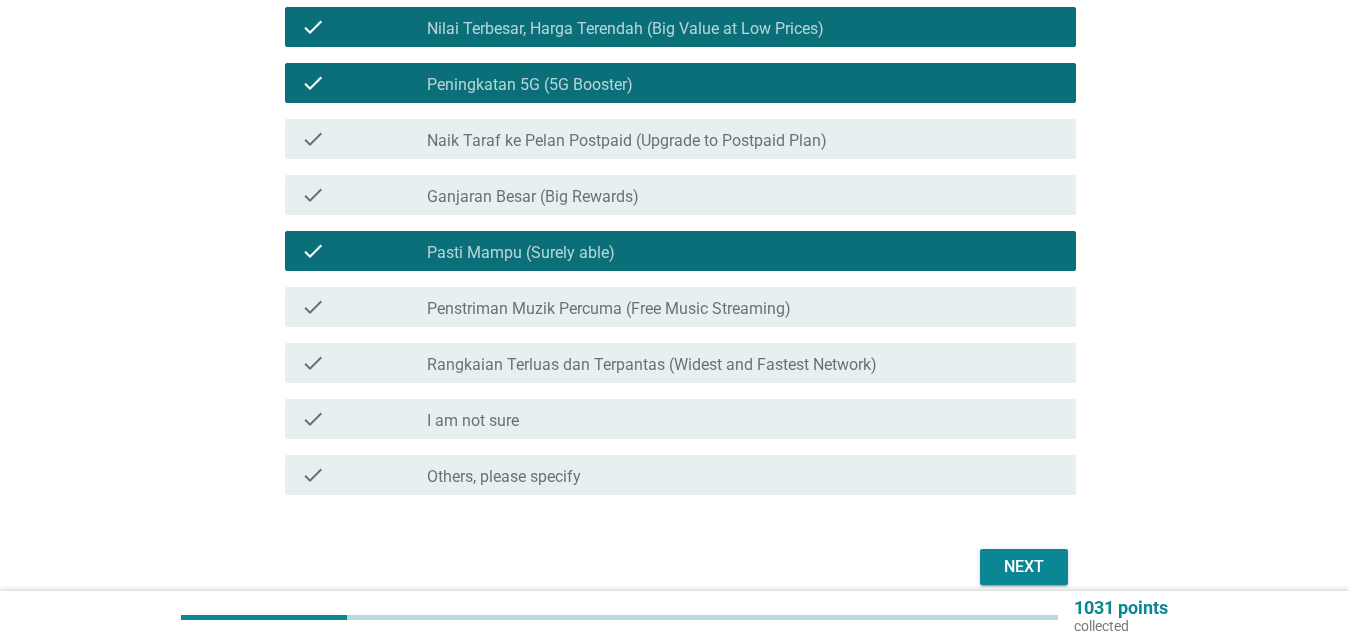 scroll, scrollTop: 612, scrollLeft: 0, axis: vertical 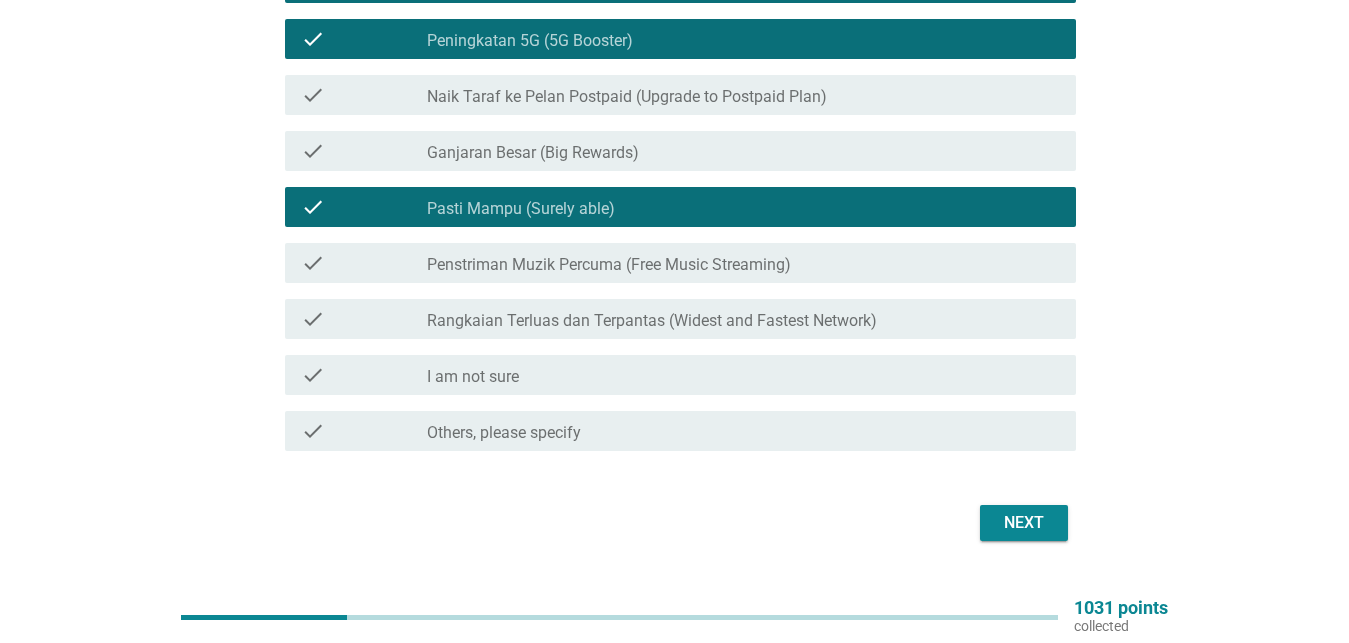click on "Next" at bounding box center [1024, 523] 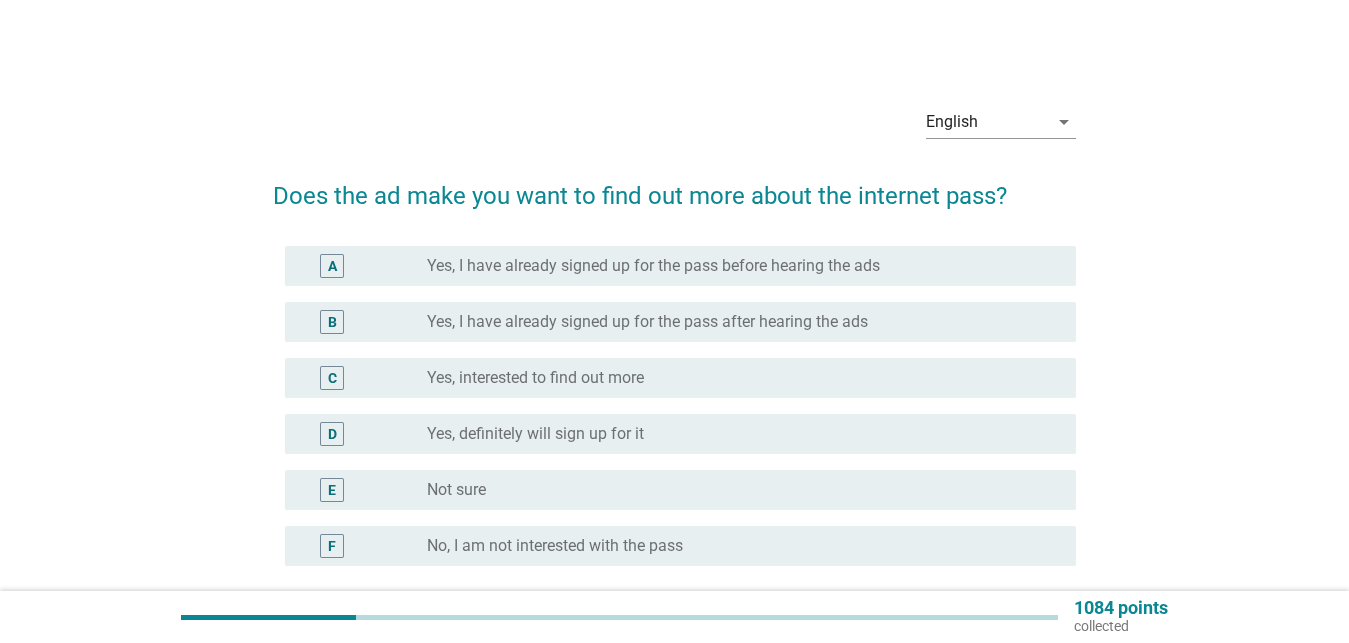 scroll, scrollTop: 102, scrollLeft: 0, axis: vertical 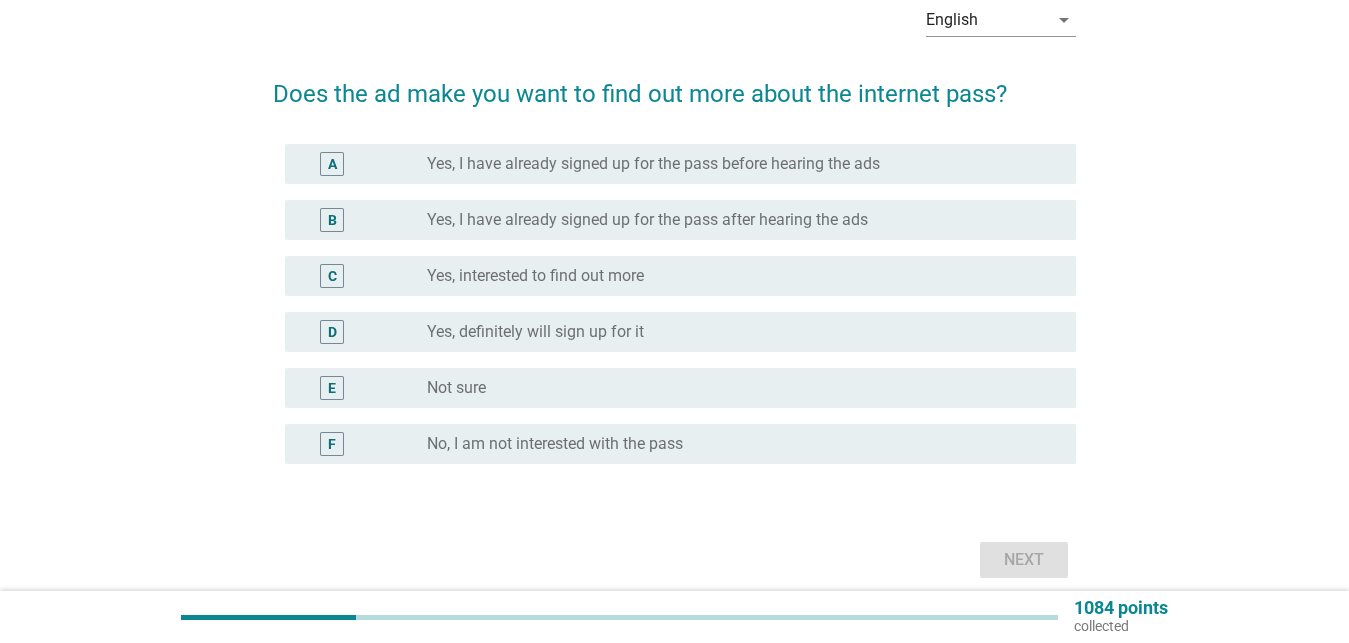 click on "Yes, interested to find out more" at bounding box center [535, 276] 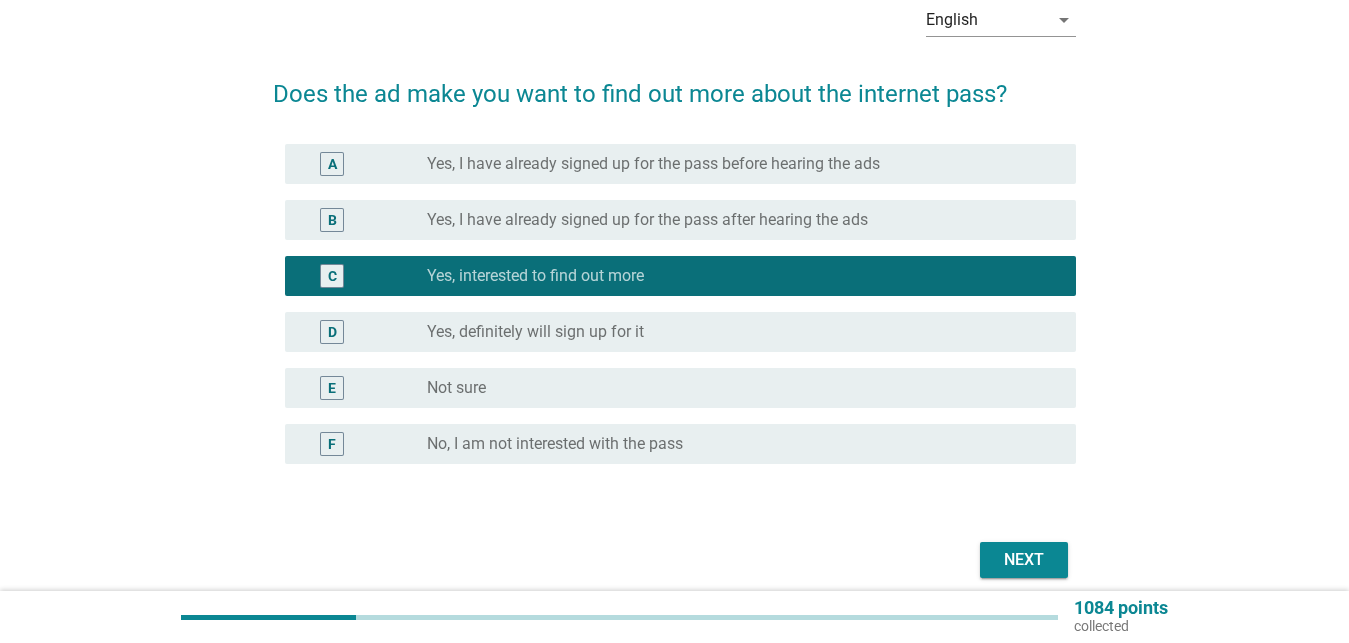 click on "Next" at bounding box center [1024, 560] 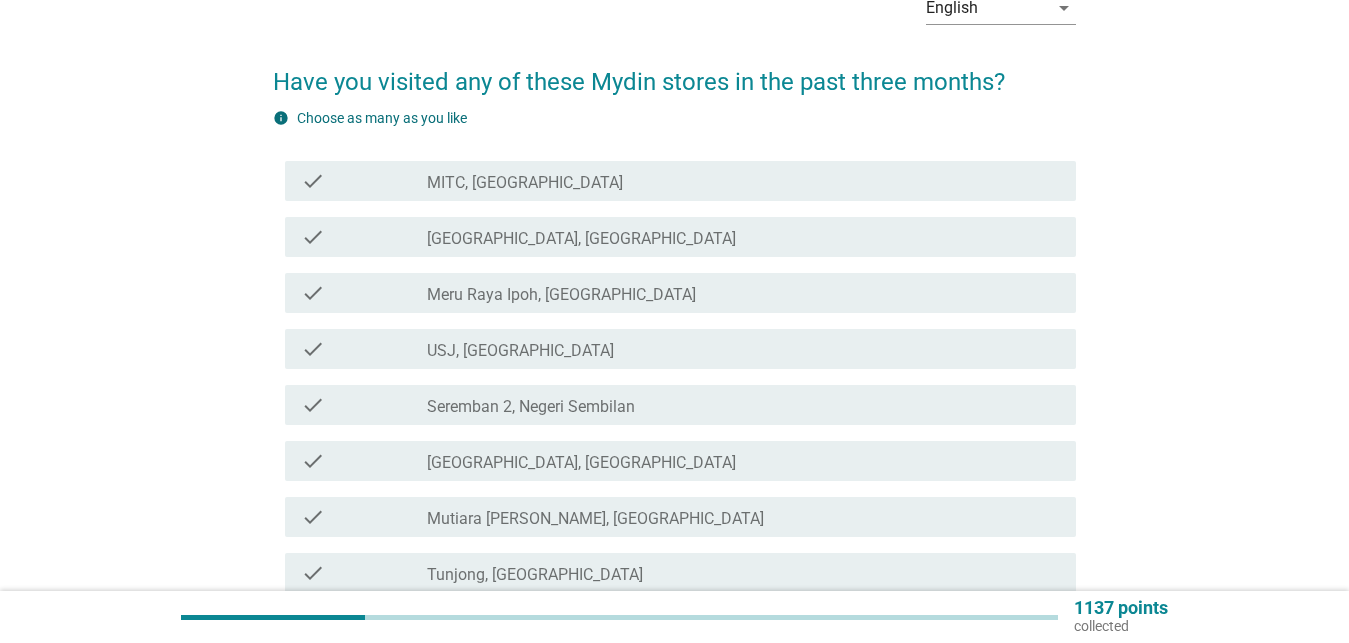 scroll, scrollTop: 306, scrollLeft: 0, axis: vertical 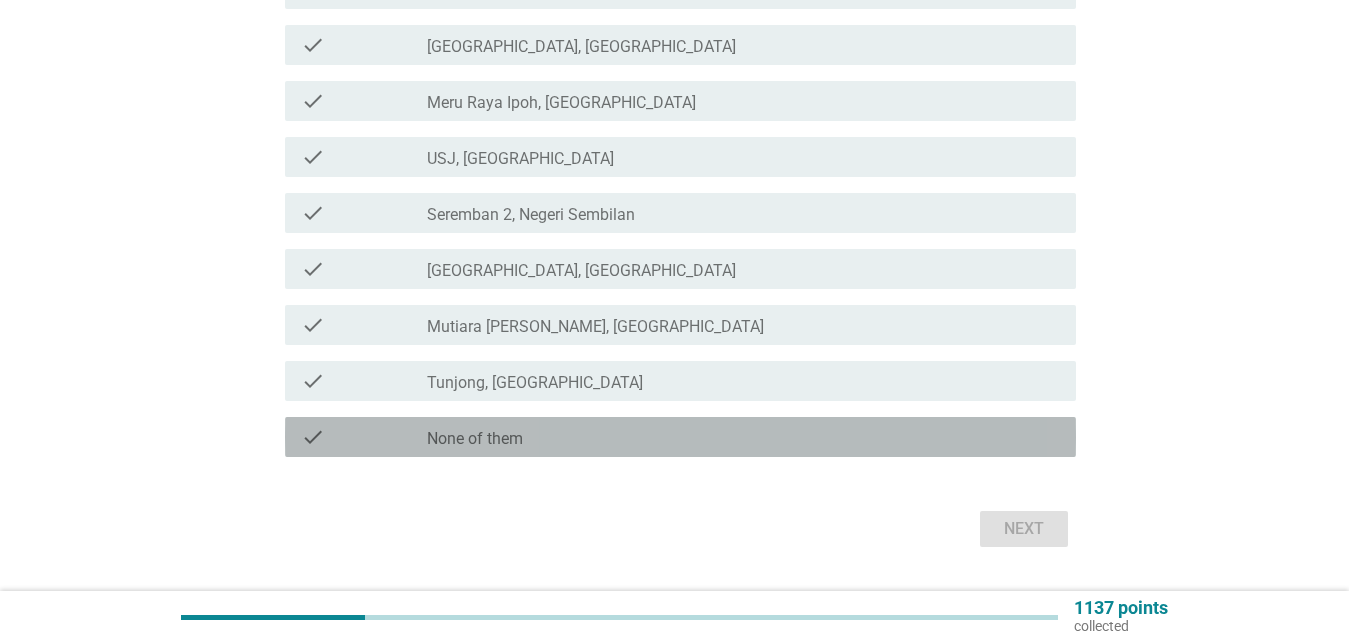 click on "None of them" at bounding box center (475, 439) 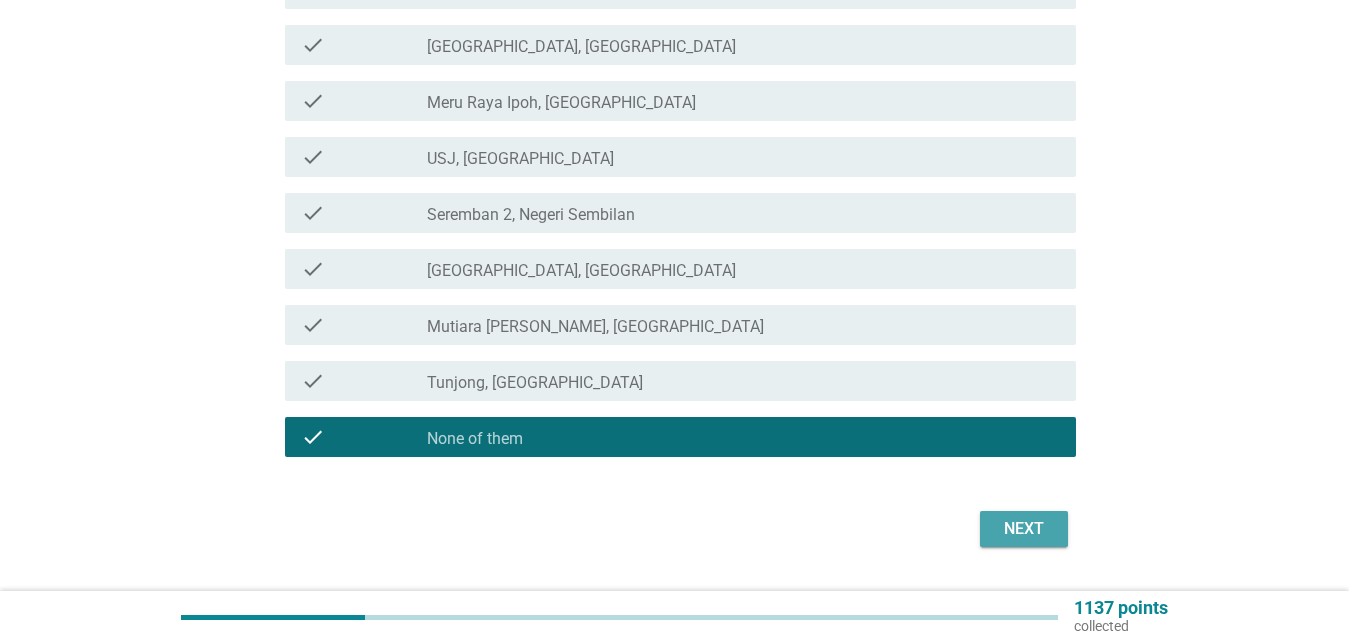 click on "Next" at bounding box center [1024, 529] 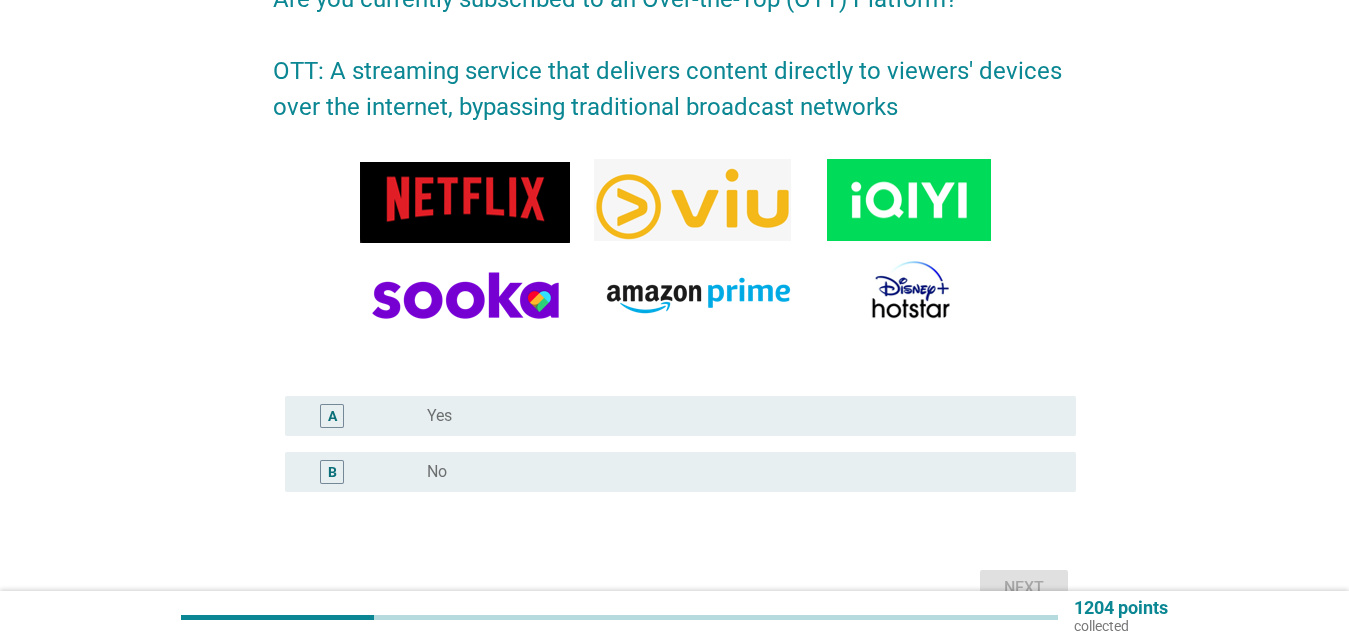 scroll, scrollTop: 306, scrollLeft: 0, axis: vertical 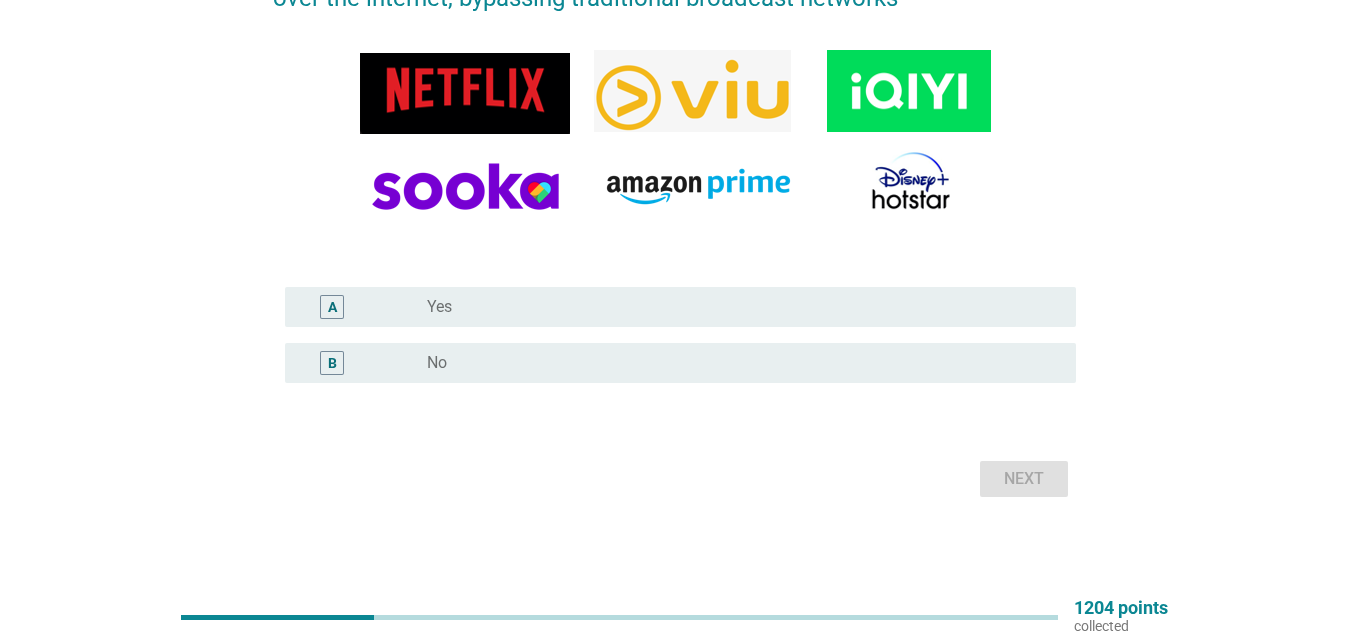 click on "B     radio_button_unchecked No" at bounding box center [680, 363] 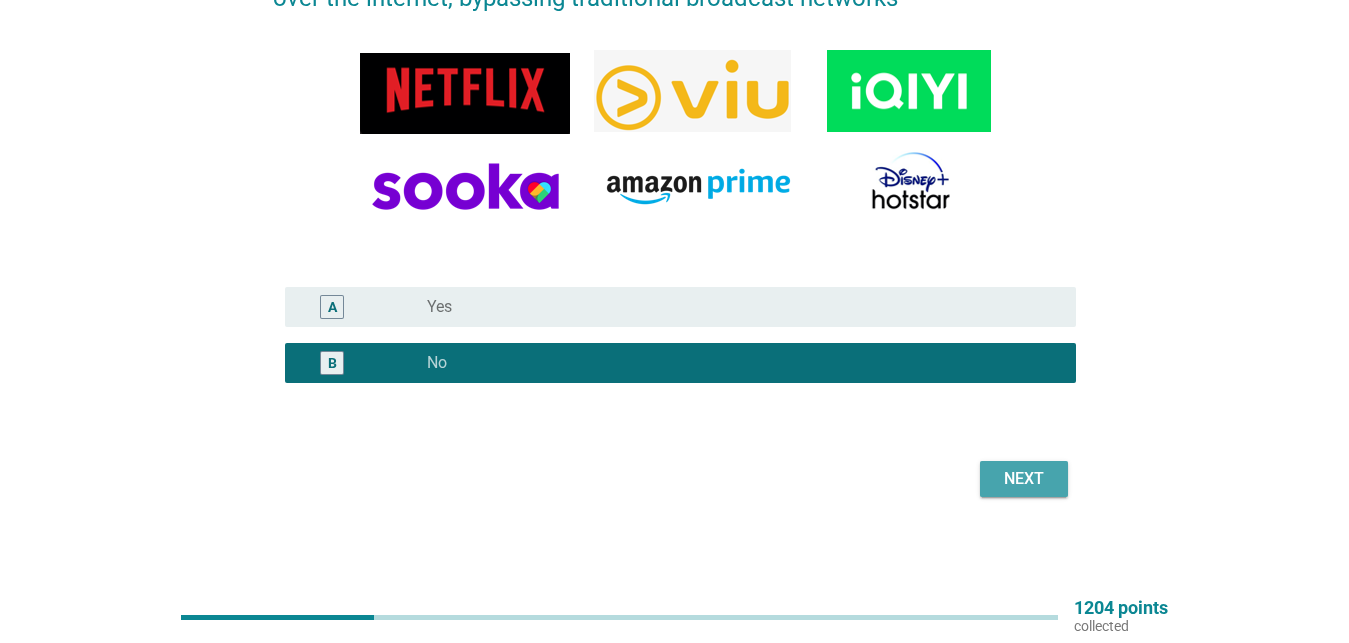 click on "Next" at bounding box center [1024, 479] 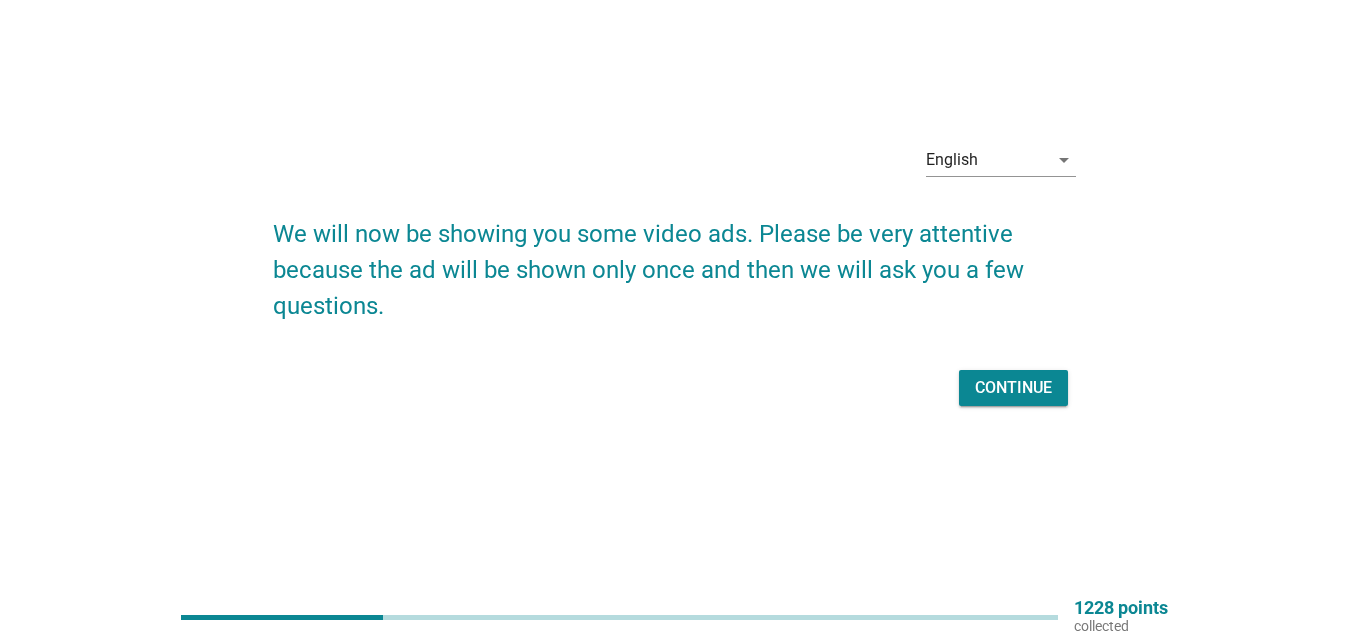 scroll, scrollTop: 0, scrollLeft: 0, axis: both 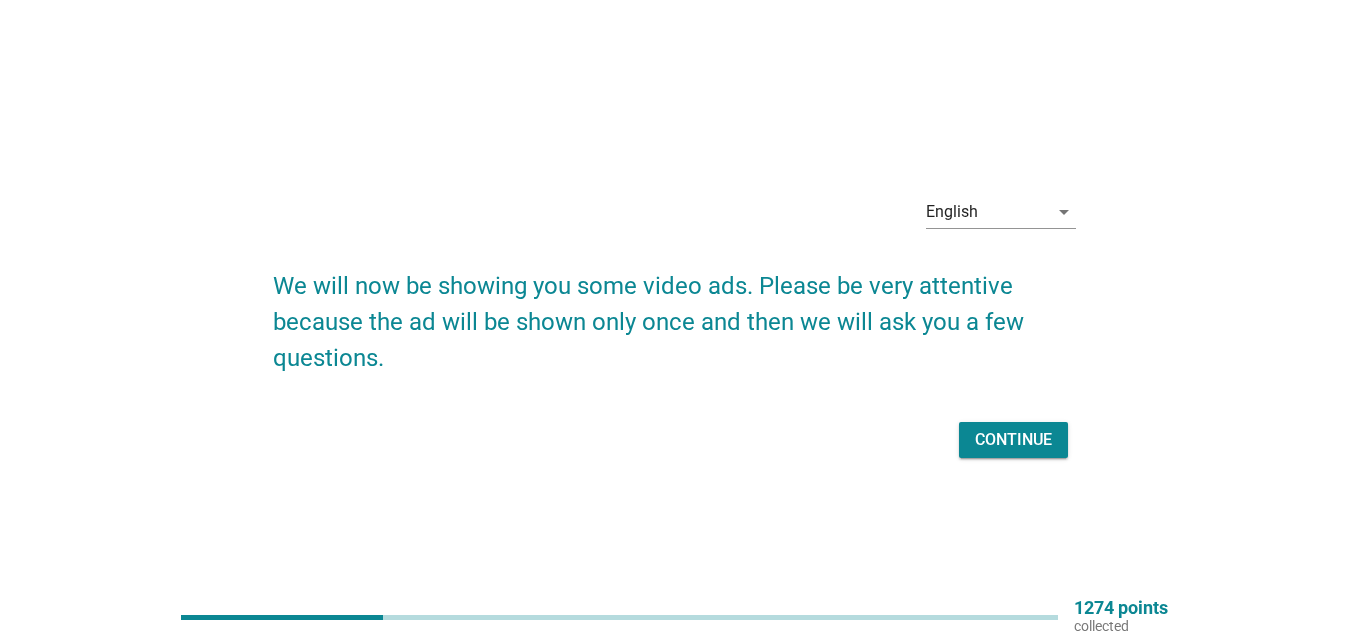 click on "Continue" at bounding box center (1013, 440) 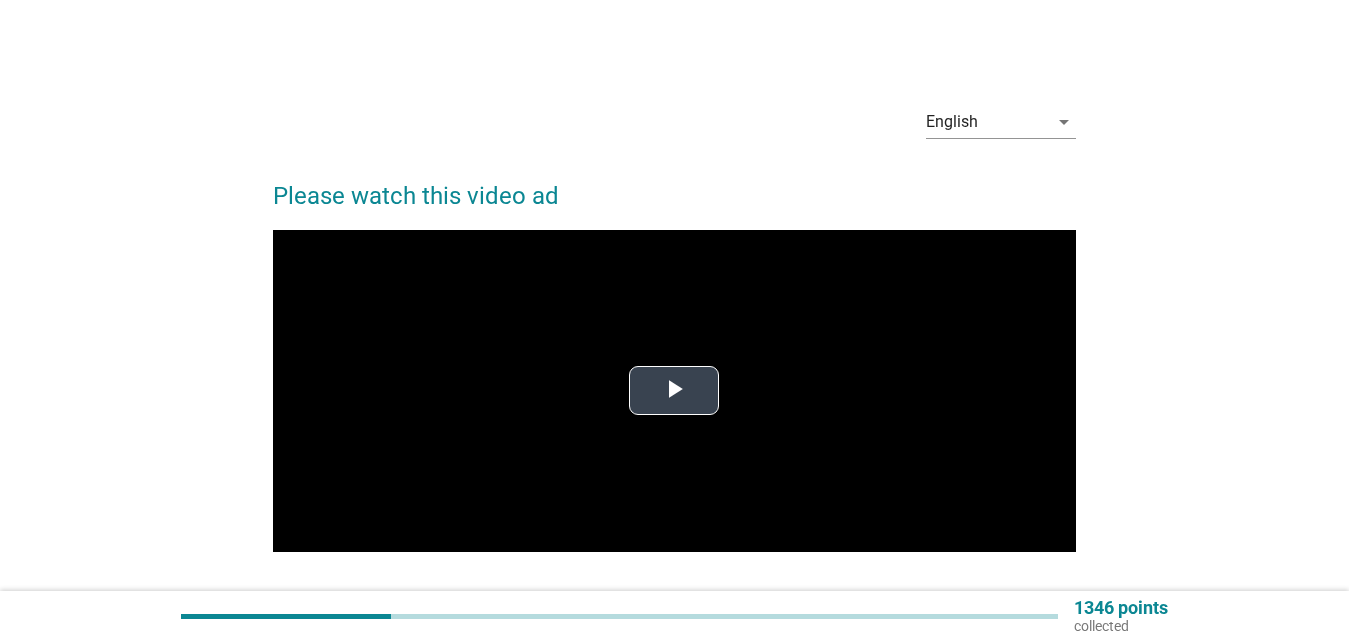 click at bounding box center [674, 391] 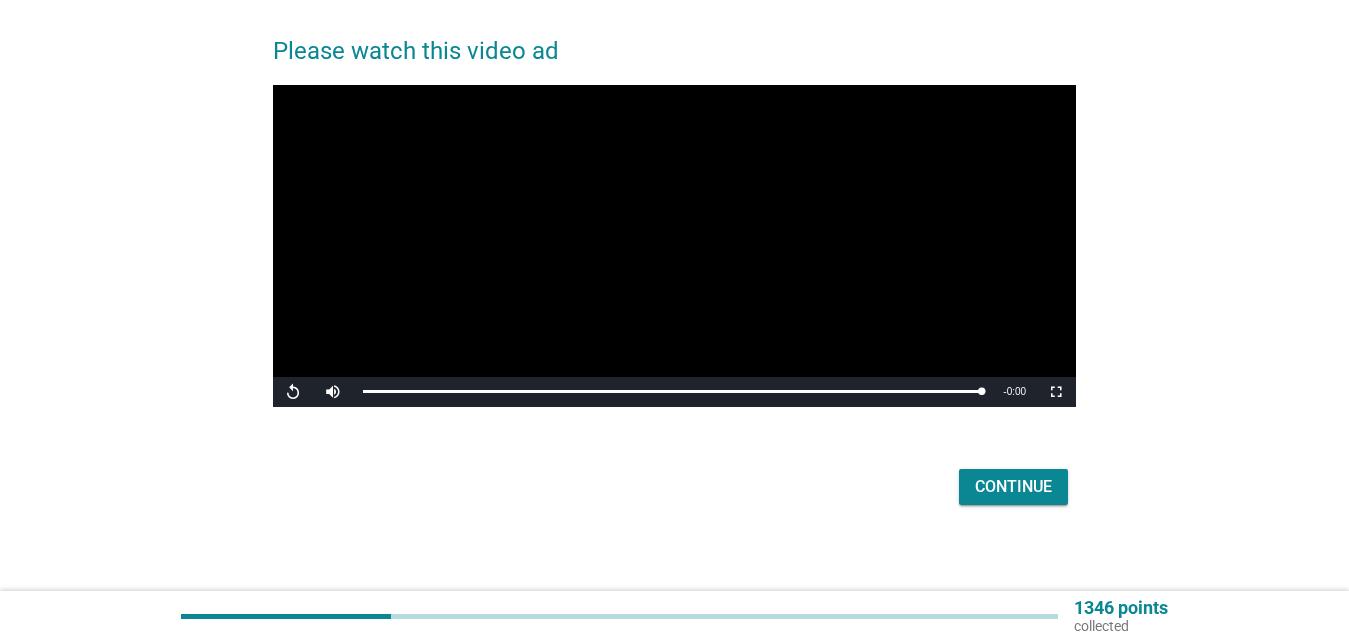 scroll, scrollTop: 155, scrollLeft: 0, axis: vertical 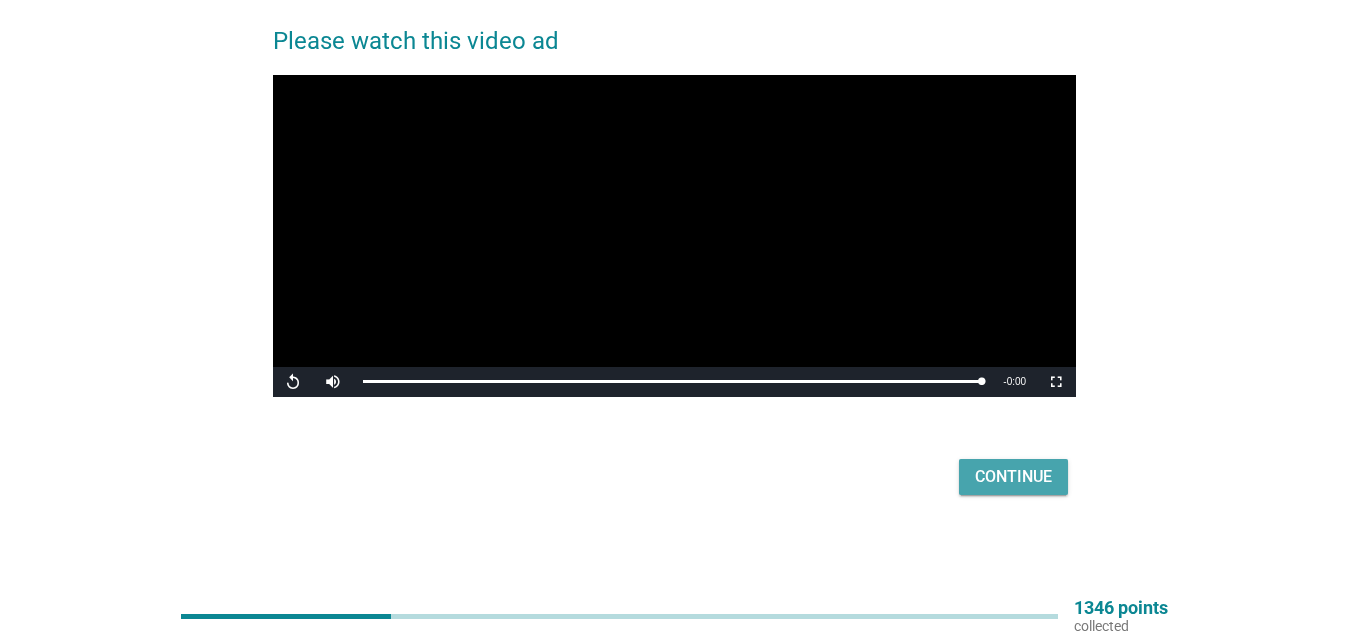 click on "Continue" at bounding box center [1013, 477] 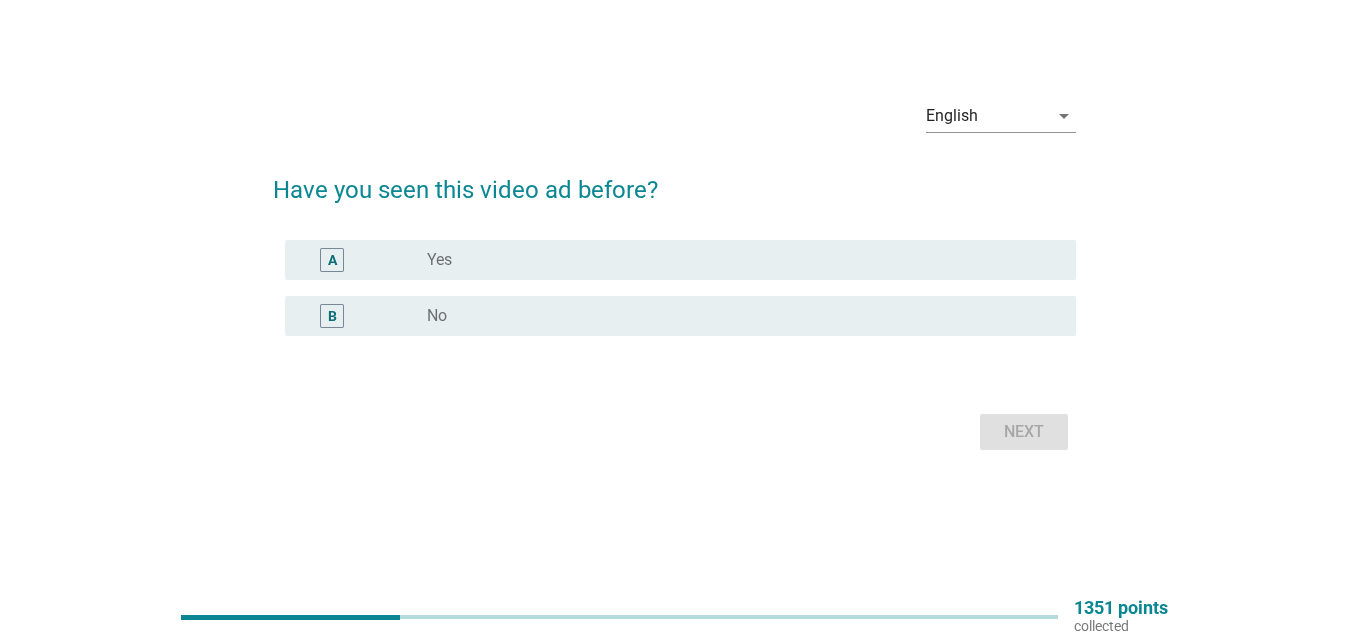 scroll, scrollTop: 0, scrollLeft: 0, axis: both 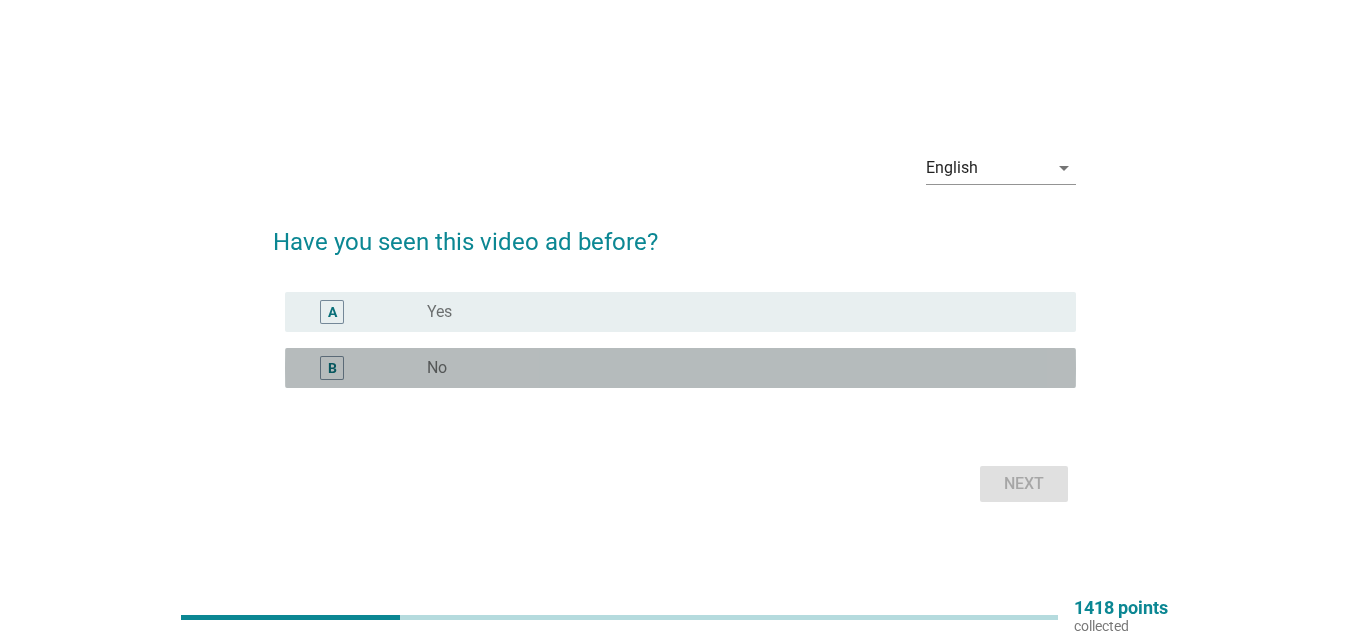click on "B     radio_button_unchecked No" at bounding box center (680, 368) 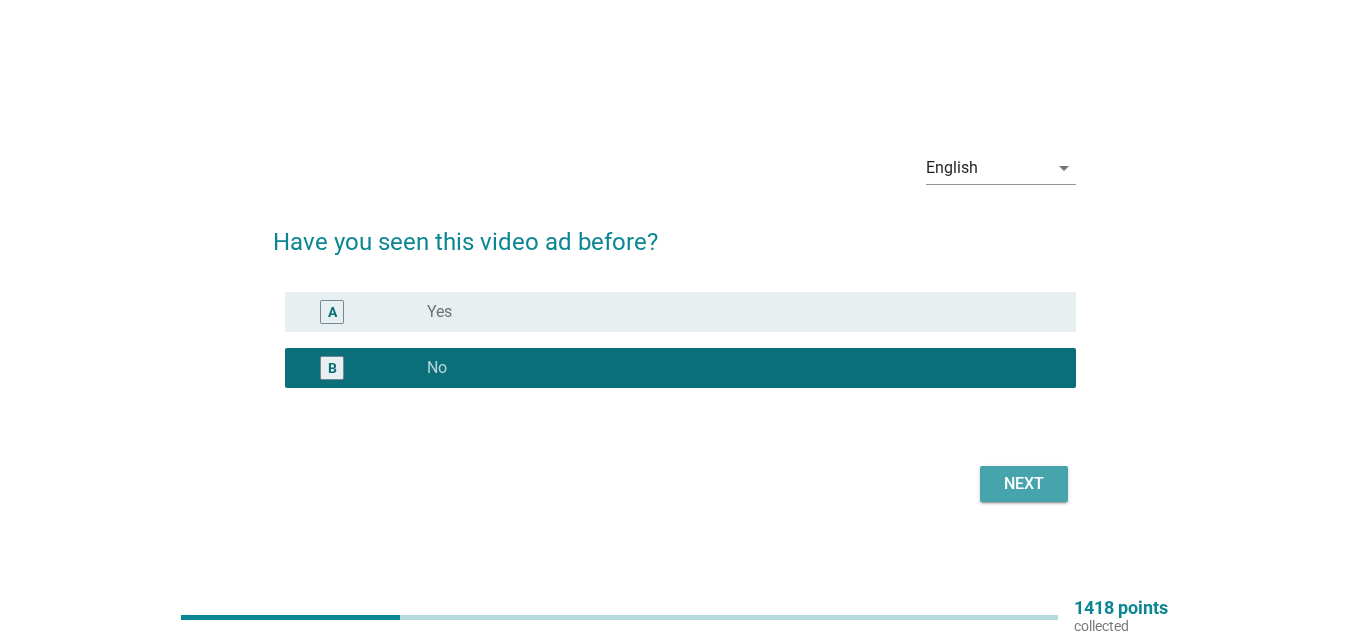click on "Next" at bounding box center [1024, 484] 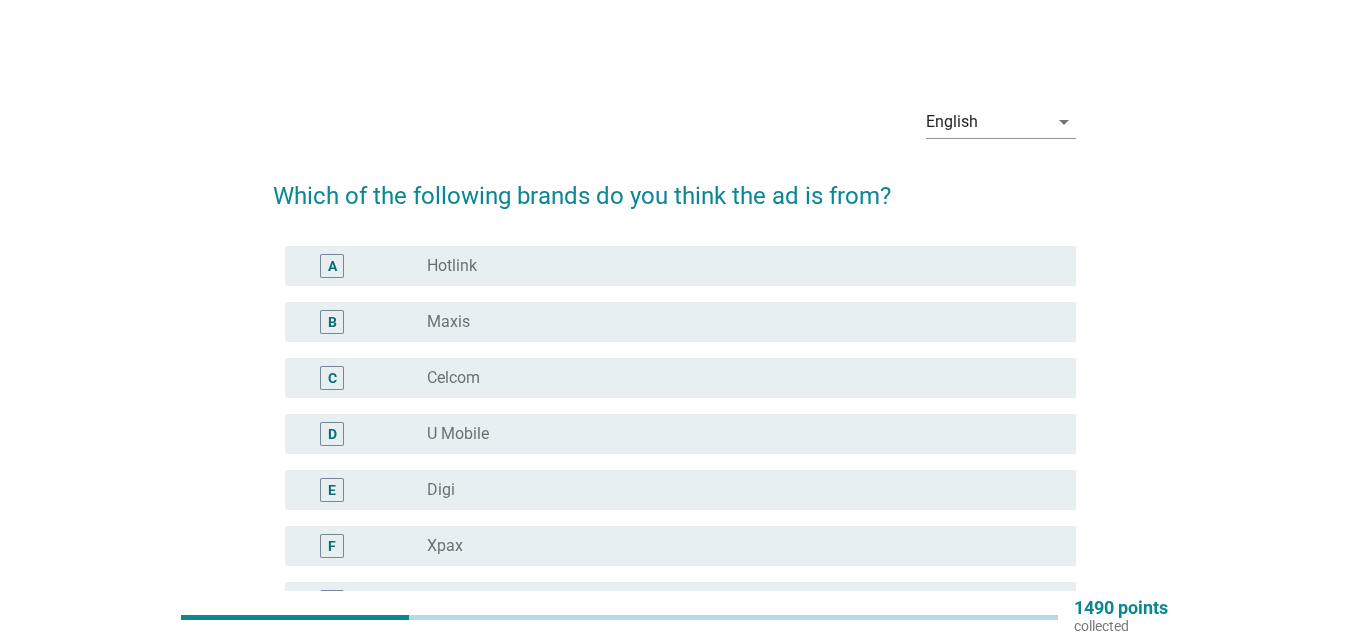 scroll, scrollTop: 408, scrollLeft: 0, axis: vertical 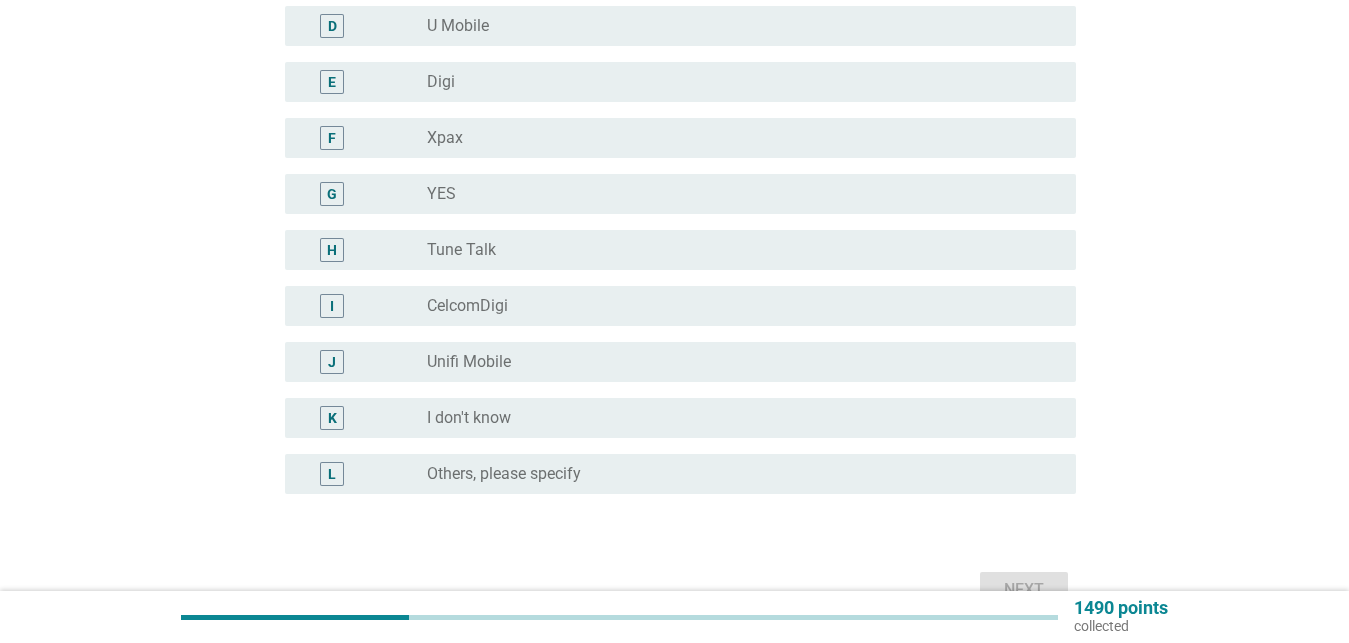 drag, startPoint x: 495, startPoint y: 402, endPoint x: 515, endPoint y: 410, distance: 21.540659 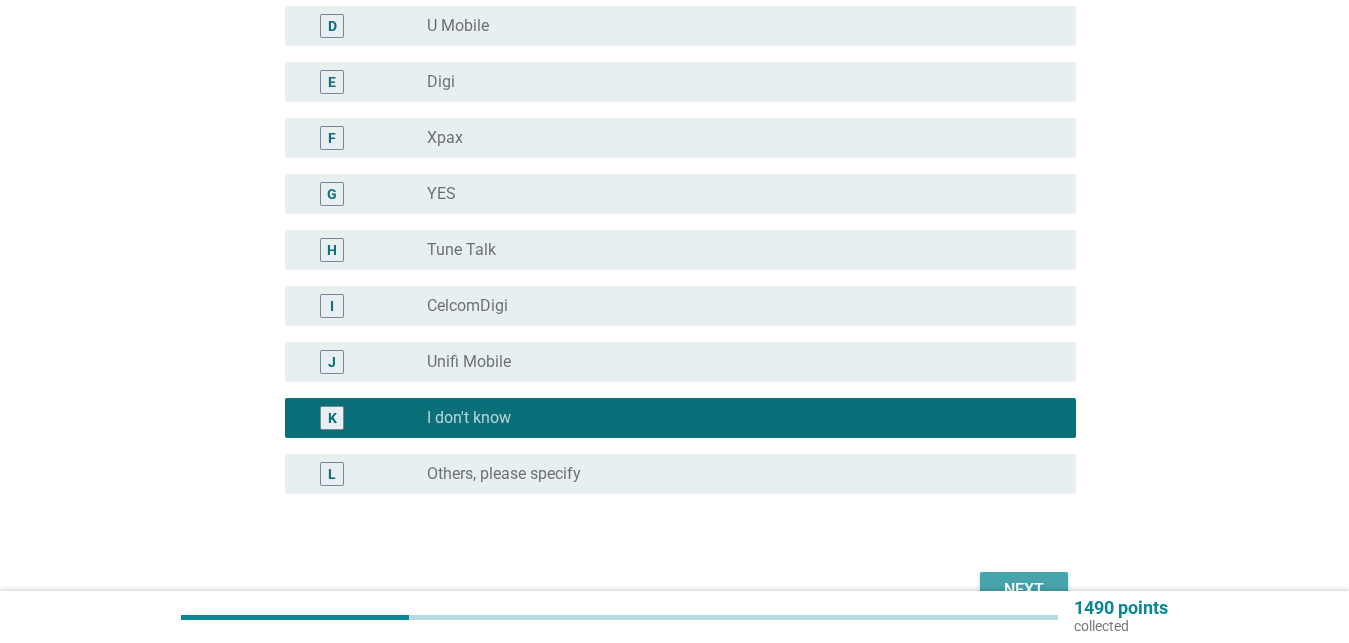 click on "Next" at bounding box center (1024, 590) 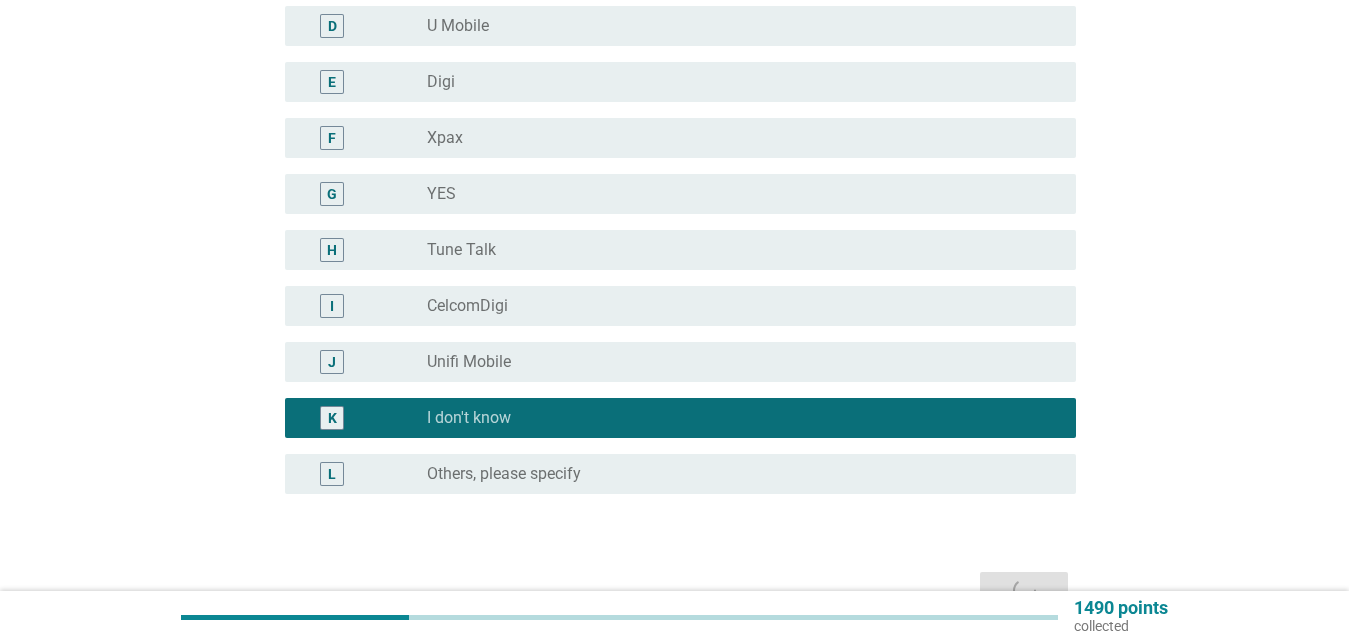 scroll, scrollTop: 0, scrollLeft: 0, axis: both 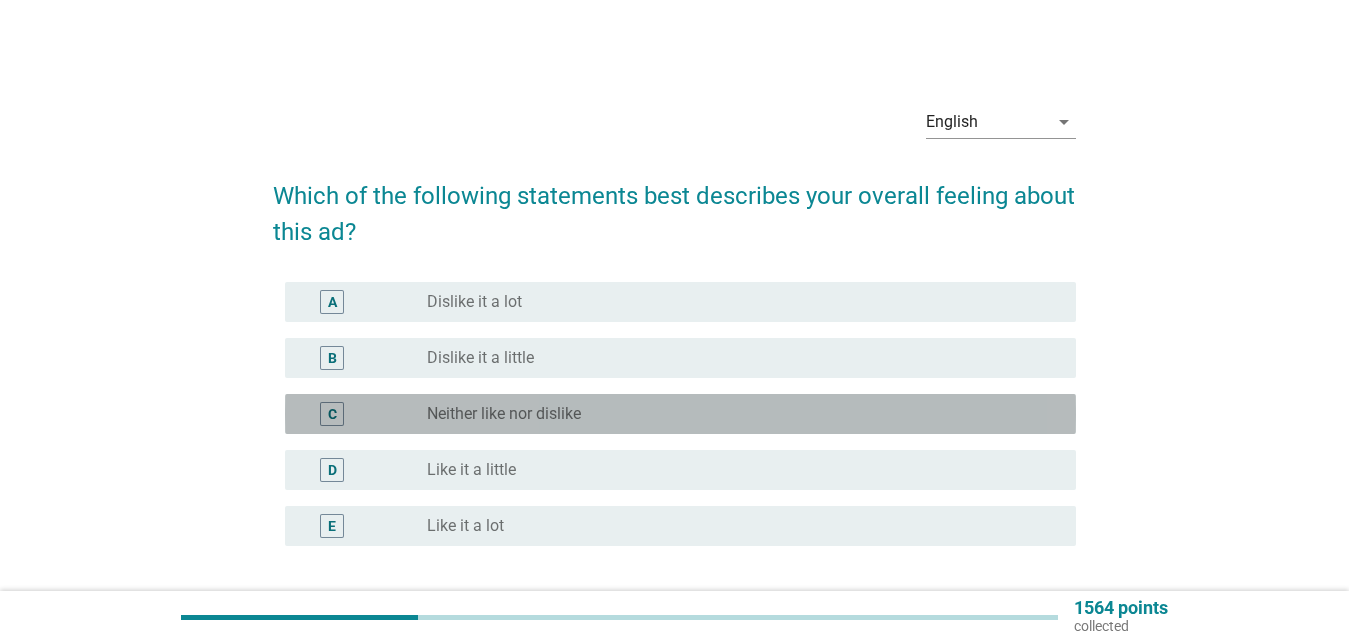 click on "Neither like nor dislike" at bounding box center [504, 414] 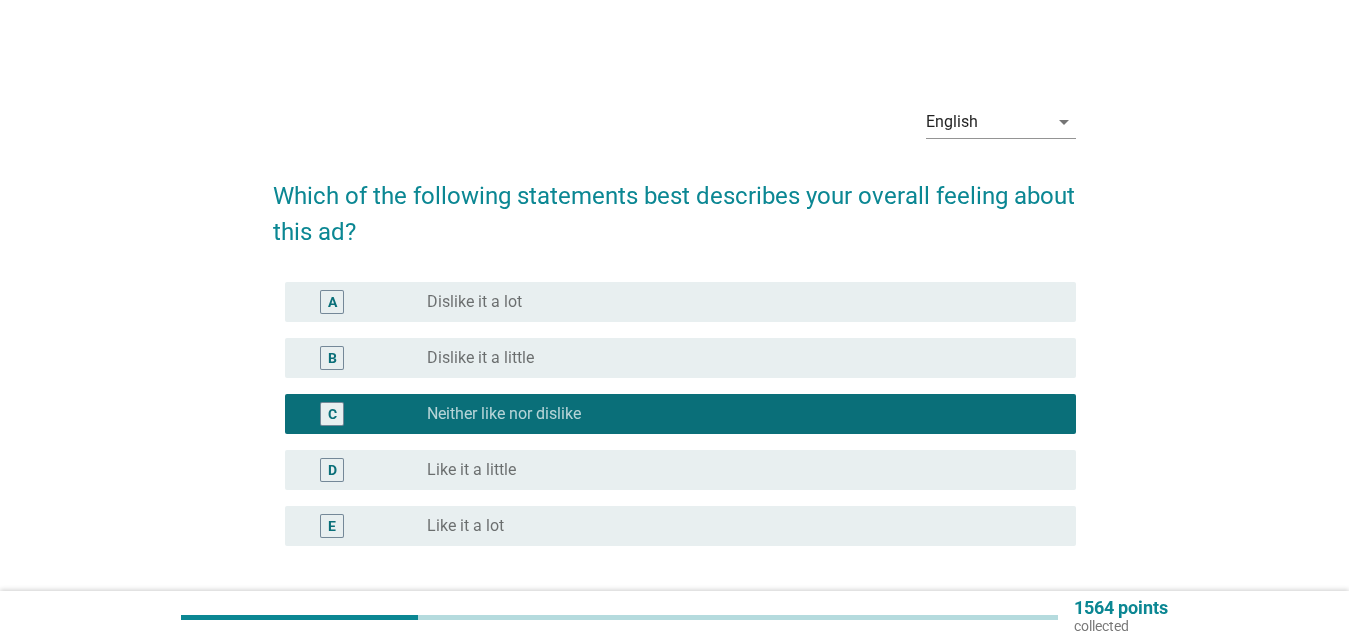 scroll, scrollTop: 165, scrollLeft: 0, axis: vertical 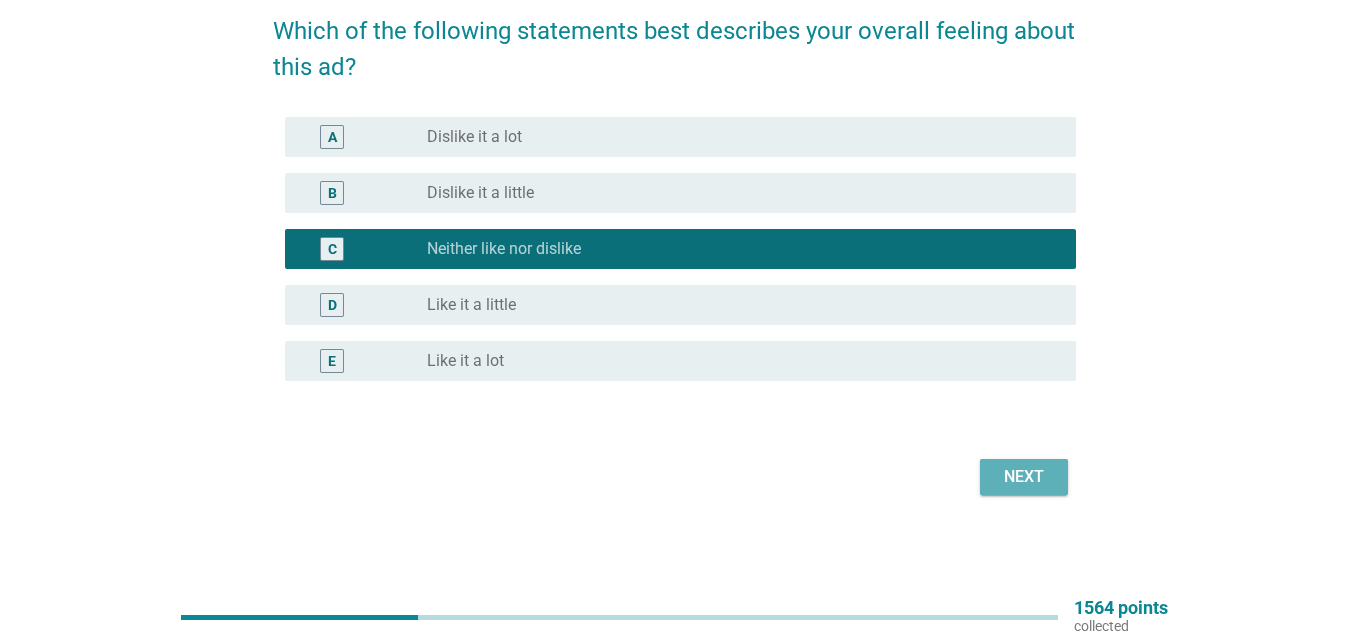 click on "Next" at bounding box center [1024, 477] 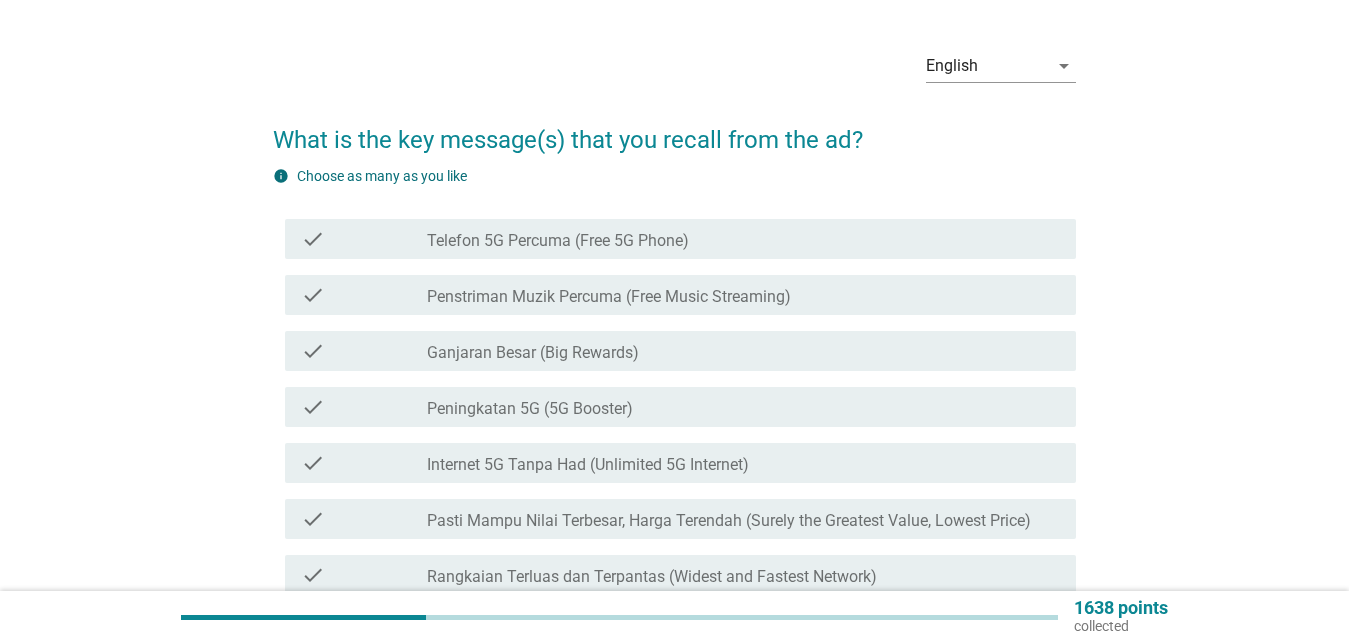 scroll, scrollTop: 204, scrollLeft: 0, axis: vertical 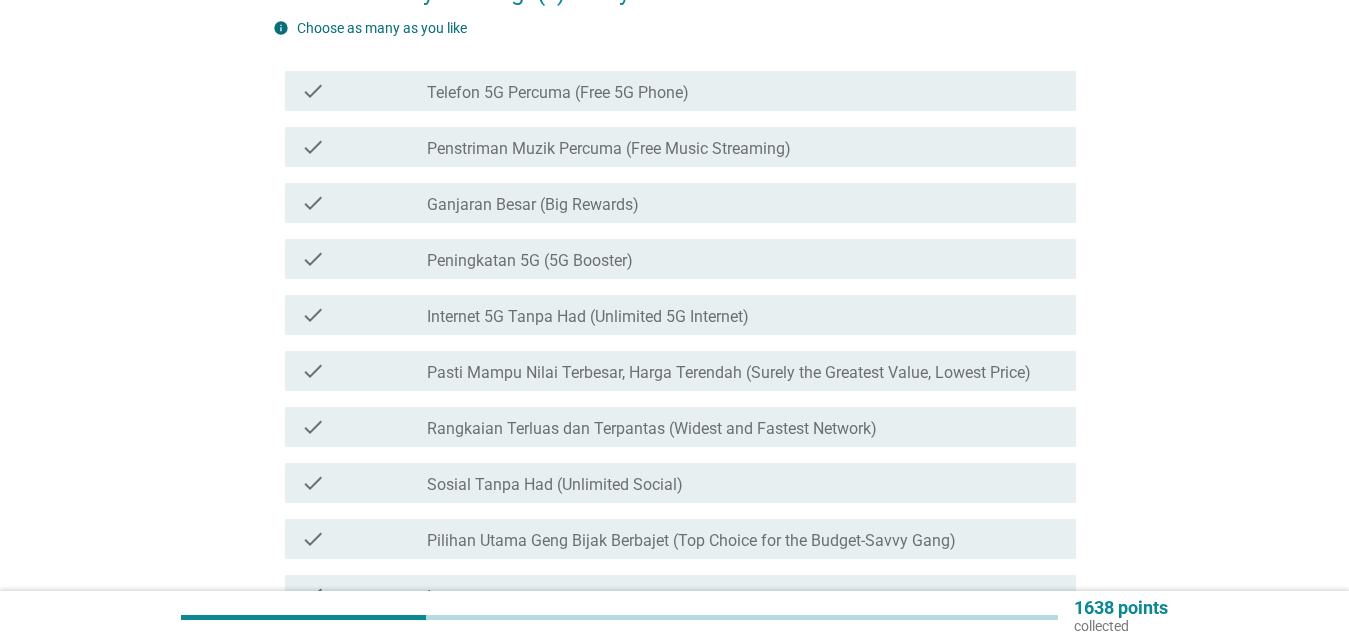 click on "Pasti Mampu Nilai Terbesar, Harga Terendah (Surely the Greatest Value, Lowest Price)" at bounding box center [729, 373] 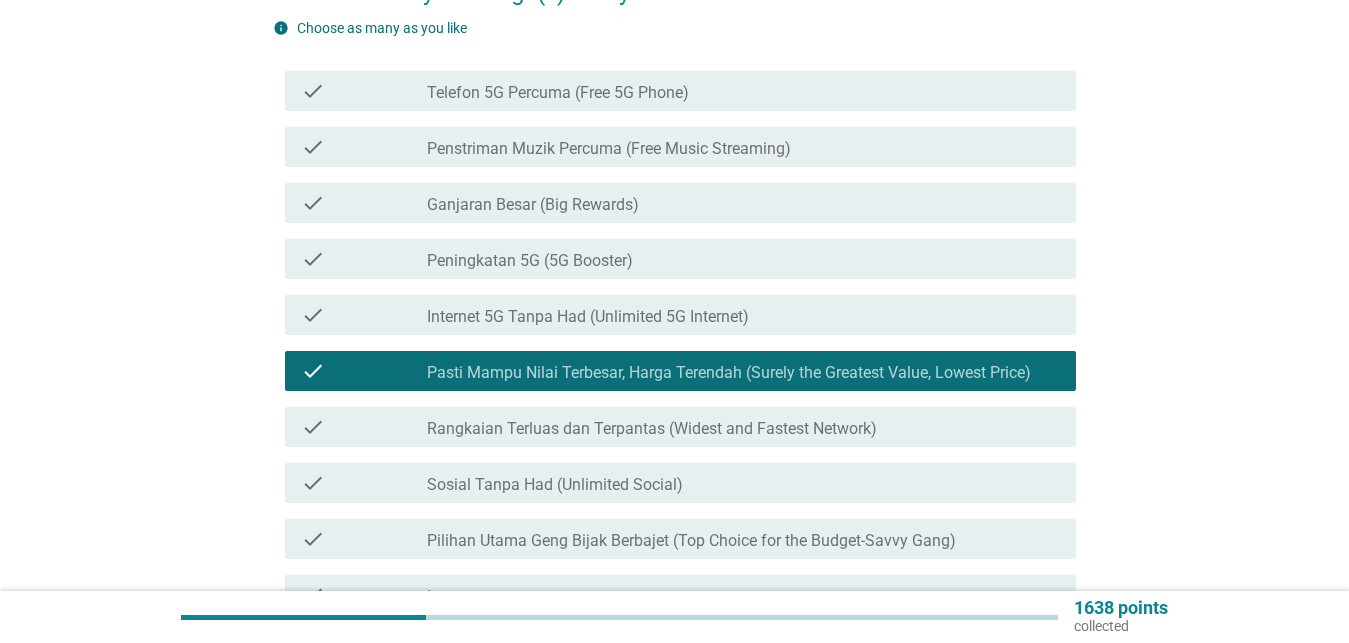 scroll, scrollTop: 306, scrollLeft: 0, axis: vertical 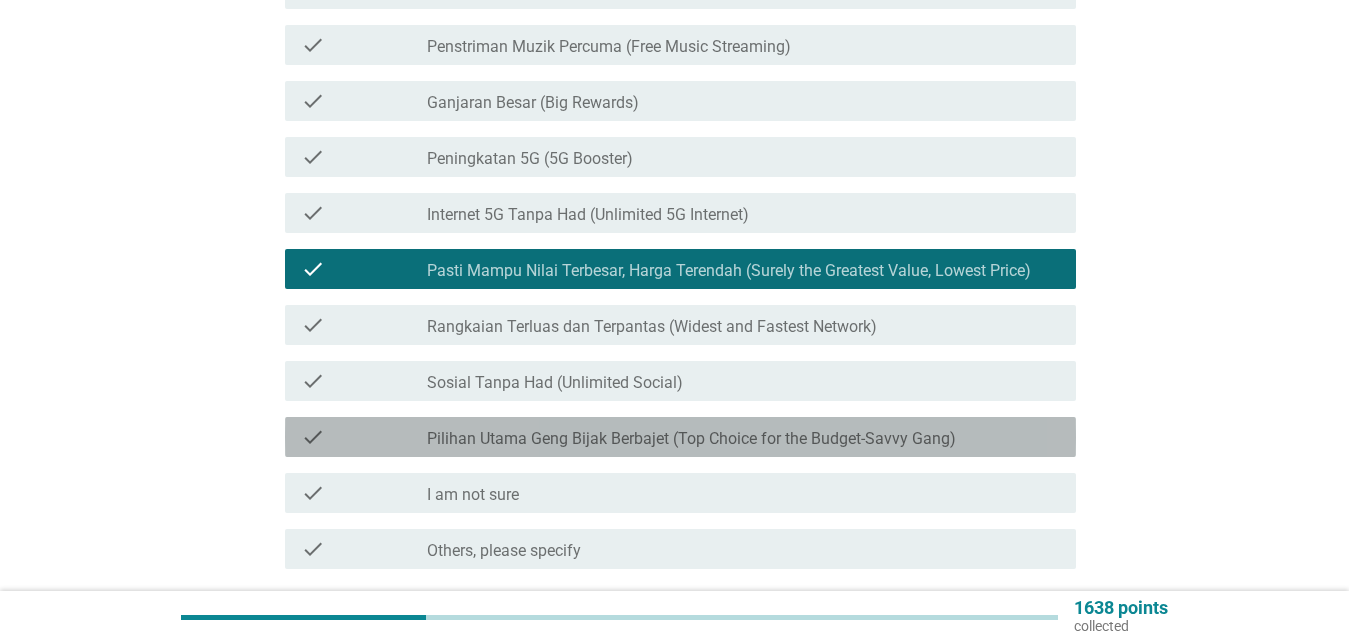 click on "Pilihan Utama Geng Bijak Berbajet (Top Choice for the Budget-Savvy Gang)" at bounding box center (691, 439) 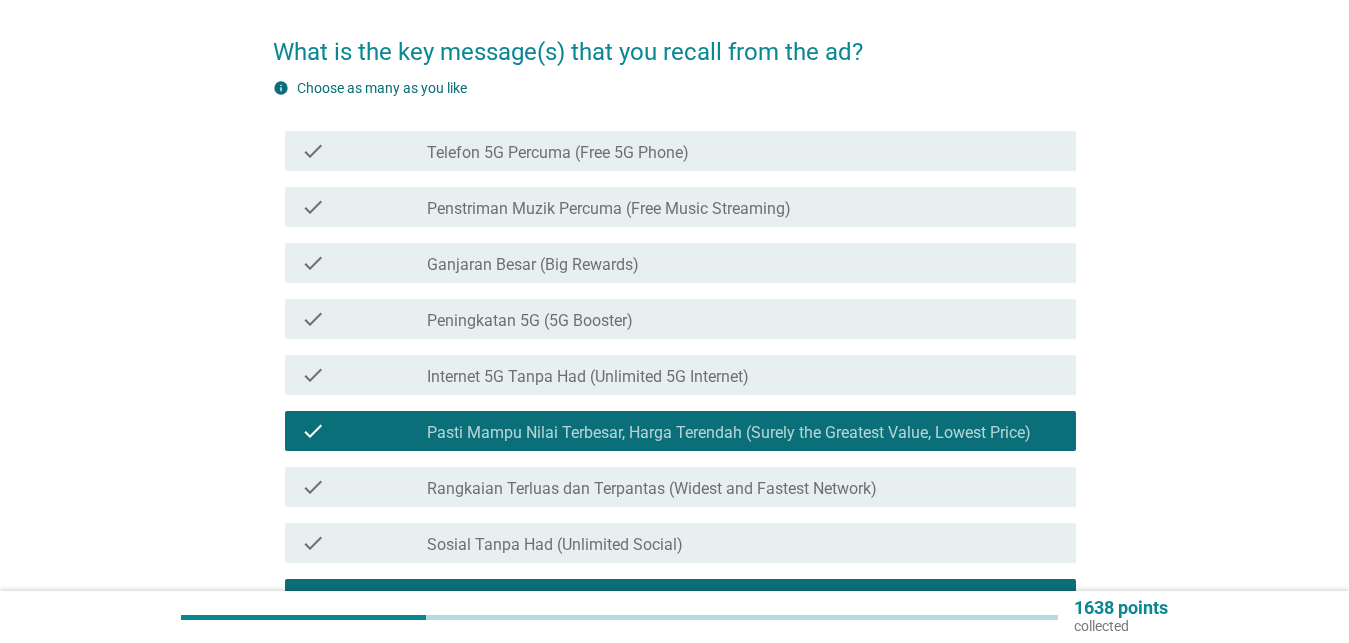 scroll, scrollTop: 102, scrollLeft: 0, axis: vertical 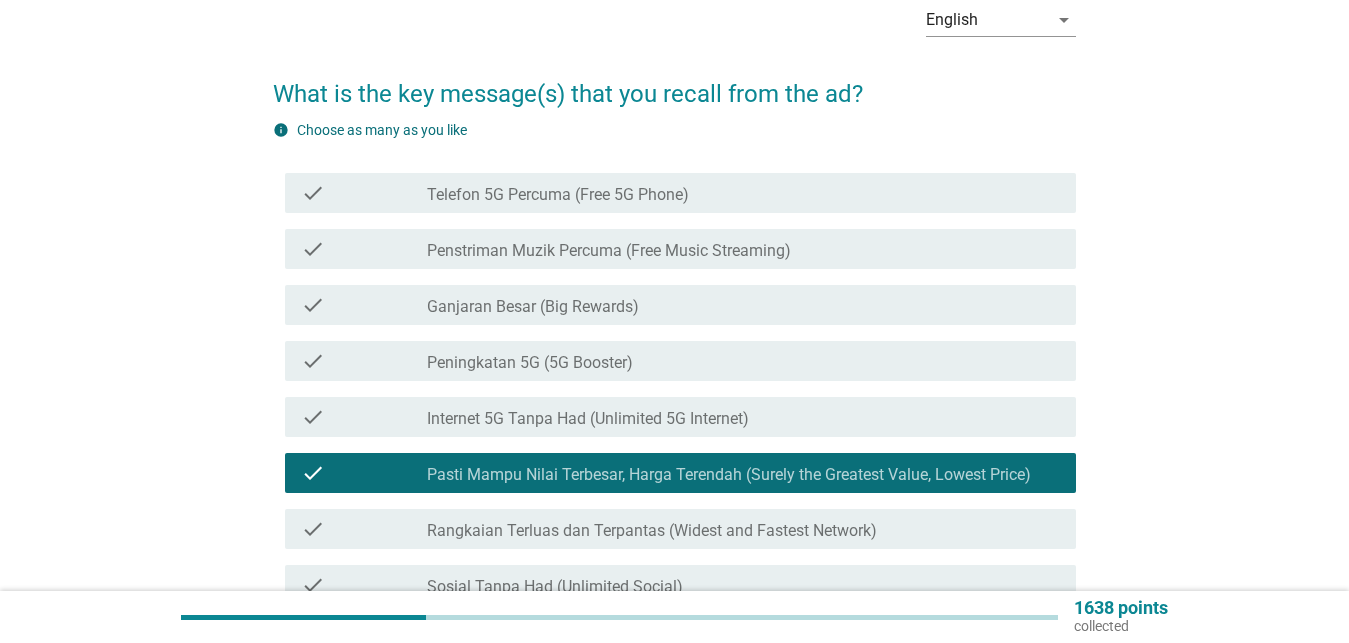 click on "Telefon 5G Percuma (Free 5G Phone)" at bounding box center [558, 195] 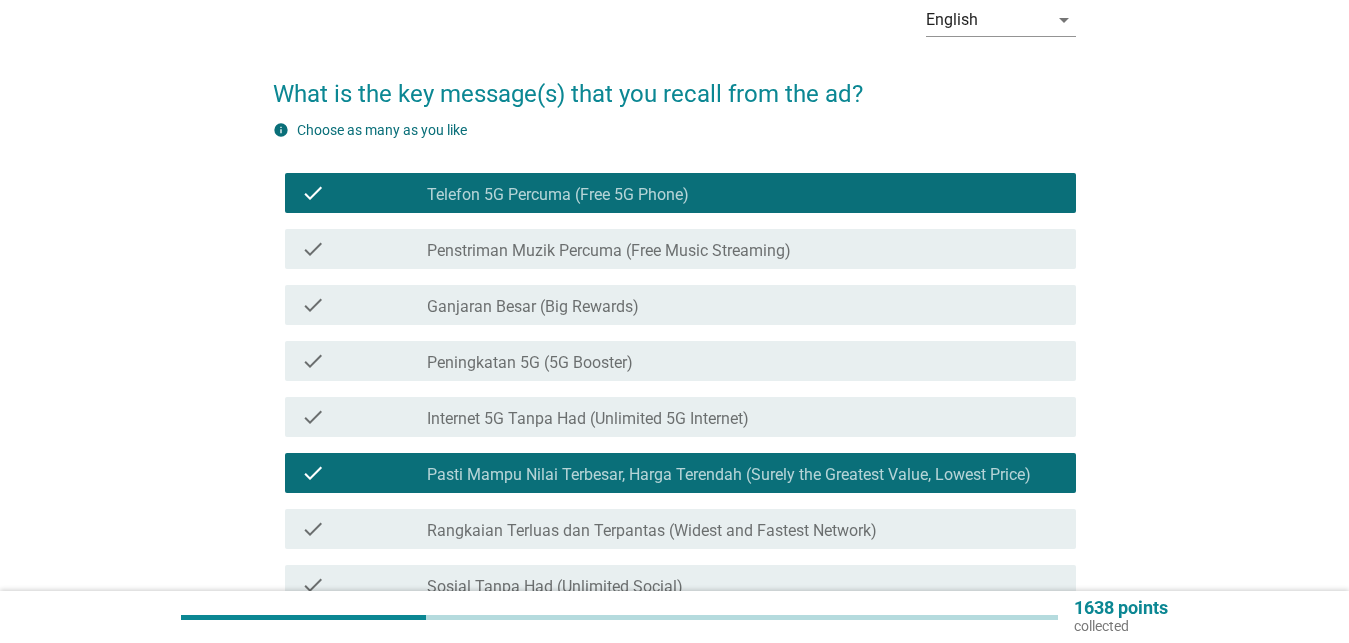 scroll, scrollTop: 470, scrollLeft: 0, axis: vertical 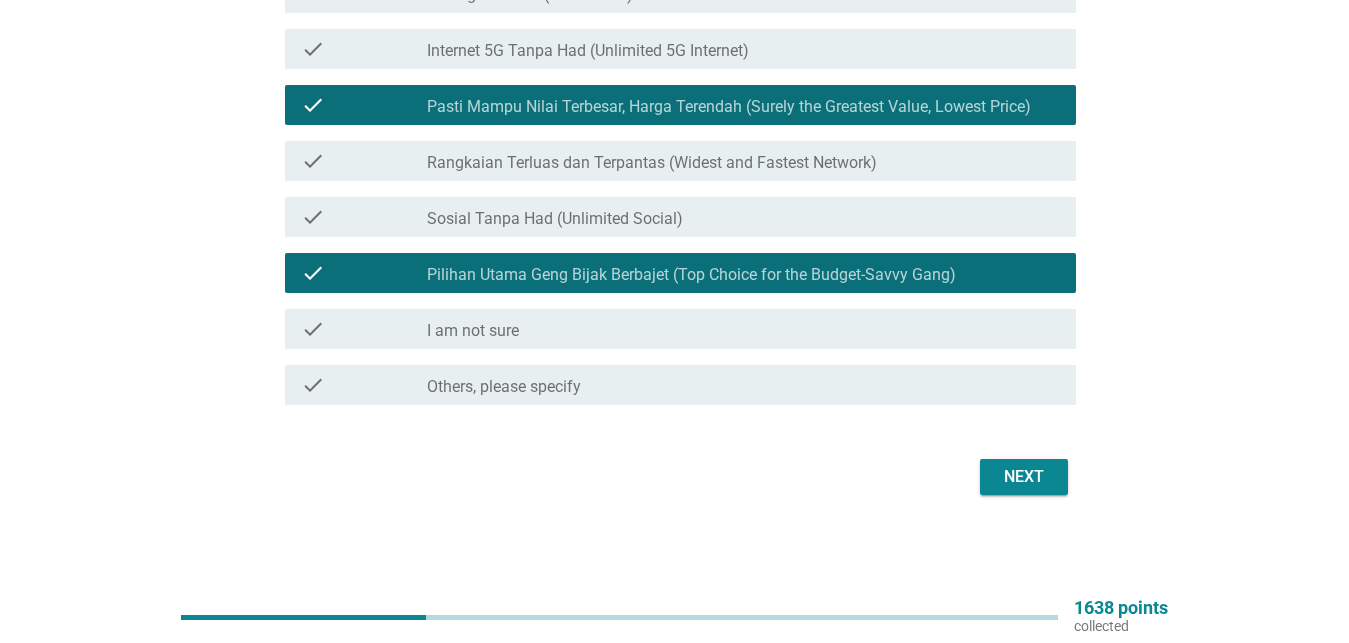 click on "Next" at bounding box center [1024, 477] 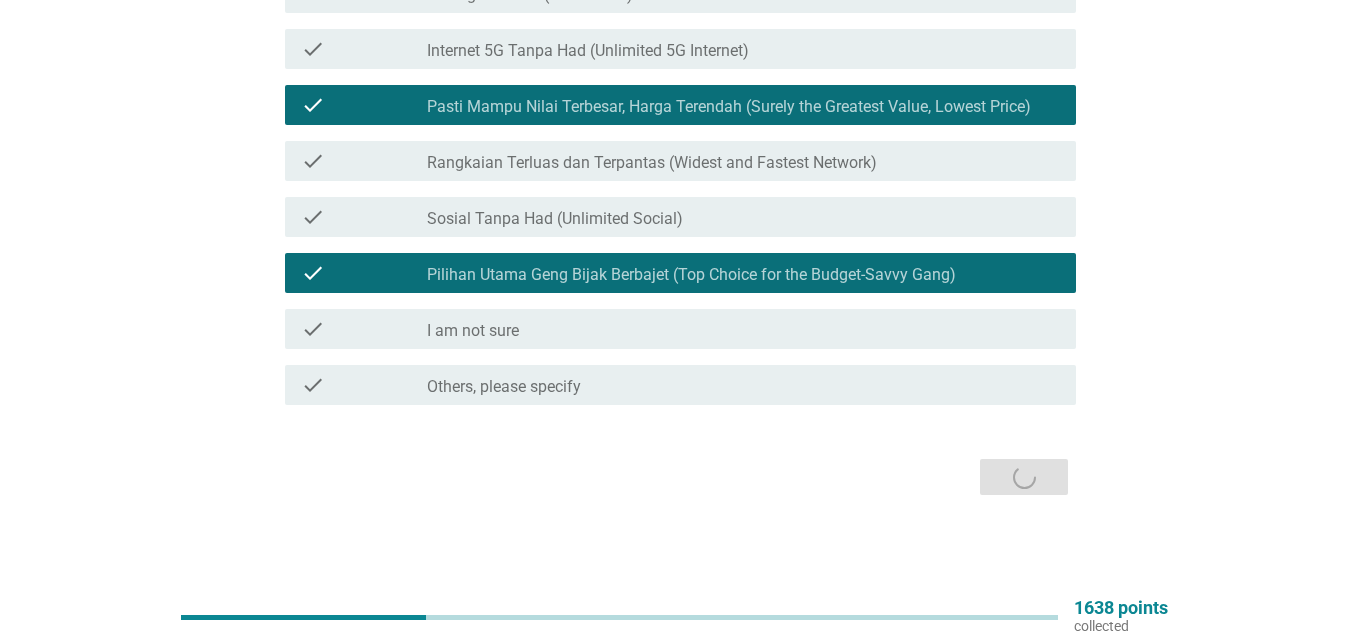 scroll, scrollTop: 0, scrollLeft: 0, axis: both 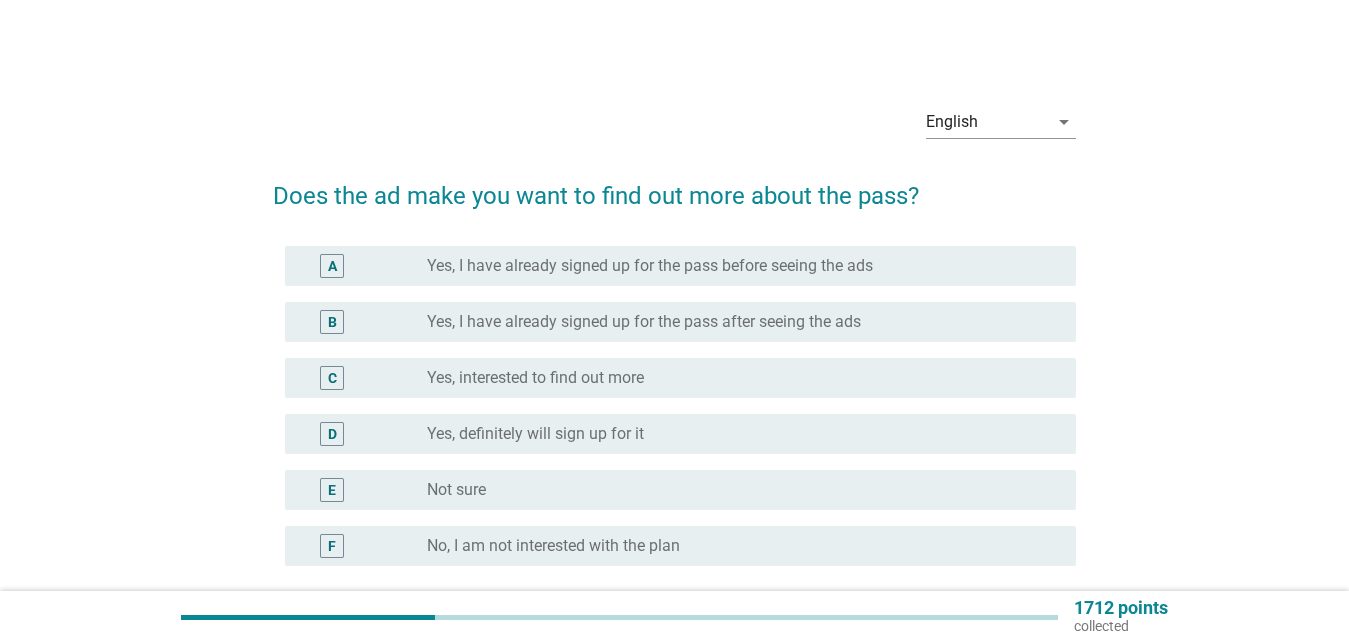 click on "Yes, interested to find out more" at bounding box center (535, 378) 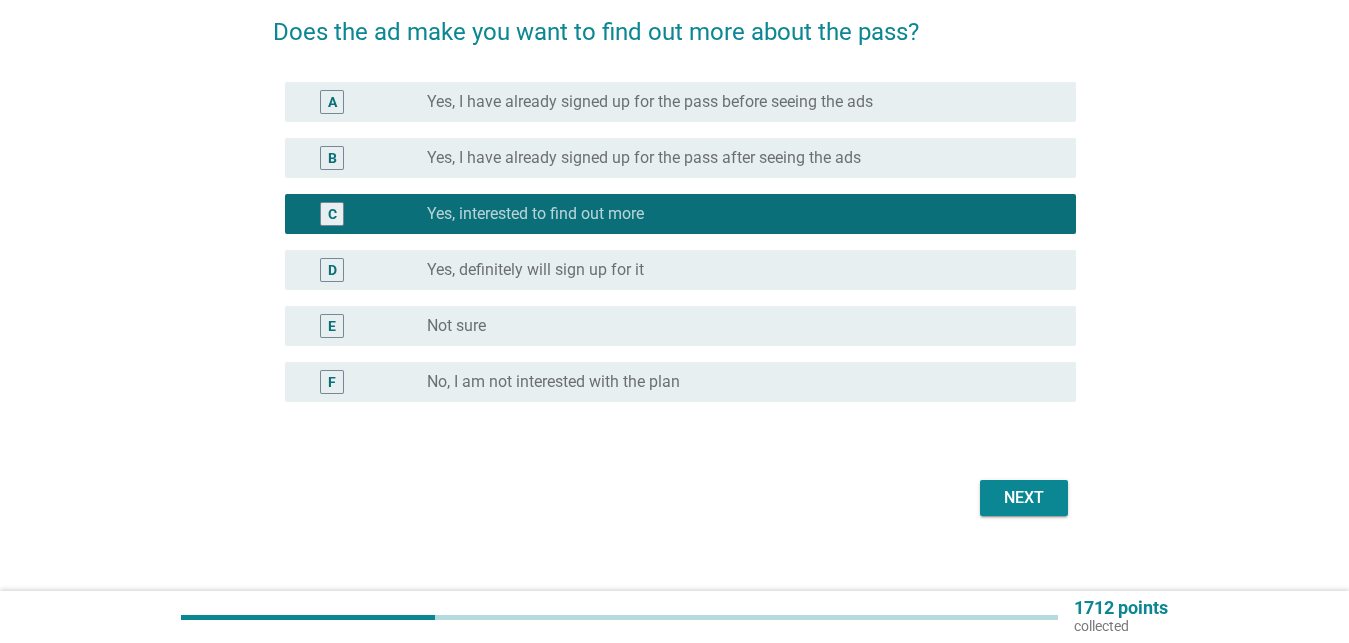 scroll, scrollTop: 185, scrollLeft: 0, axis: vertical 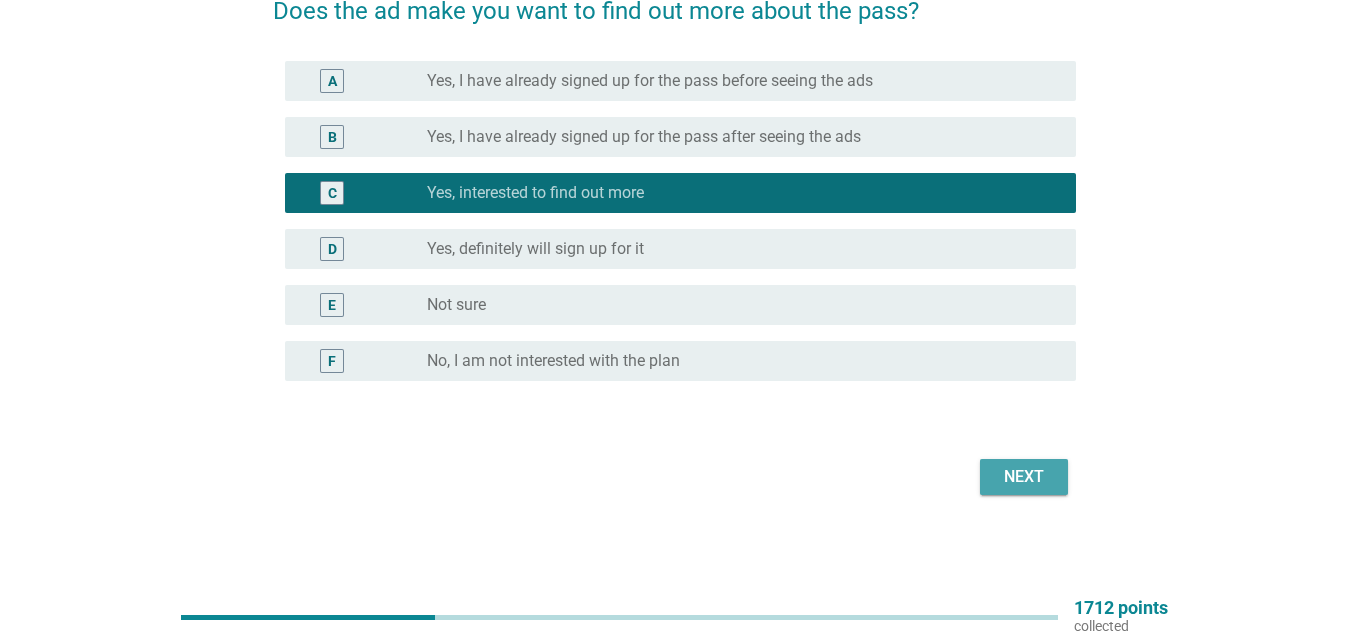 click on "Next" at bounding box center [1024, 477] 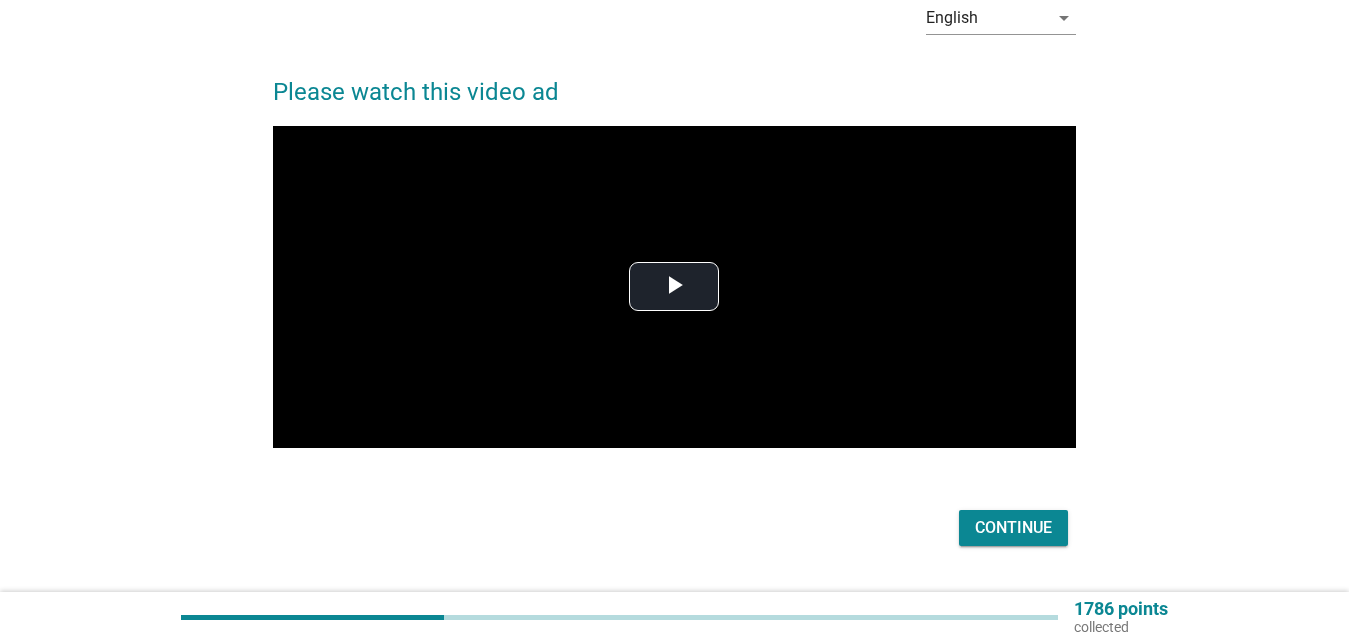 scroll, scrollTop: 155, scrollLeft: 0, axis: vertical 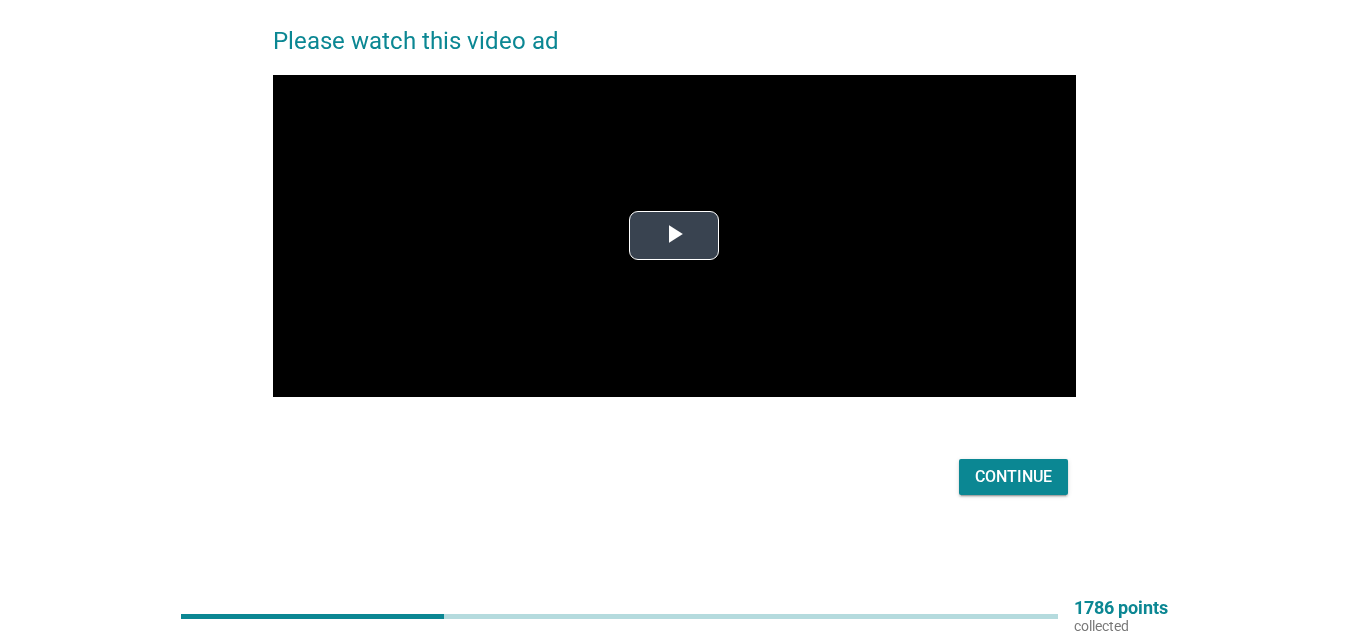 click at bounding box center (674, 236) 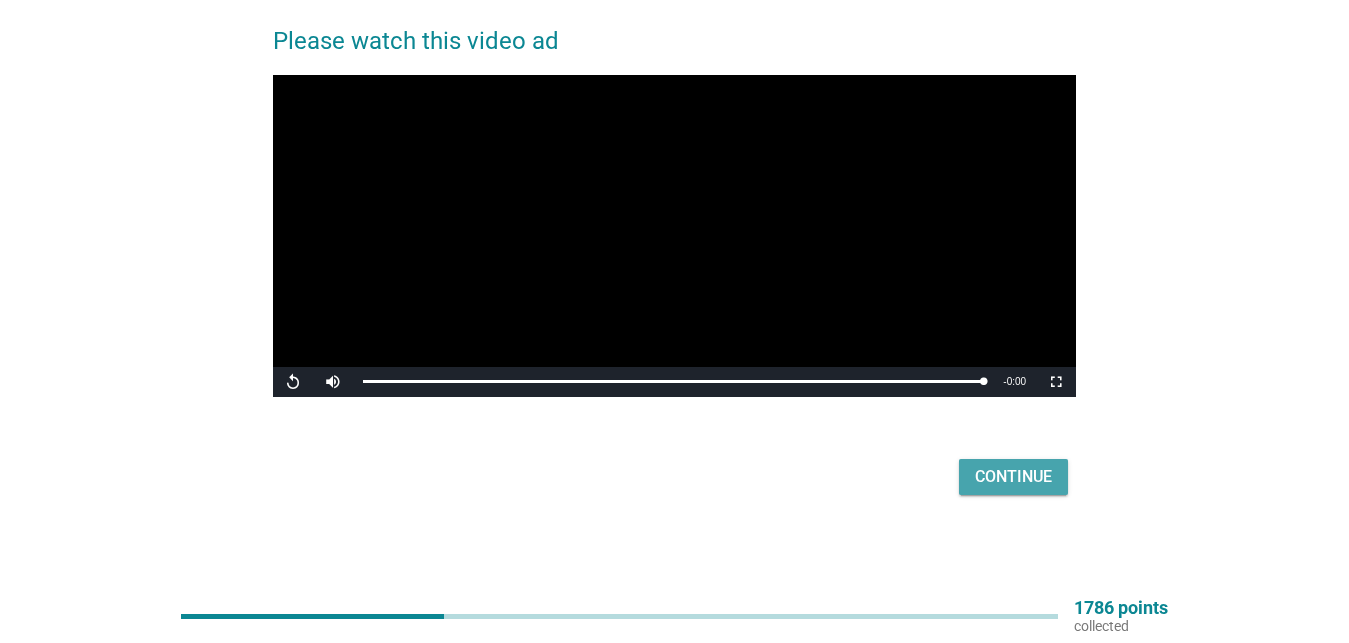 click on "Continue" at bounding box center (1013, 477) 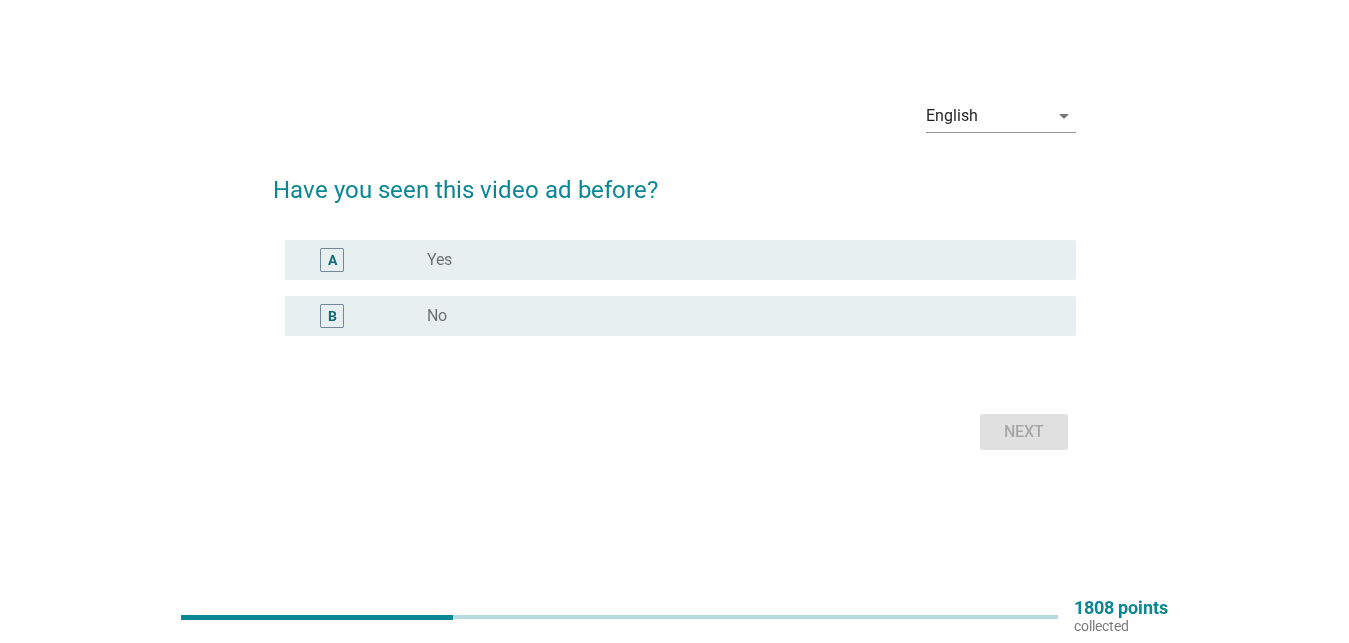 scroll, scrollTop: 0, scrollLeft: 0, axis: both 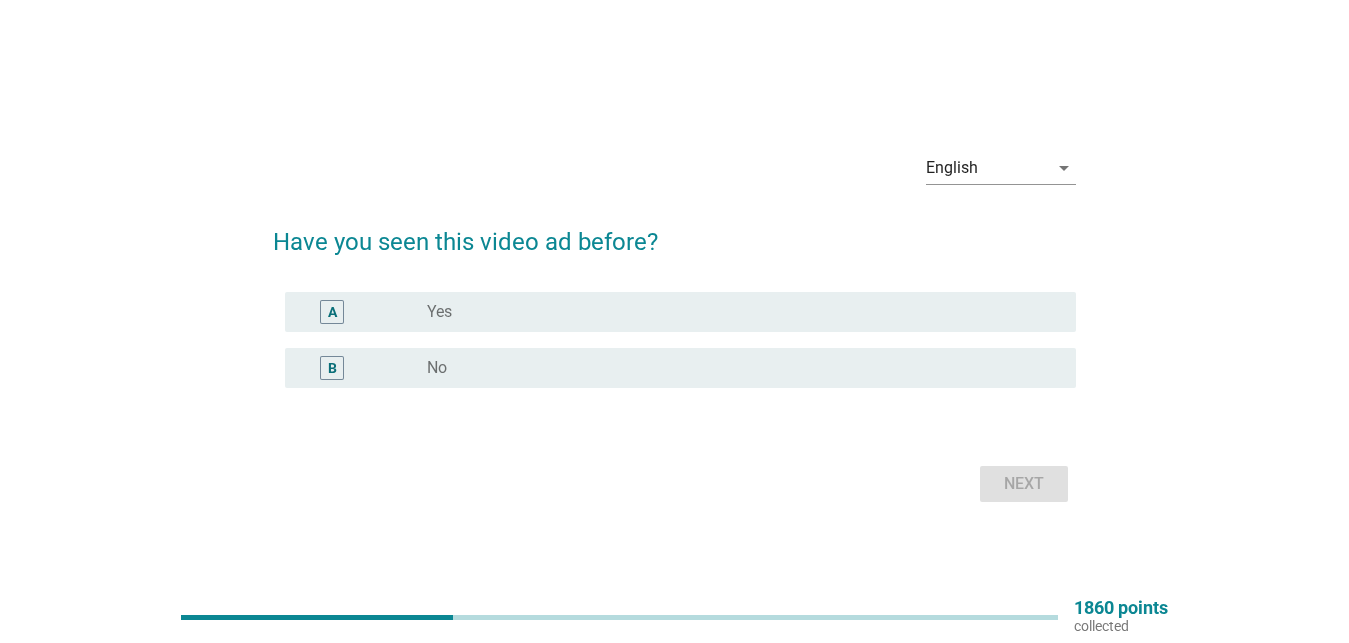 click on "B     radio_button_unchecked No" at bounding box center (674, 368) 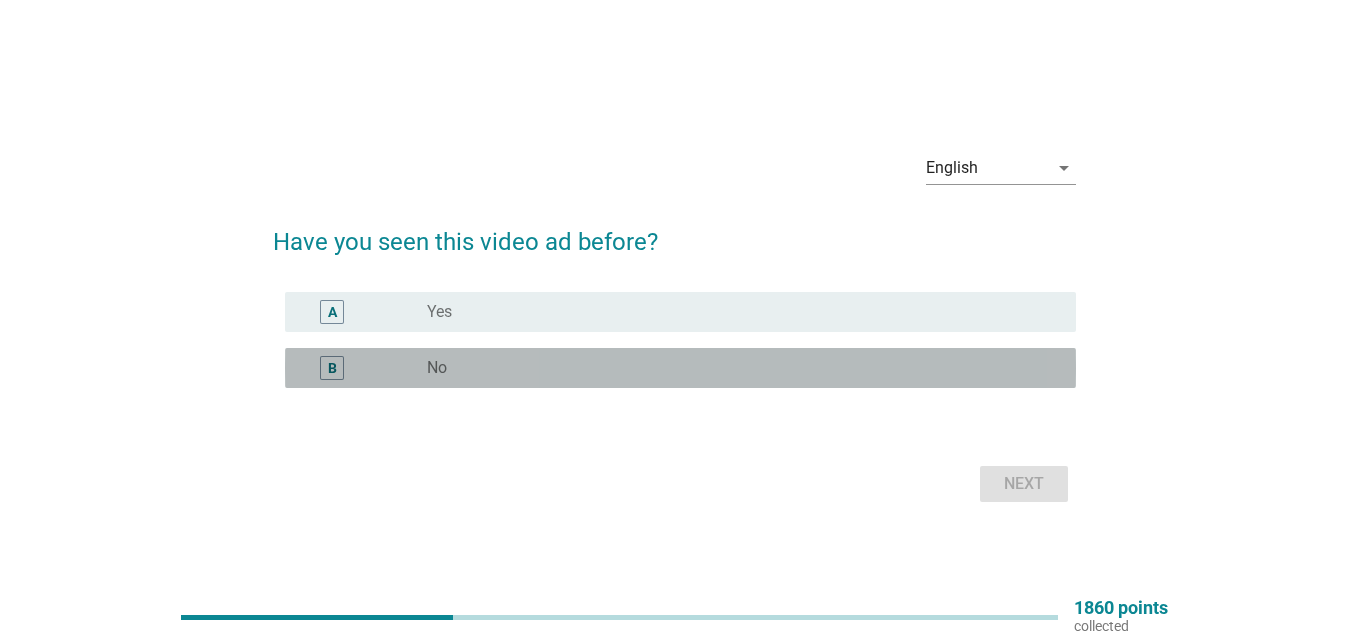 click on "radio_button_unchecked No" at bounding box center (735, 368) 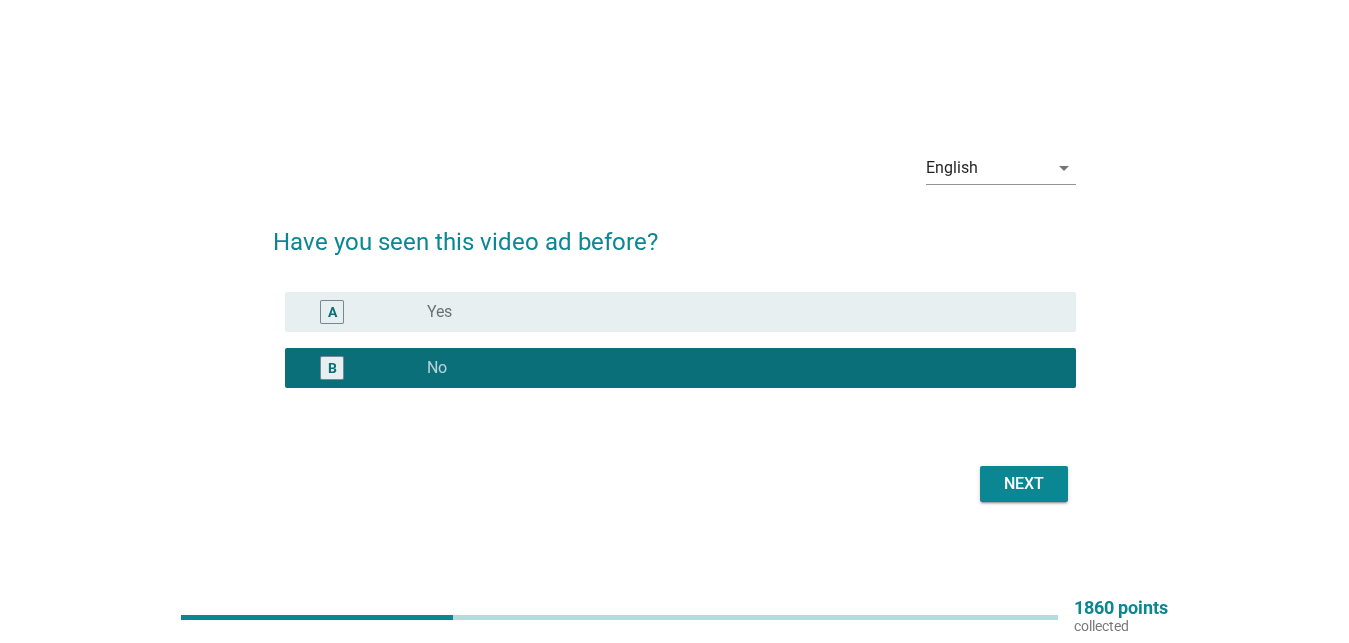 click on "Next" at bounding box center (1024, 484) 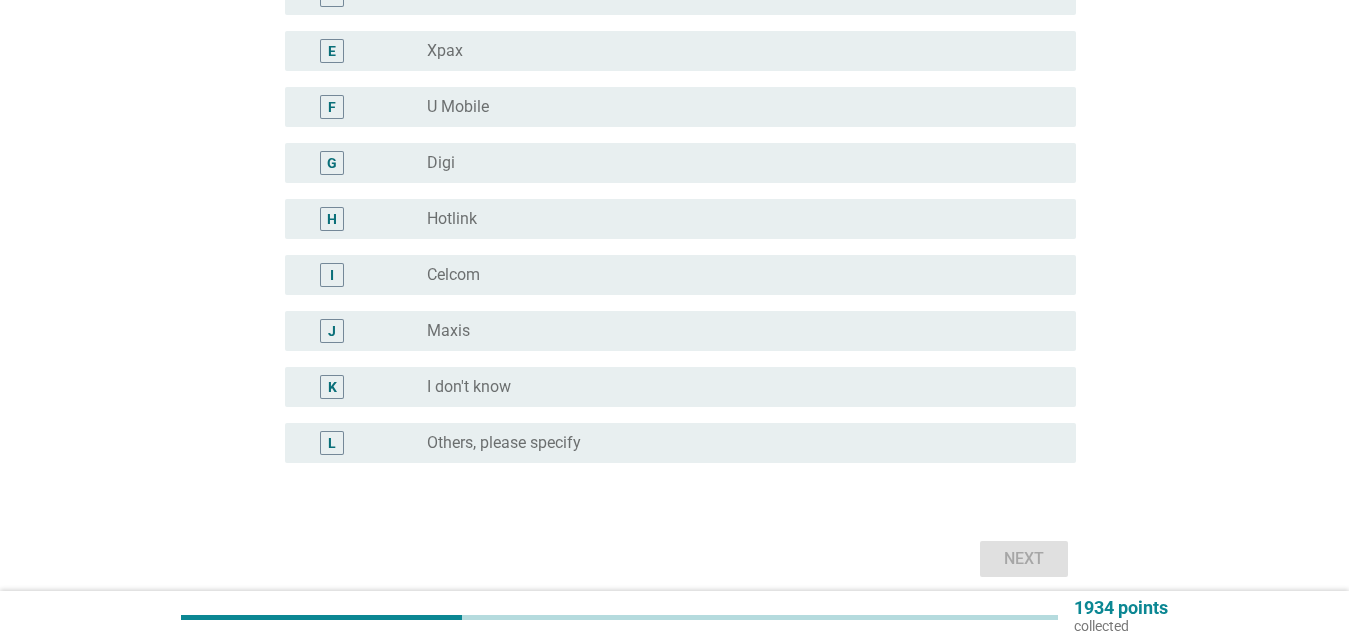 scroll, scrollTop: 510, scrollLeft: 0, axis: vertical 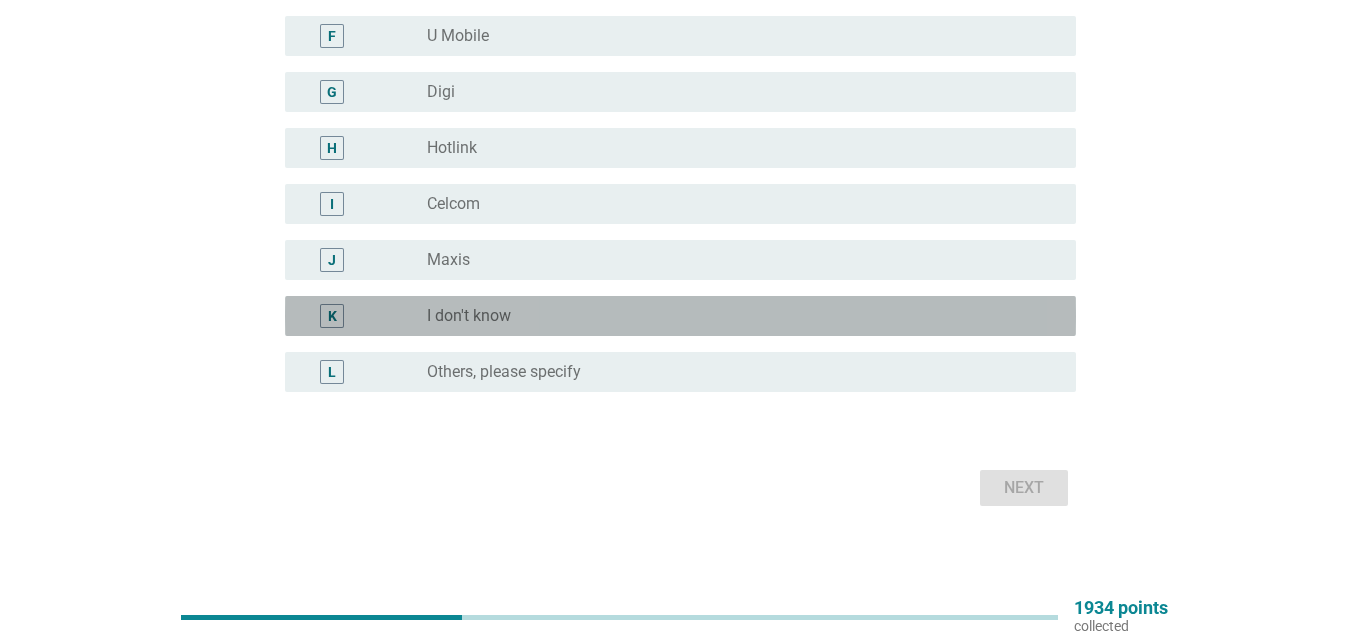 click on "radio_button_unchecked I don't know" at bounding box center [735, 316] 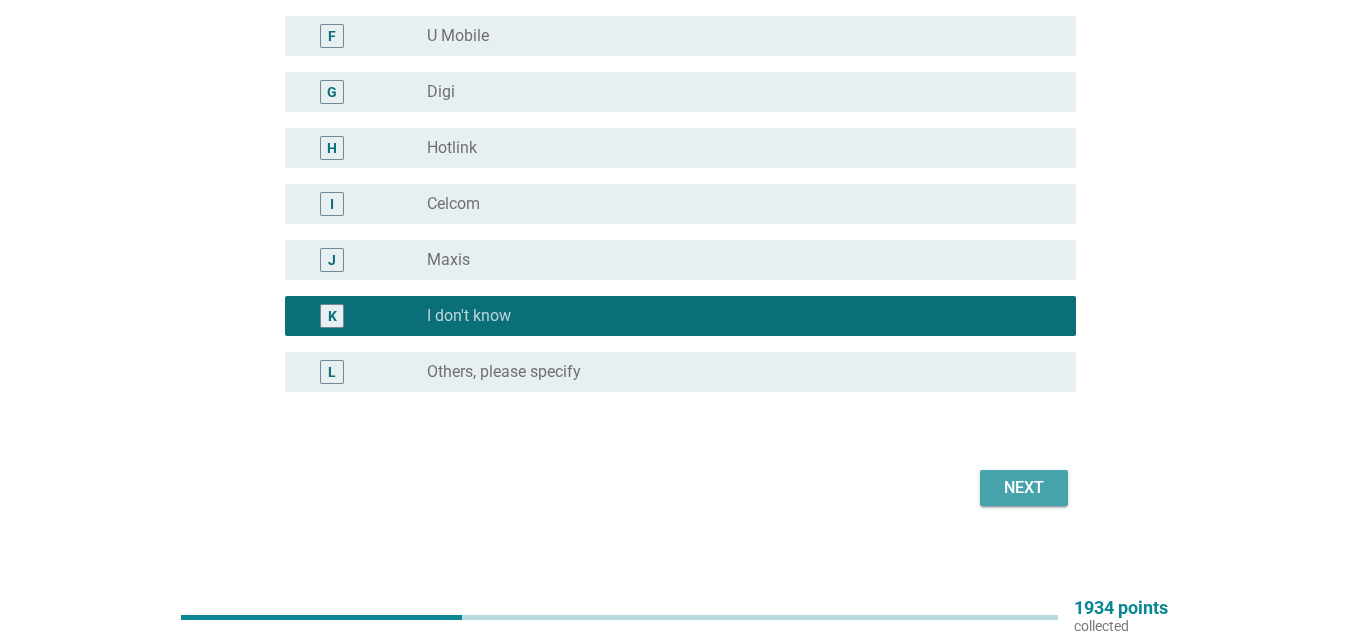 click on "Next" at bounding box center [1024, 488] 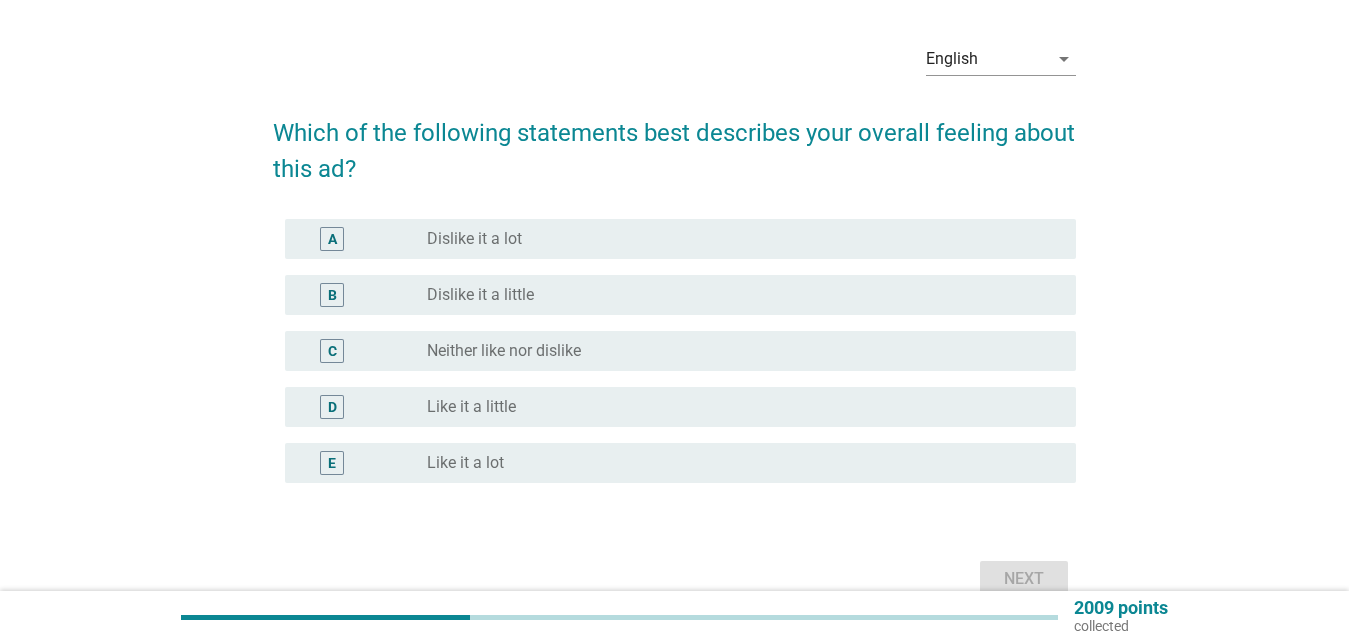 scroll, scrollTop: 102, scrollLeft: 0, axis: vertical 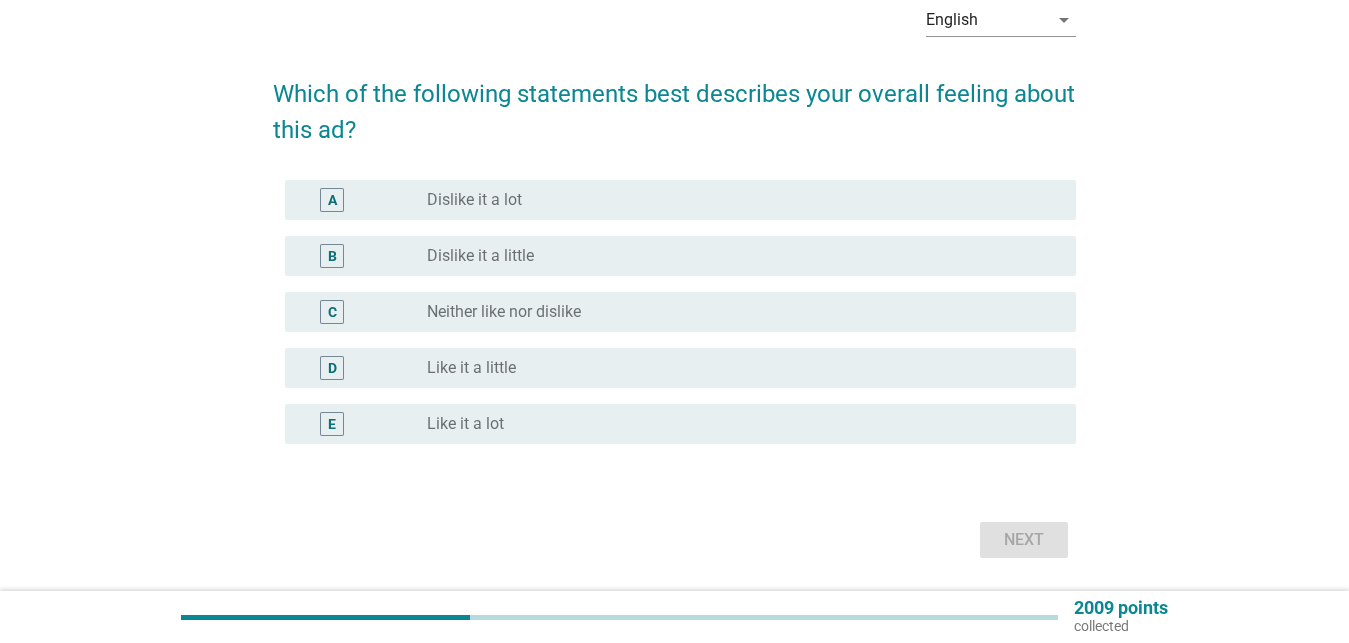 click on "Neither like nor dislike" at bounding box center (504, 312) 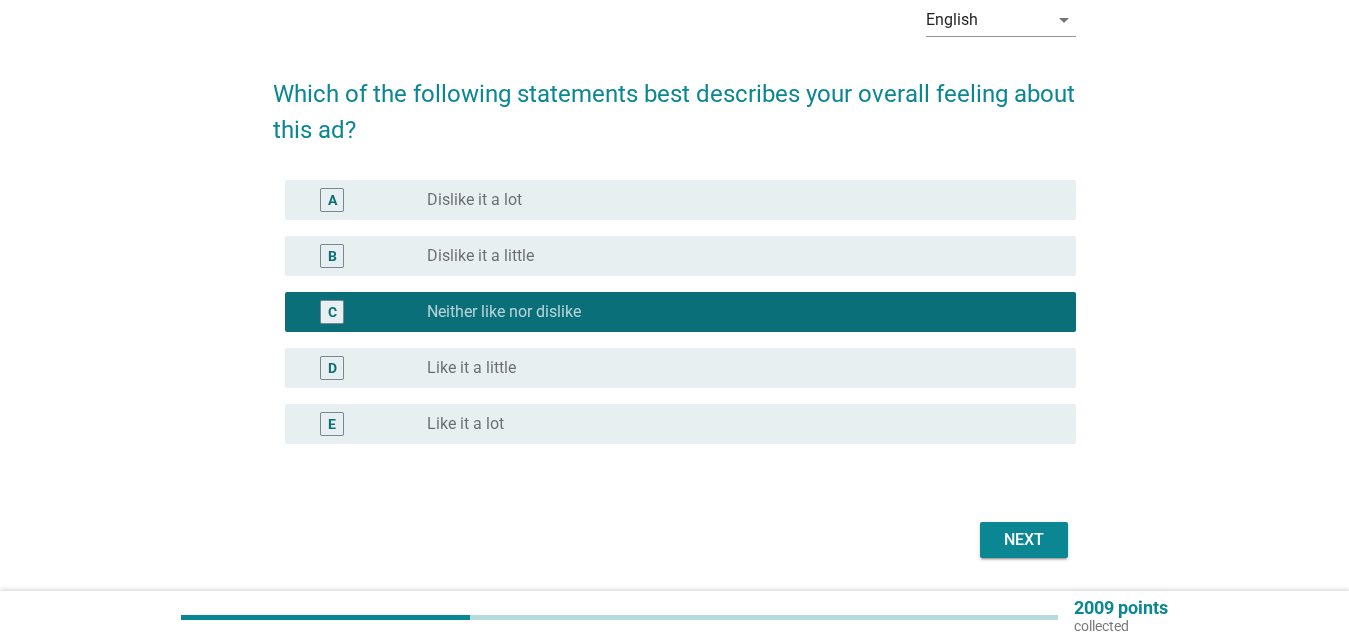 click on "Next" at bounding box center [1024, 540] 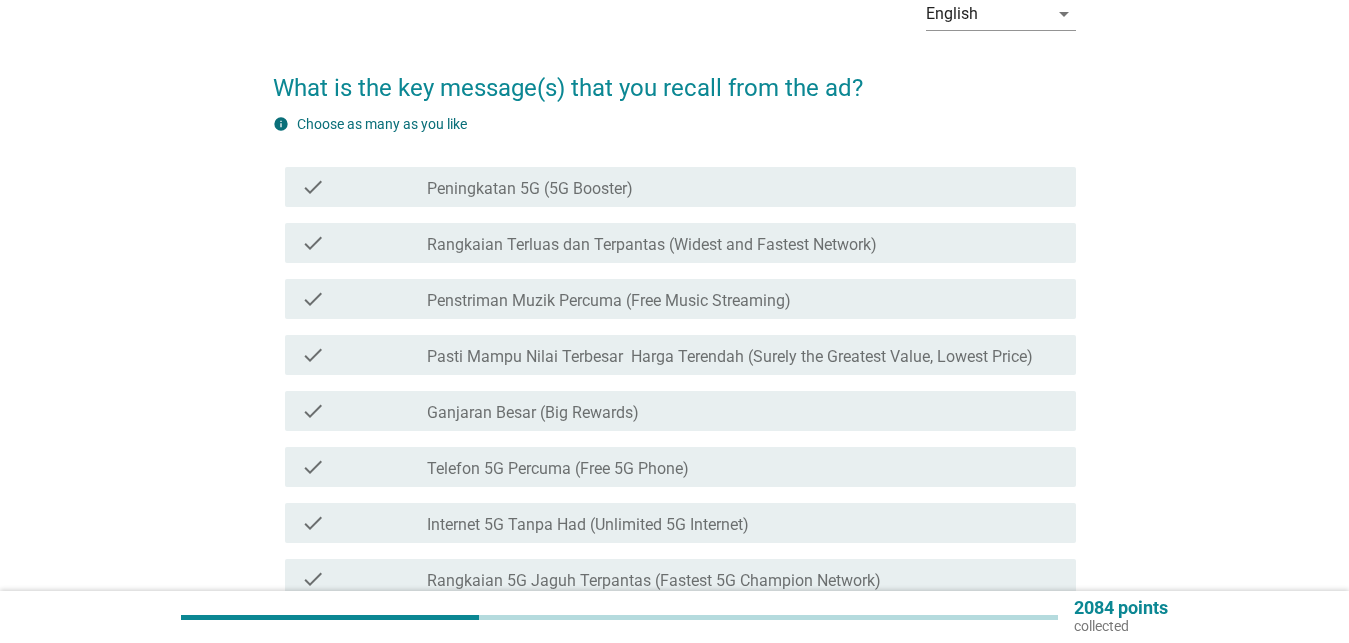 scroll, scrollTop: 204, scrollLeft: 0, axis: vertical 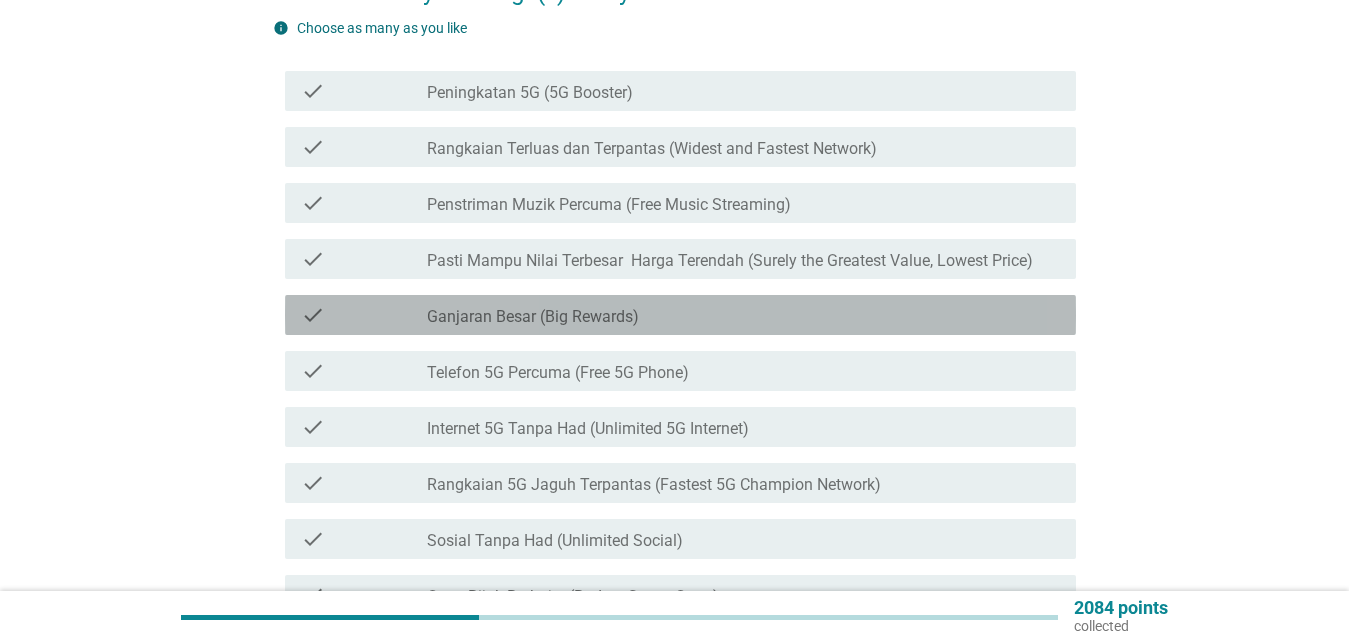 click on "Ganjaran Besar (Big Rewards)" at bounding box center [533, 317] 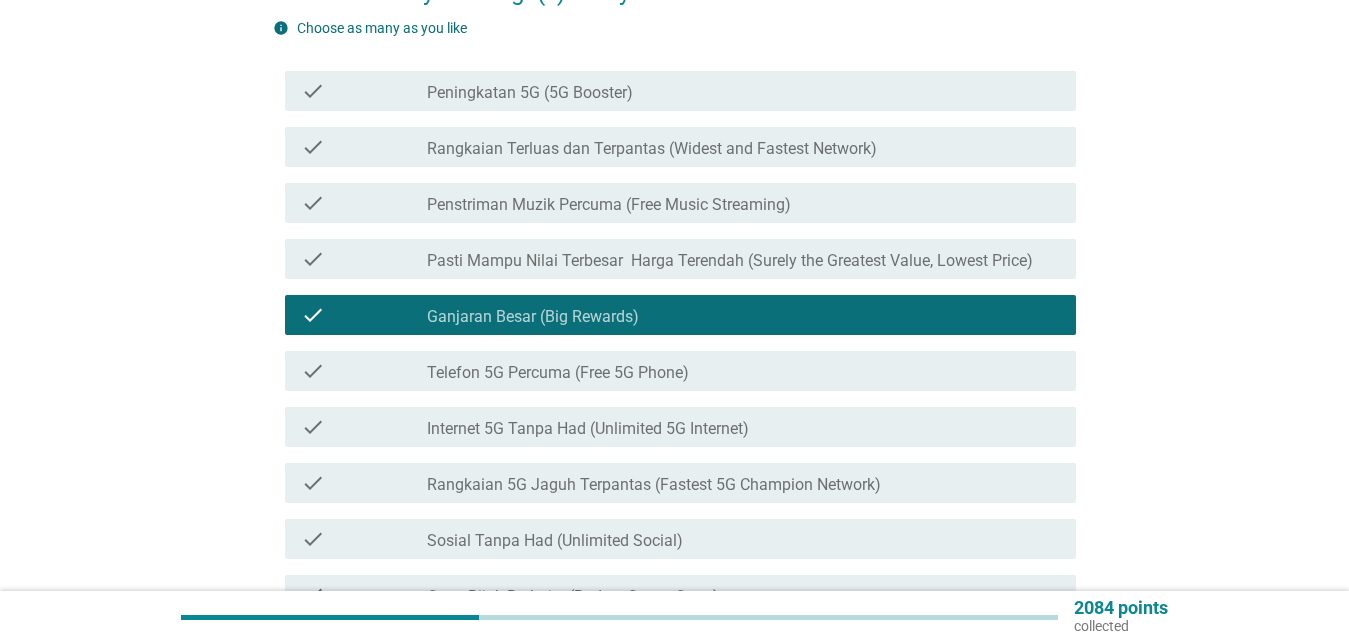 drag, startPoint x: 593, startPoint y: 355, endPoint x: 608, endPoint y: 372, distance: 22.671568 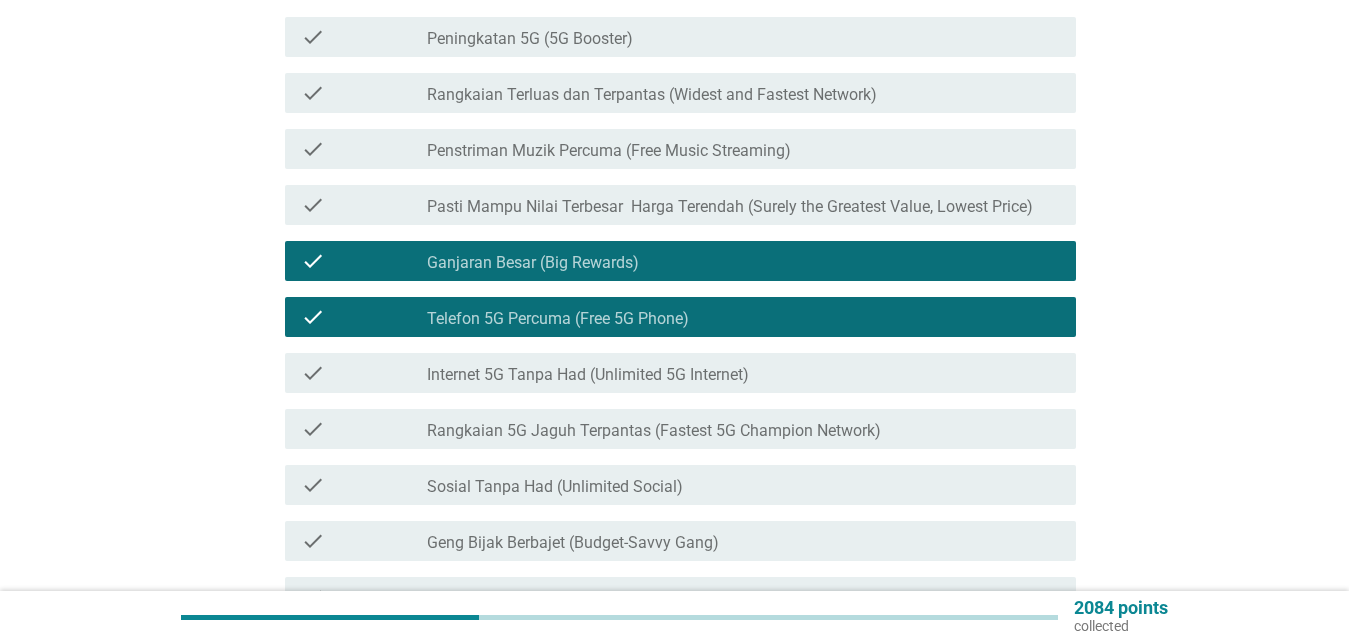 scroll, scrollTop: 204, scrollLeft: 0, axis: vertical 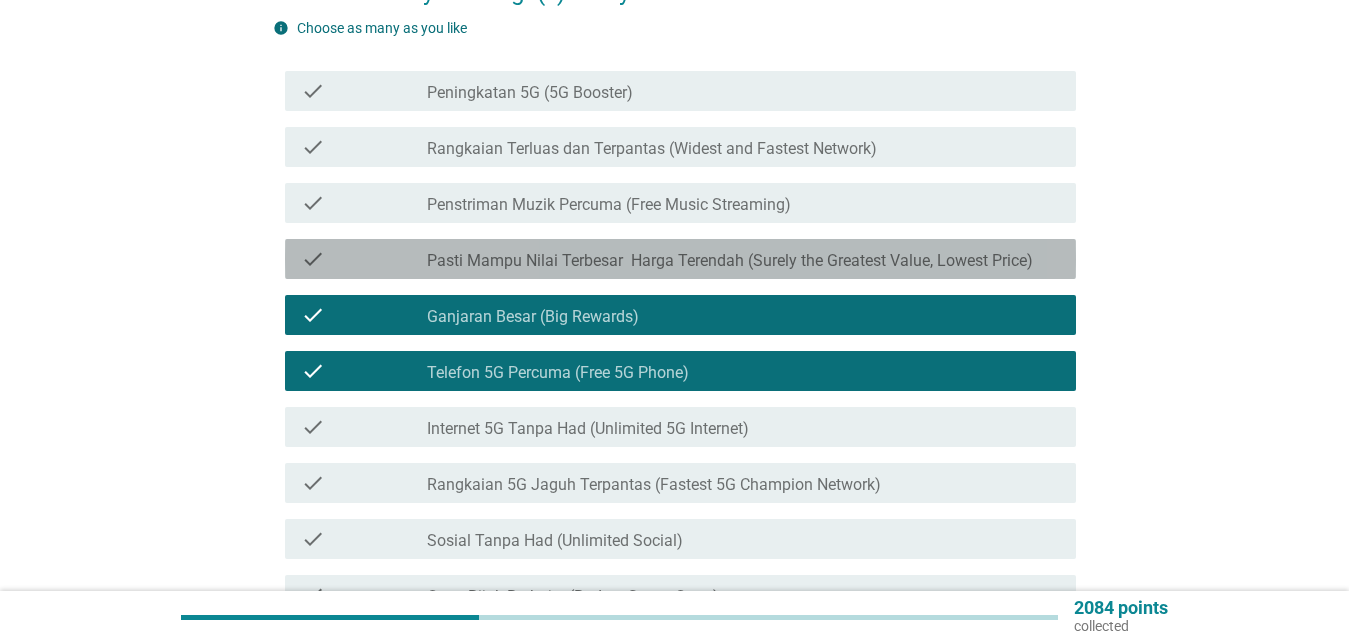 click on "Pasti Mampu Nilai Terbesar  Harga Terendah (Surely the Greatest Value, Lowest Price)" at bounding box center [730, 261] 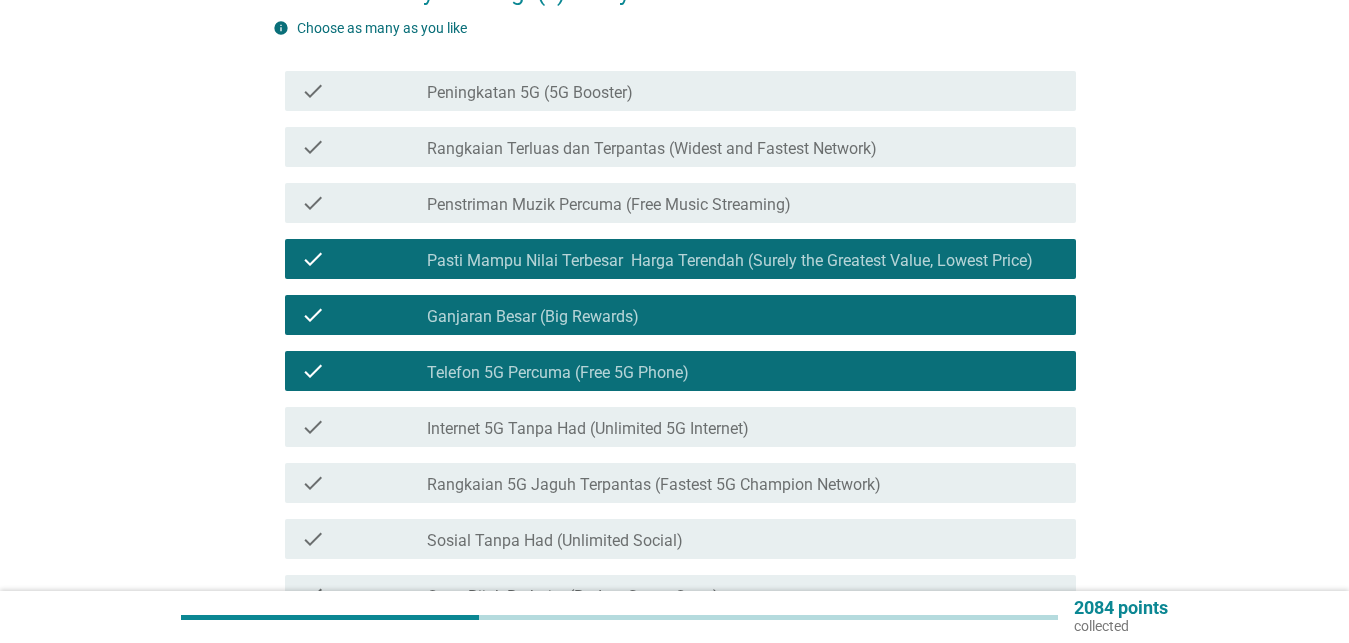 scroll, scrollTop: 510, scrollLeft: 0, axis: vertical 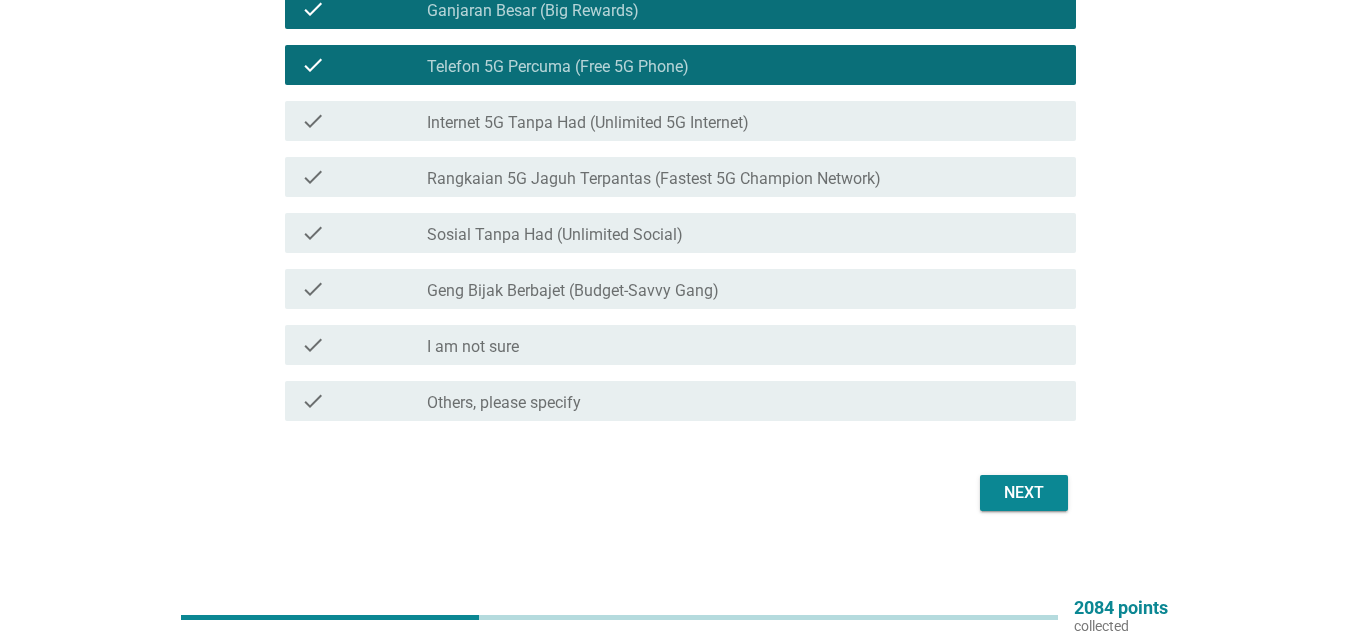 click on "Next" at bounding box center [1024, 493] 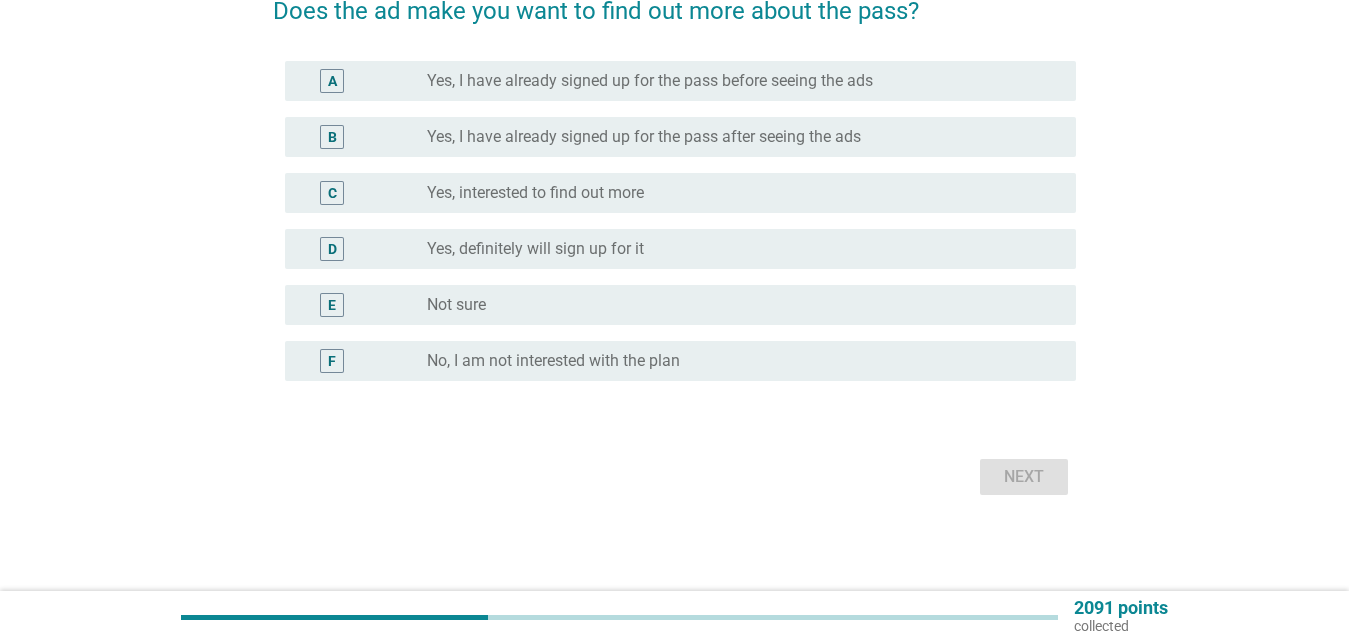 scroll, scrollTop: 0, scrollLeft: 0, axis: both 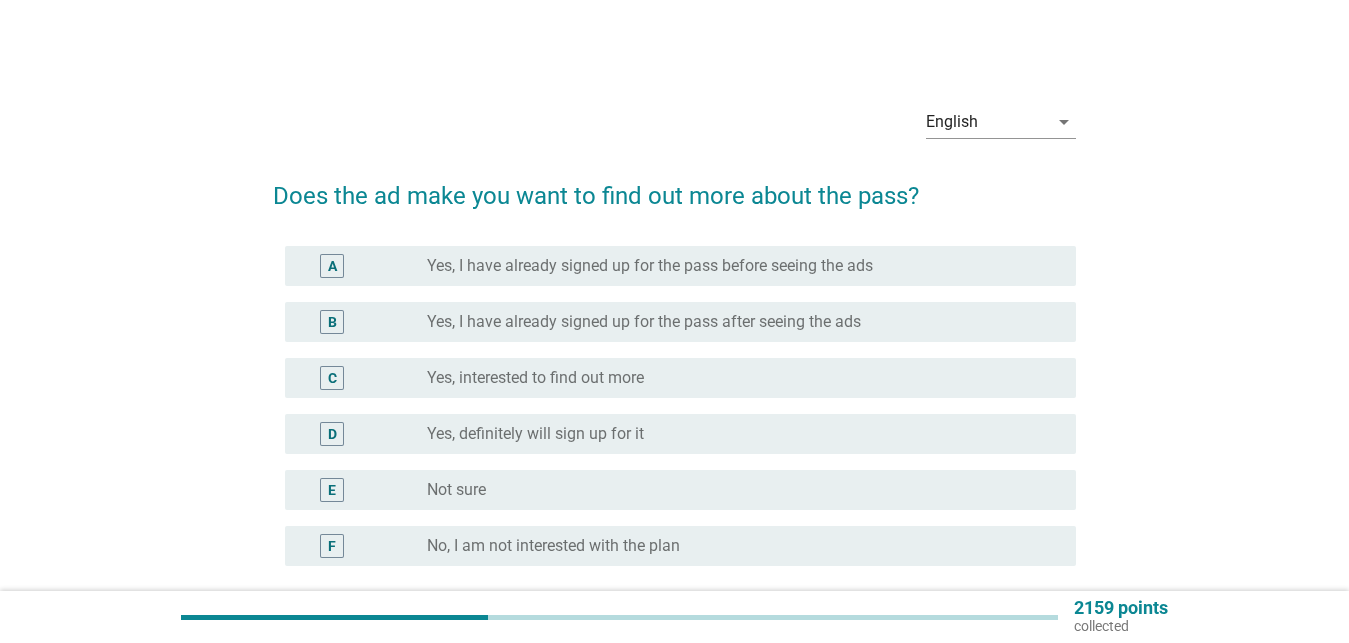 click on "radio_button_unchecked Yes, interested to find out more" at bounding box center (735, 378) 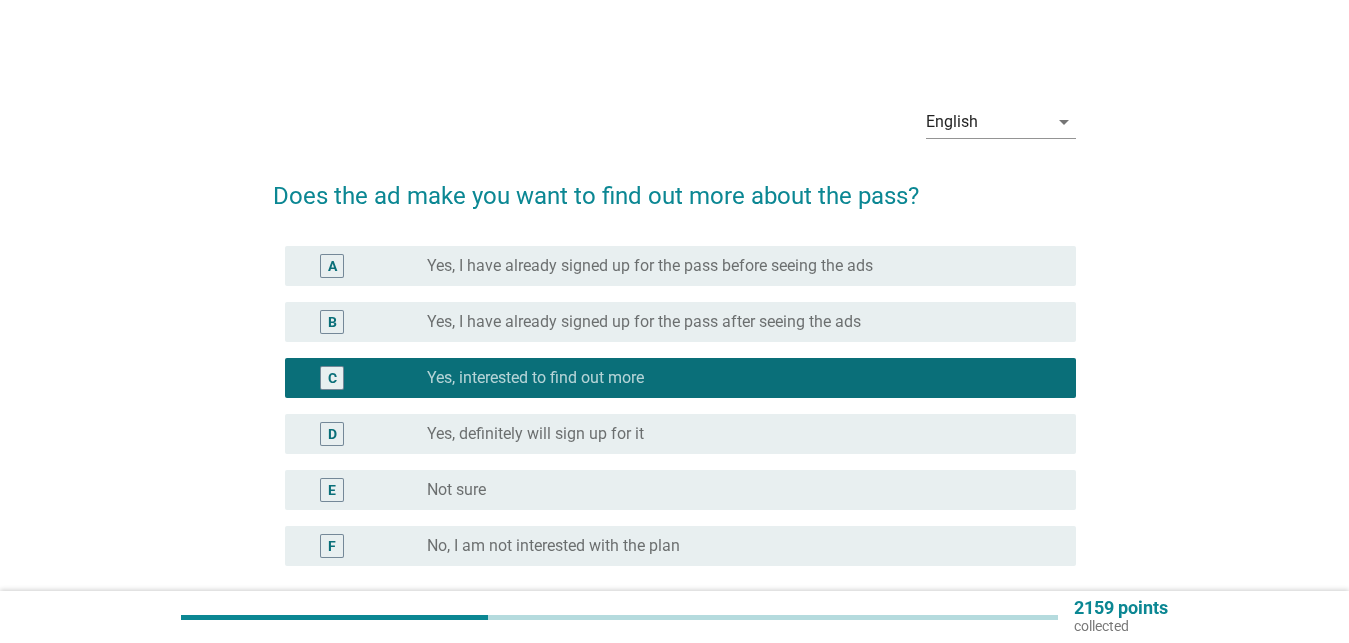 scroll, scrollTop: 185, scrollLeft: 0, axis: vertical 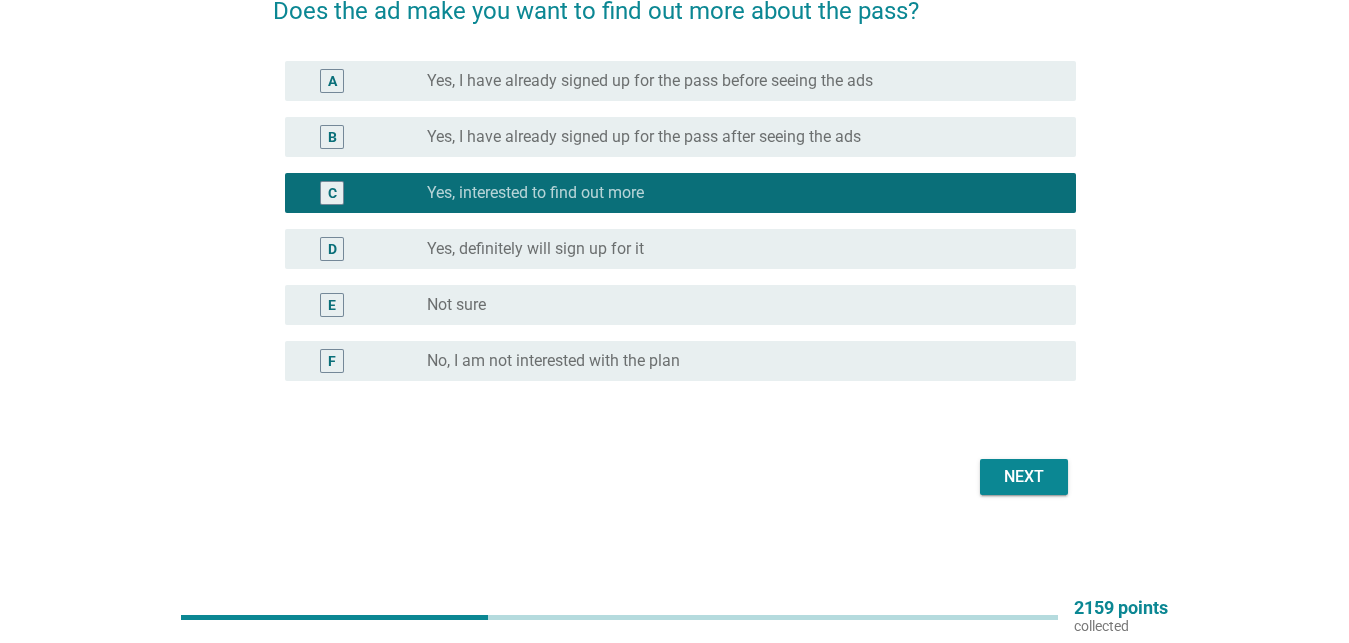 click on "Next" at bounding box center [1024, 477] 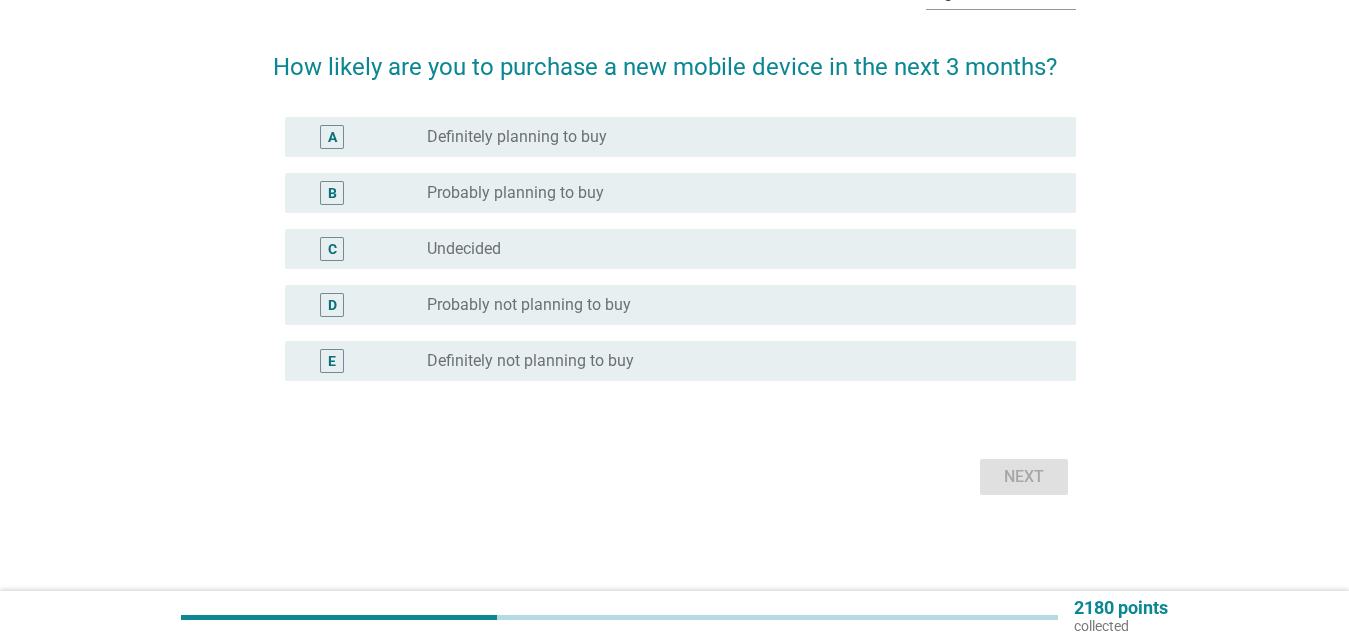 scroll, scrollTop: 0, scrollLeft: 0, axis: both 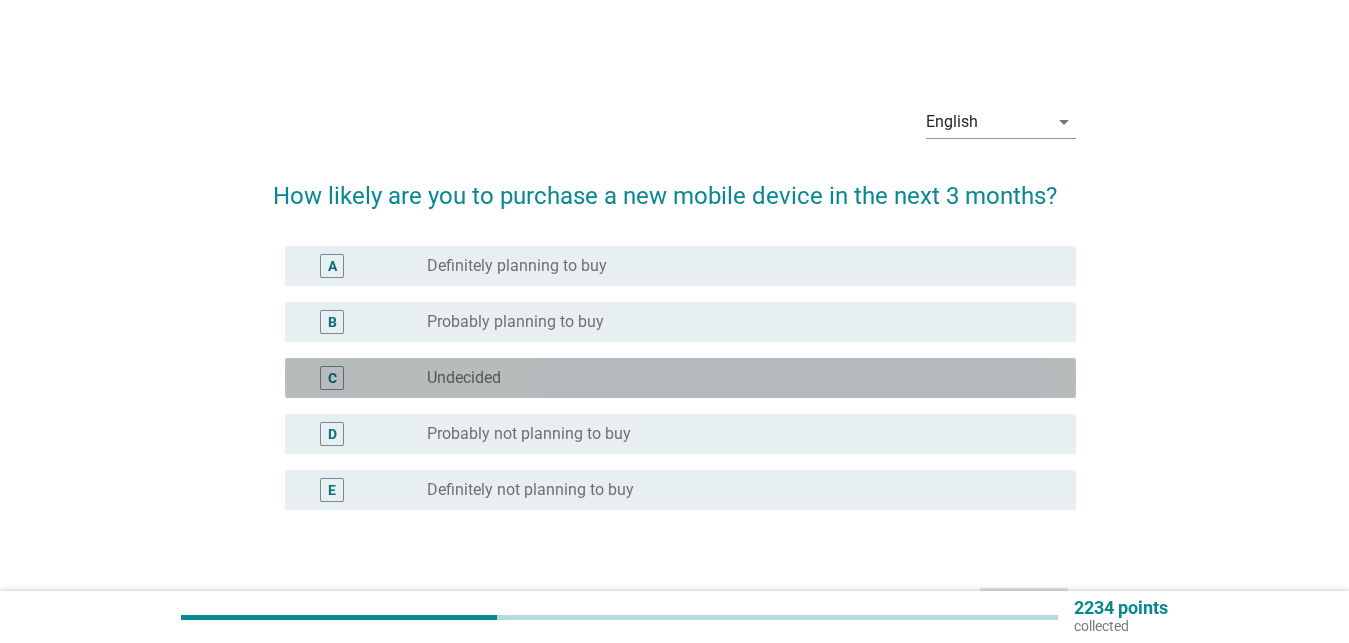 click on "radio_button_unchecked Undecided" at bounding box center [735, 378] 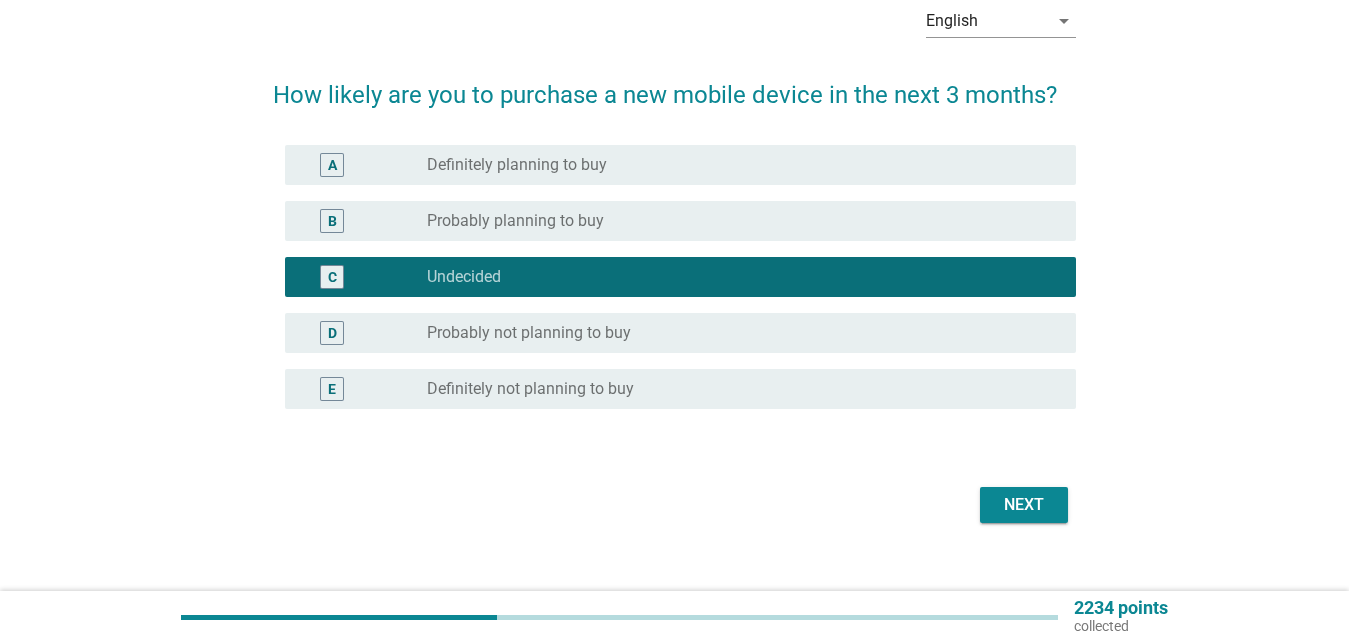 scroll, scrollTop: 102, scrollLeft: 0, axis: vertical 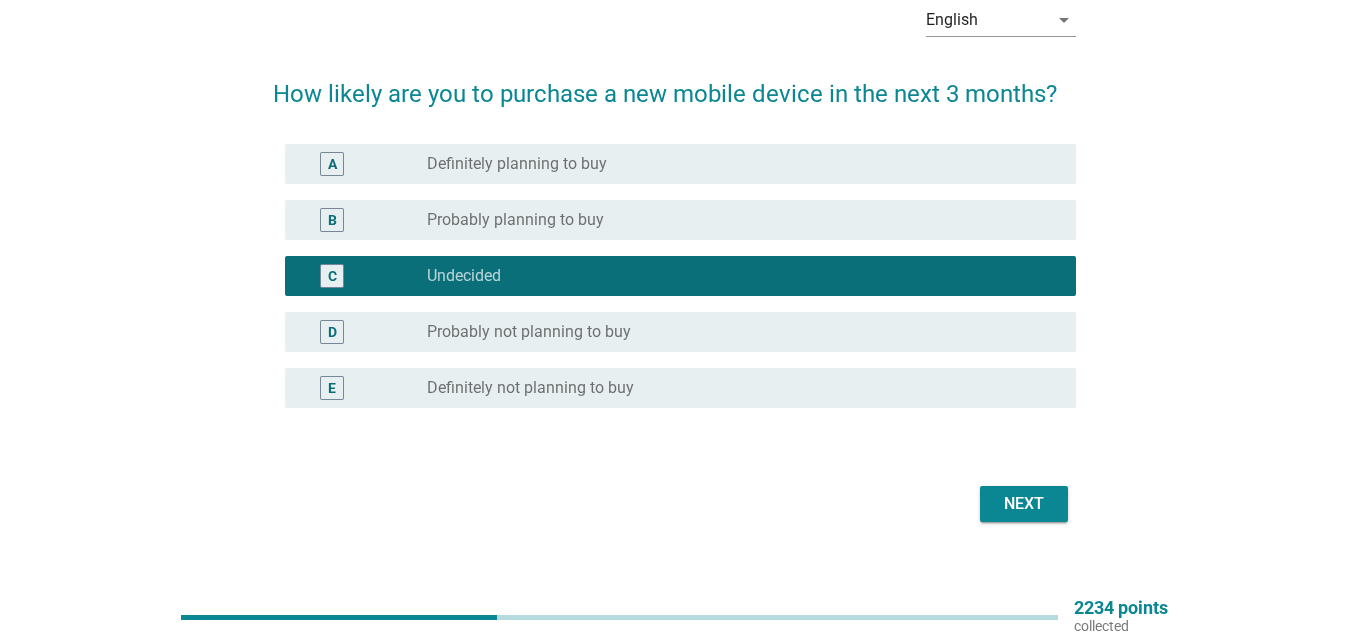 click on "Next" at bounding box center [1024, 504] 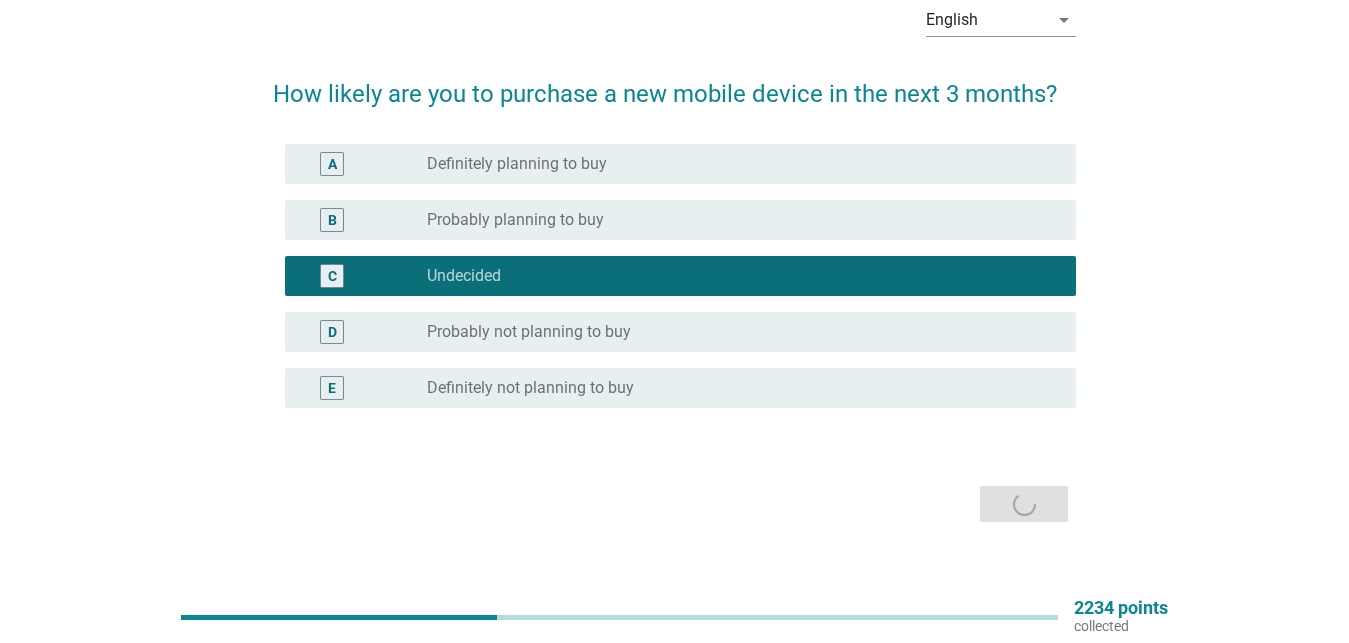 scroll, scrollTop: 0, scrollLeft: 0, axis: both 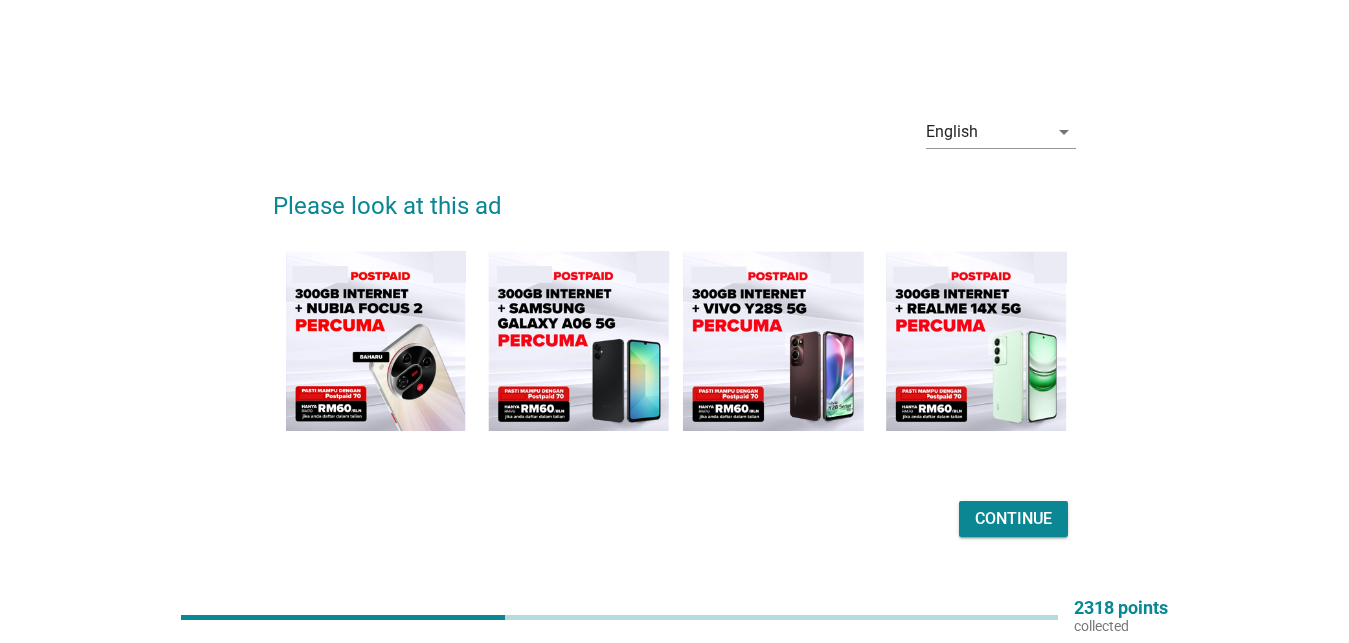 click on "Continue" at bounding box center [1013, 519] 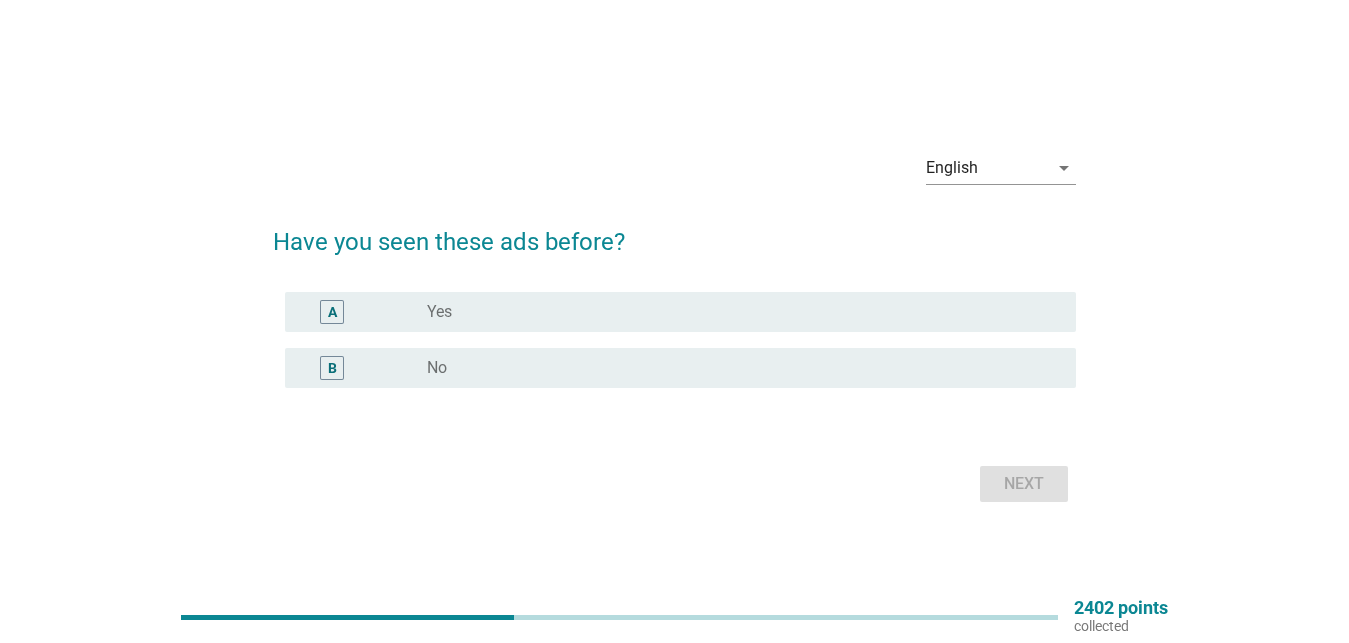 click on "radio_button_unchecked No" at bounding box center (735, 368) 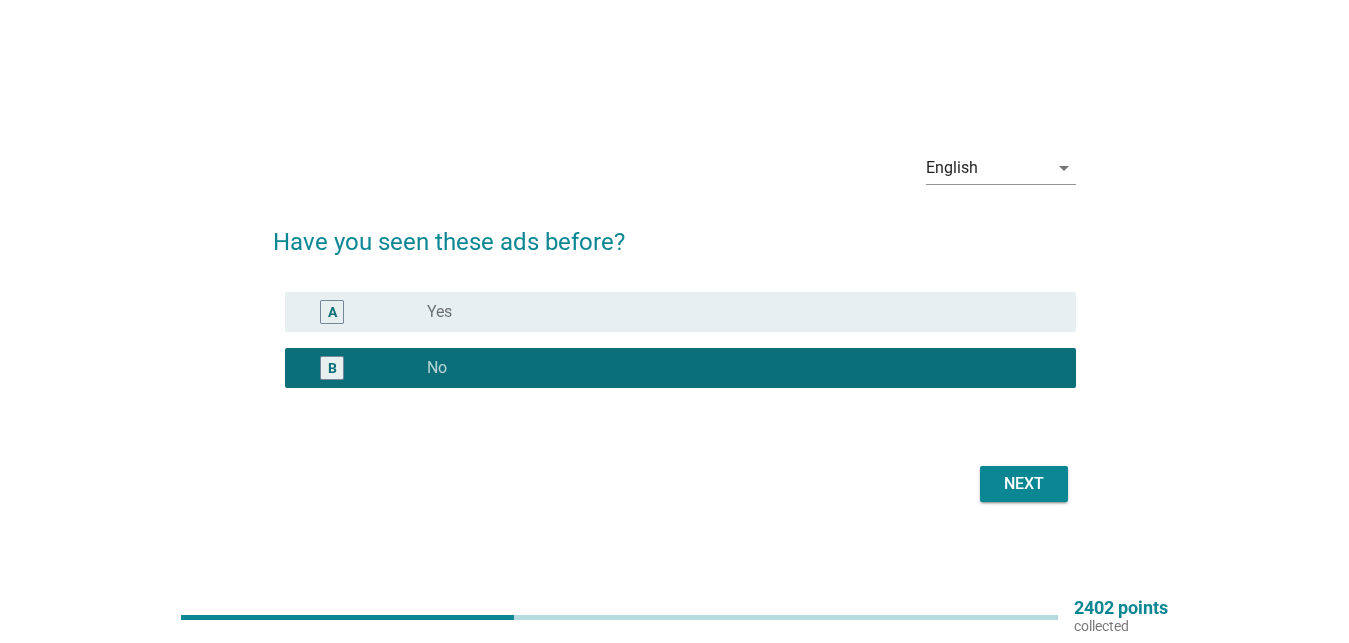 click on "Next" at bounding box center [1024, 484] 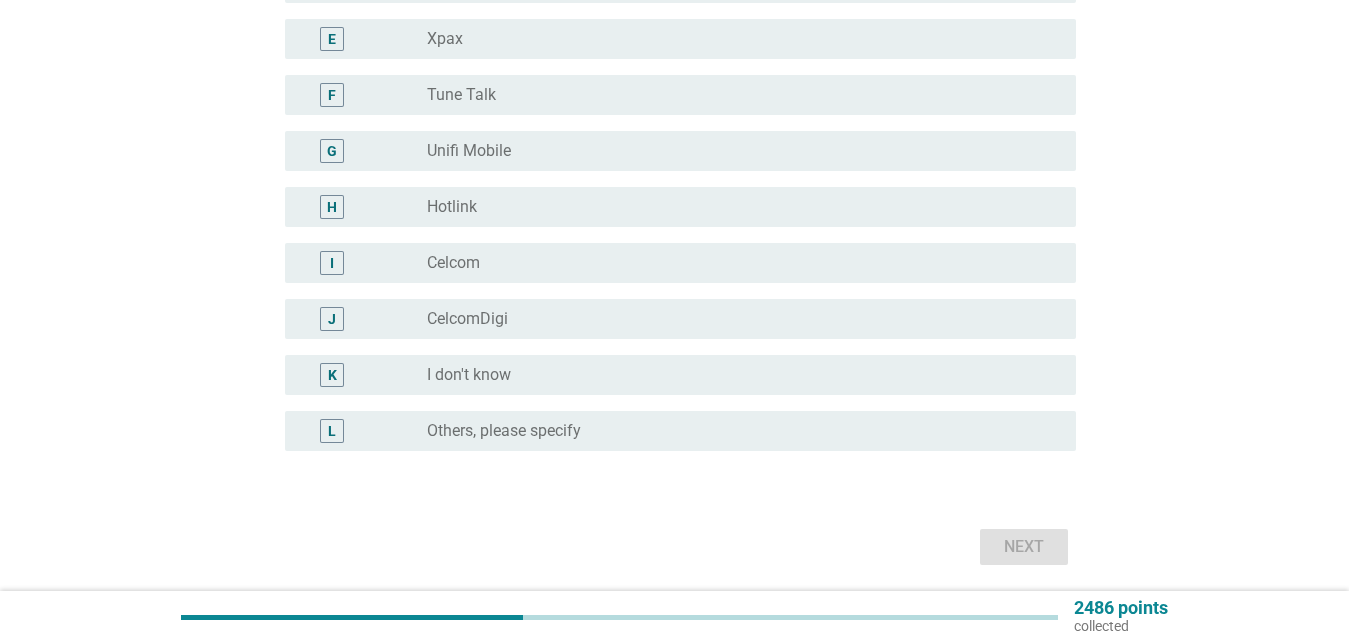 scroll, scrollTop: 521, scrollLeft: 0, axis: vertical 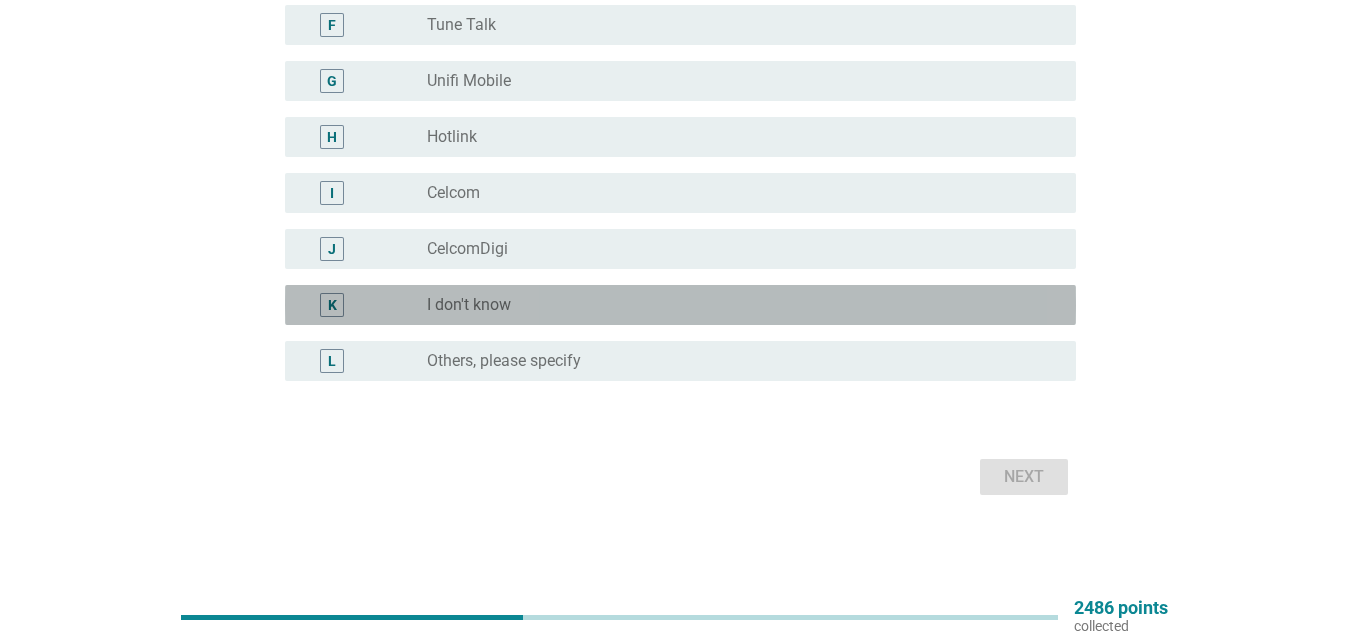 click on "radio_button_unchecked I don't know" at bounding box center (735, 305) 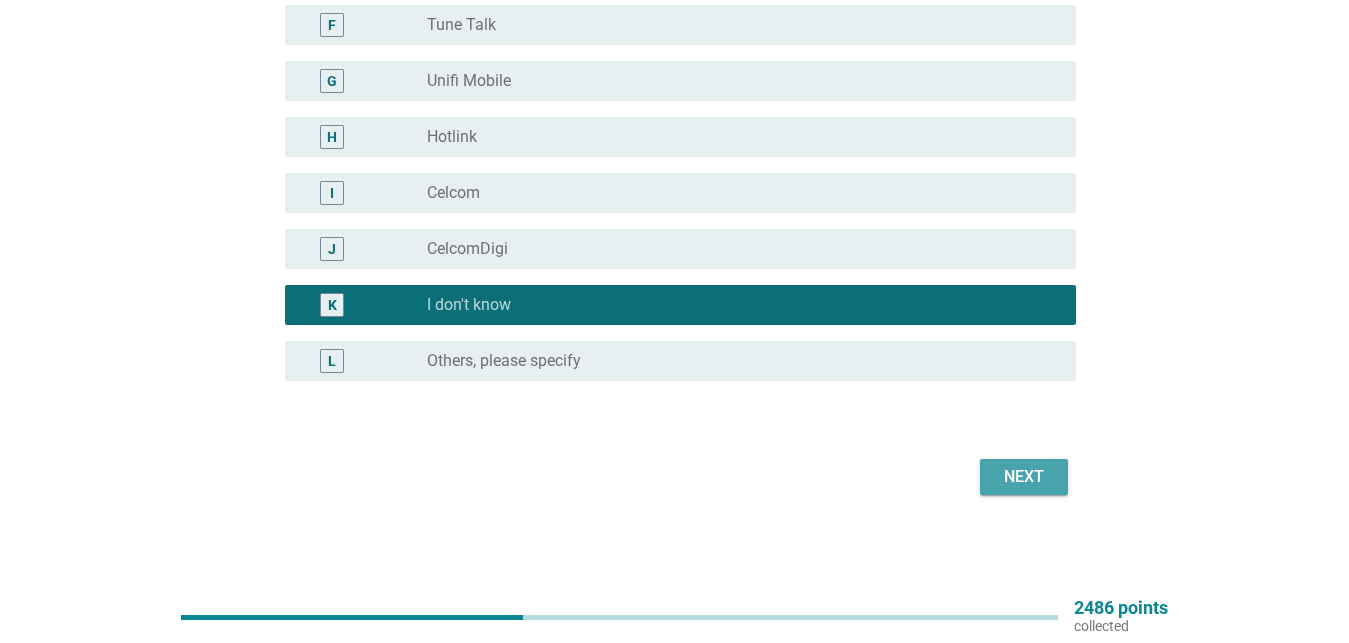 click on "Next" at bounding box center (1024, 477) 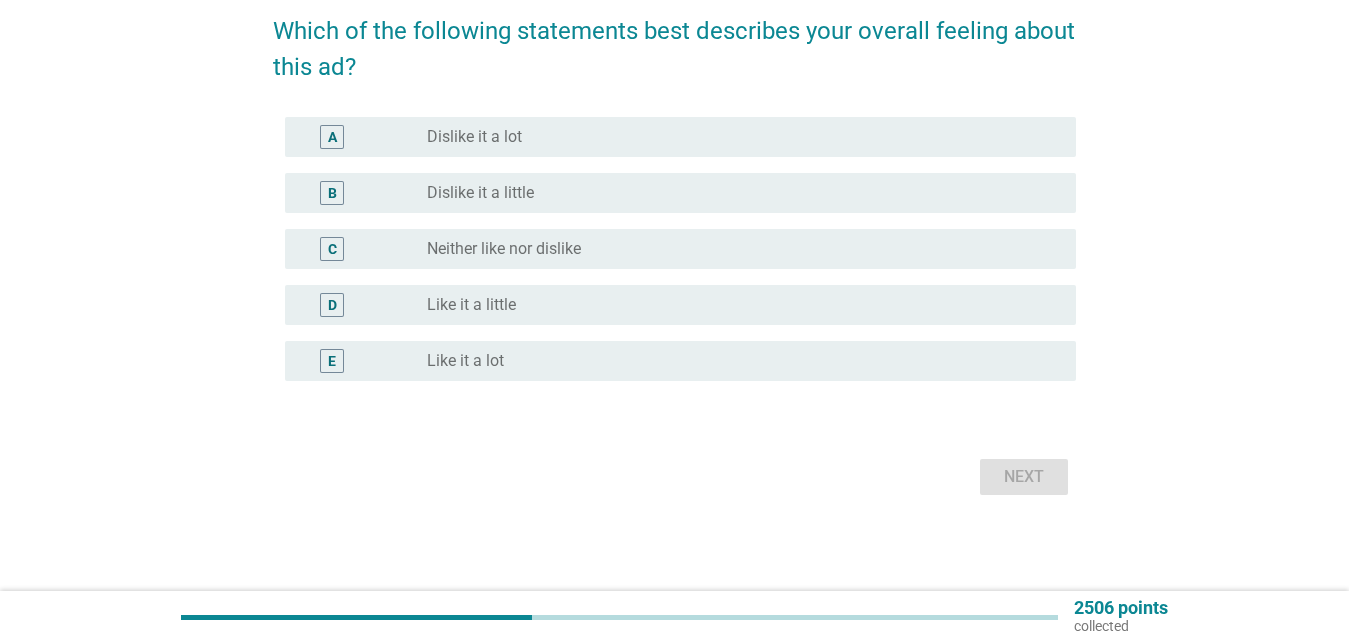 scroll, scrollTop: 0, scrollLeft: 0, axis: both 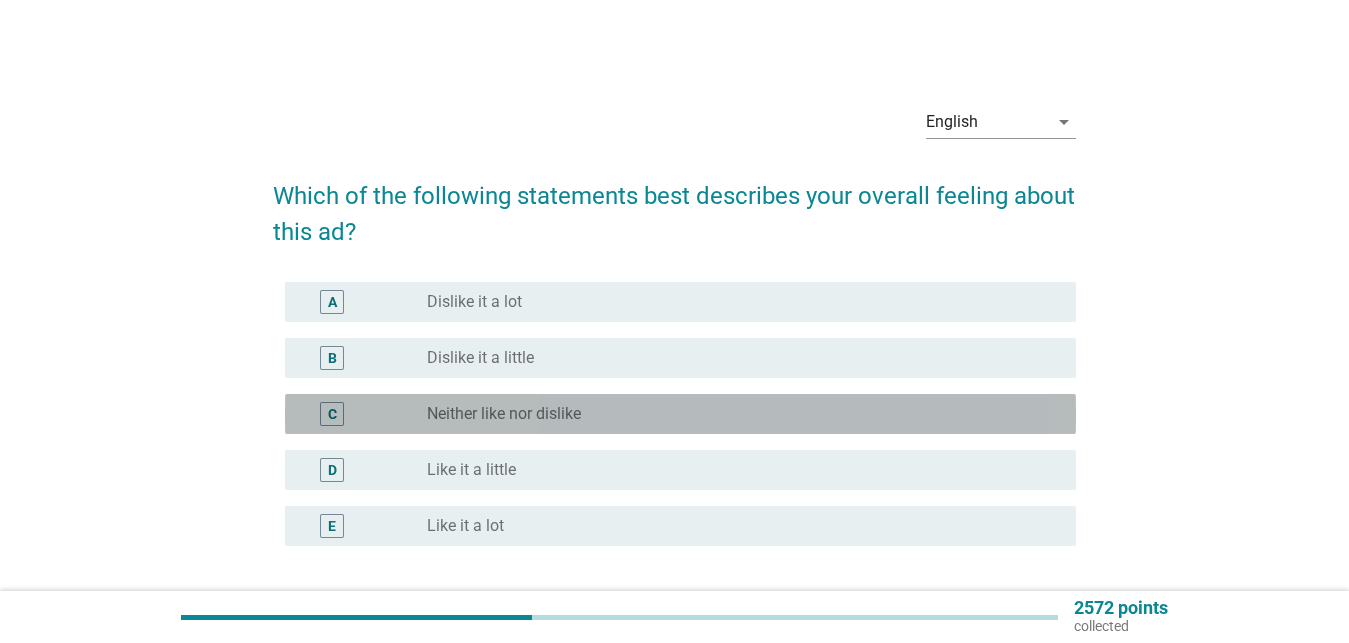 click on "radio_button_unchecked Neither like nor dislike" at bounding box center (735, 414) 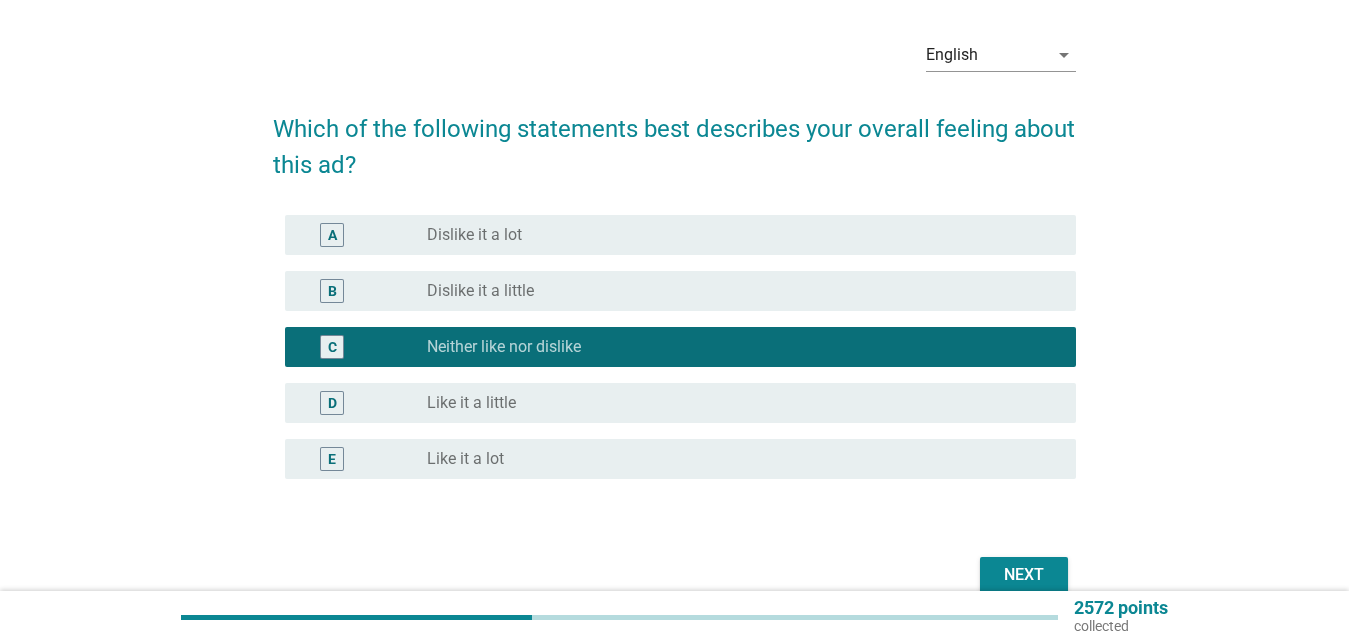 scroll, scrollTop: 102, scrollLeft: 0, axis: vertical 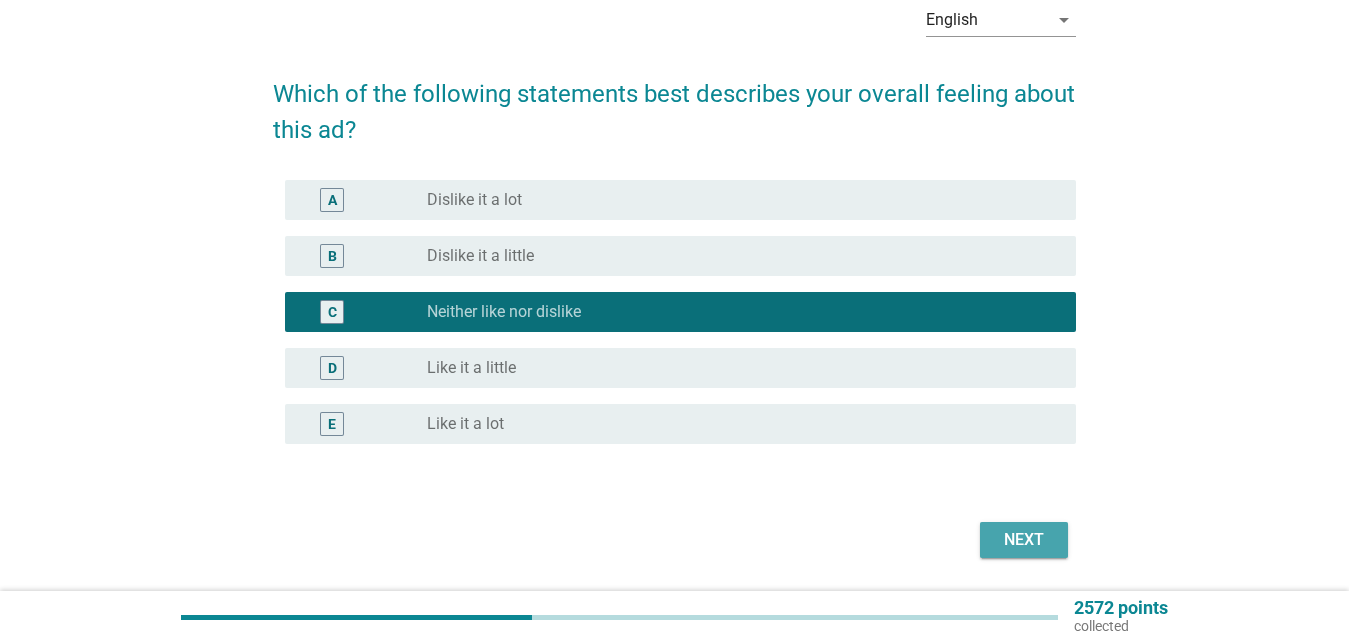 click on "Next" at bounding box center (1024, 540) 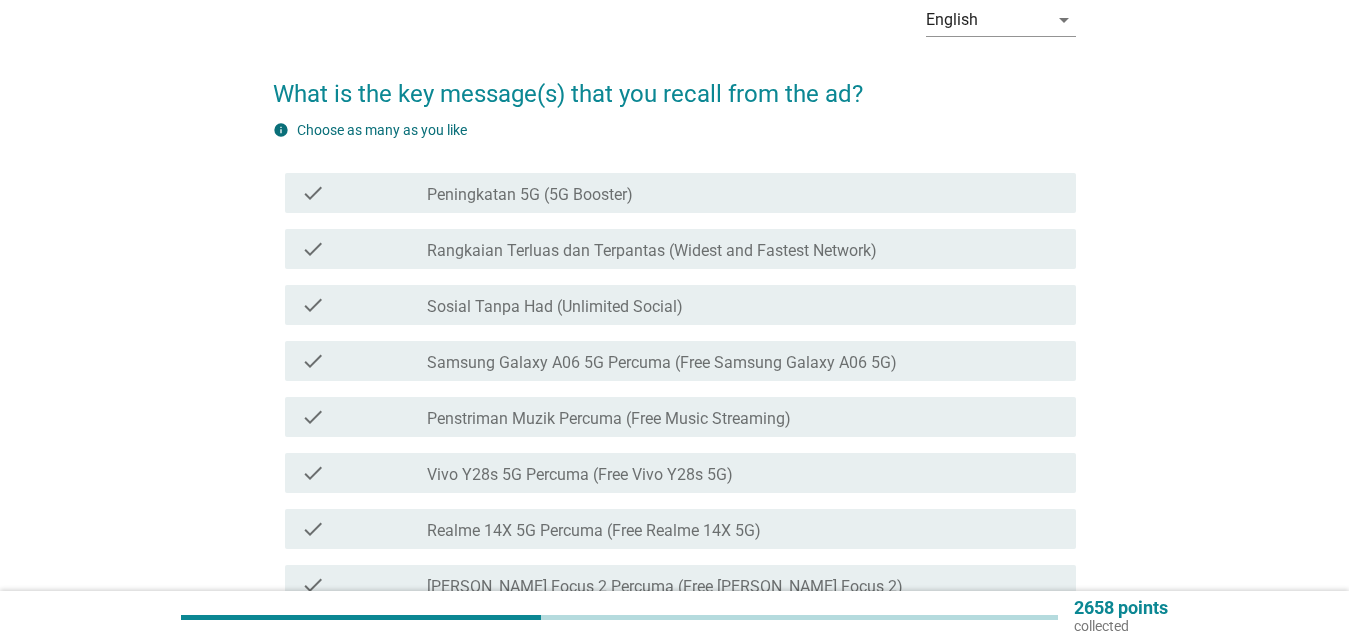 scroll, scrollTop: 204, scrollLeft: 0, axis: vertical 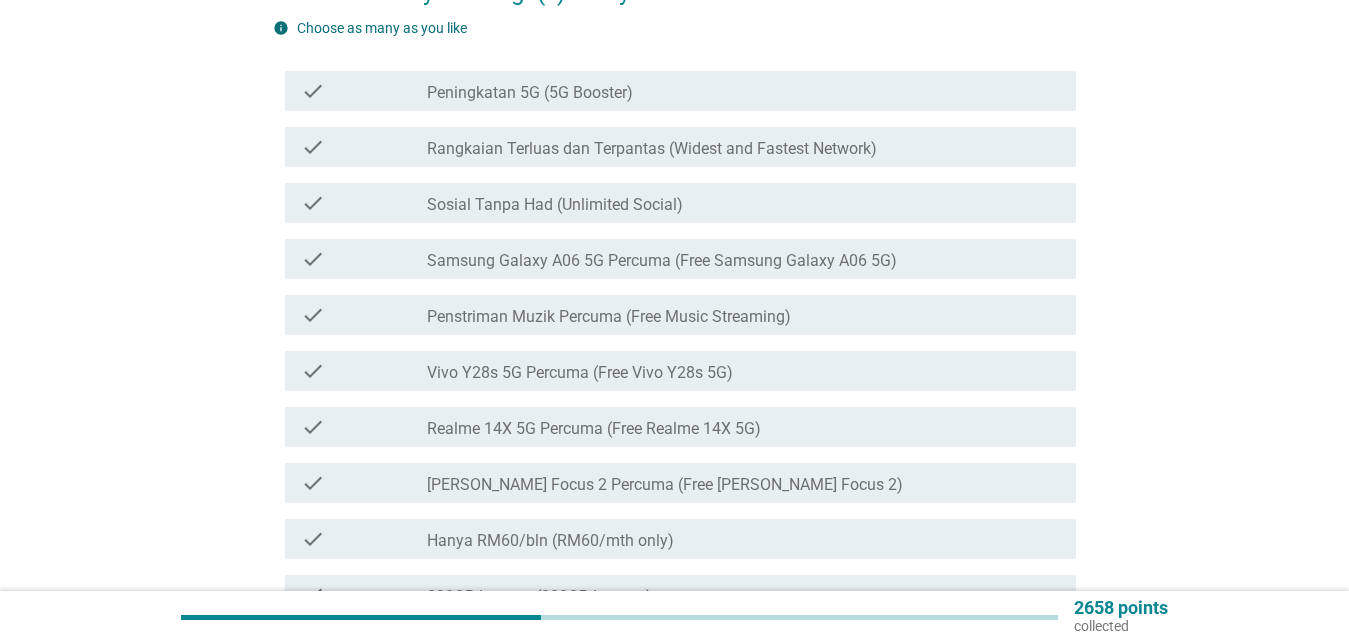 click on "Samsung Galaxy A06 5G Percuma (Free Samsung Galaxy A06 5G)" at bounding box center (662, 261) 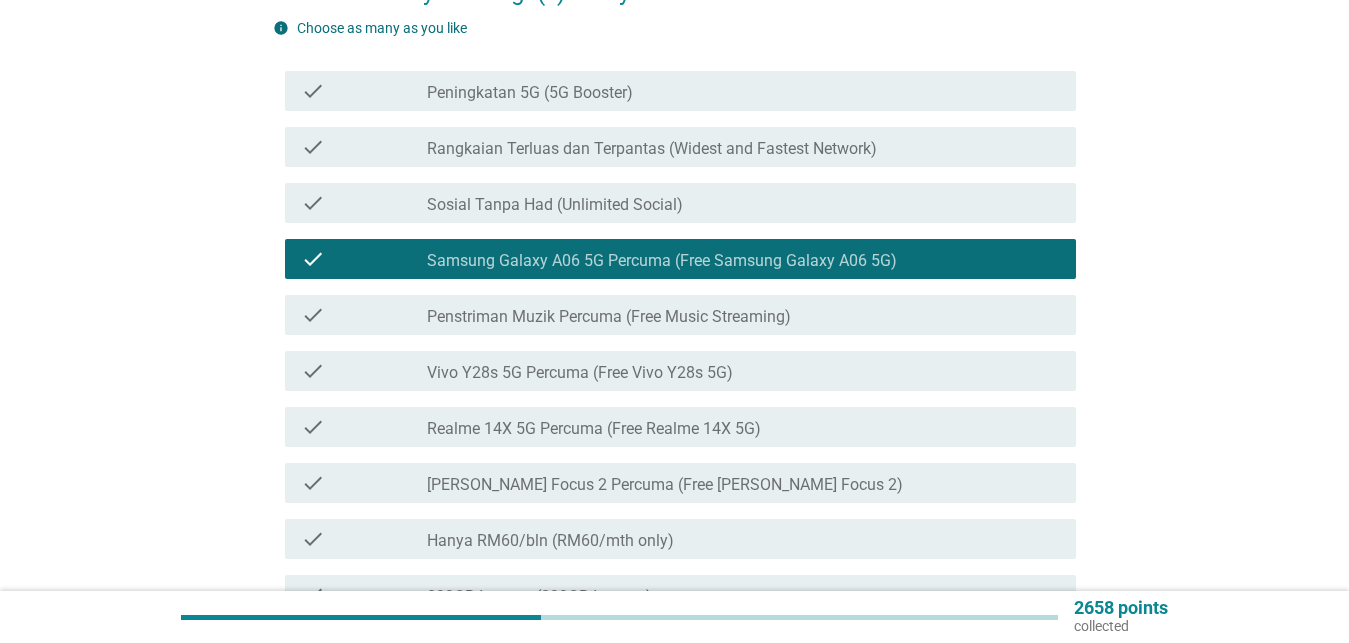 click on "Vivo Y28s 5G Percuma (Free Vivo Y28s 5G)" at bounding box center [580, 373] 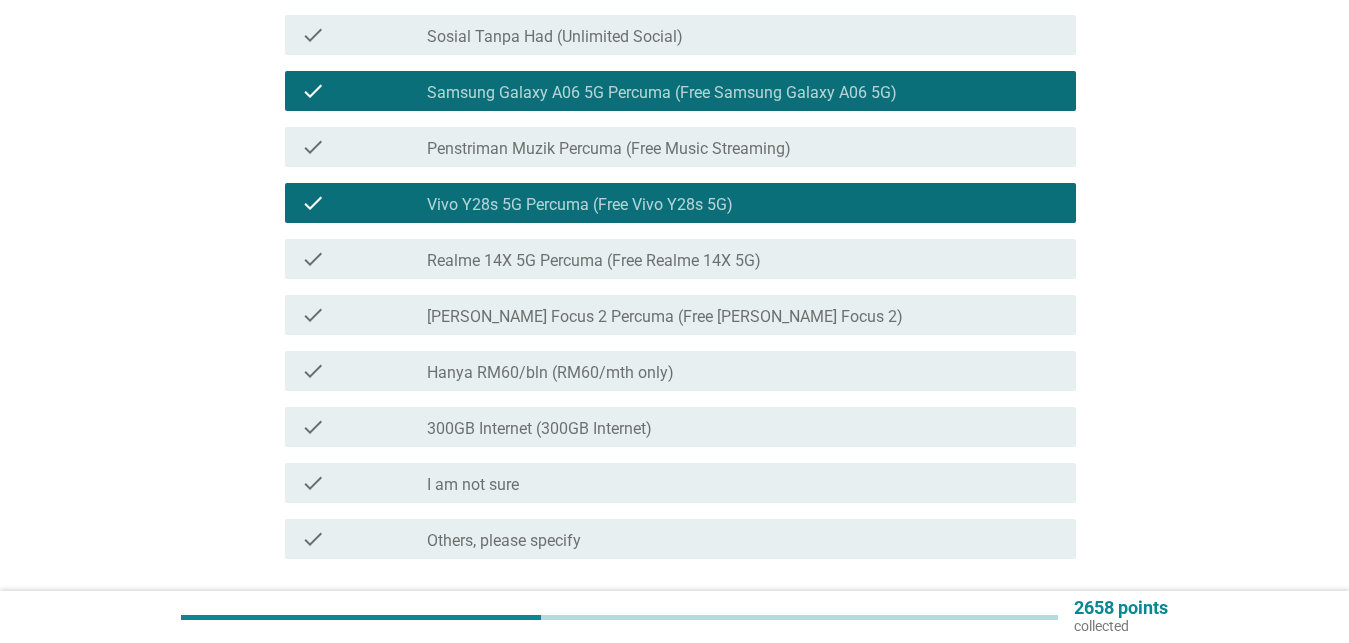 scroll, scrollTop: 408, scrollLeft: 0, axis: vertical 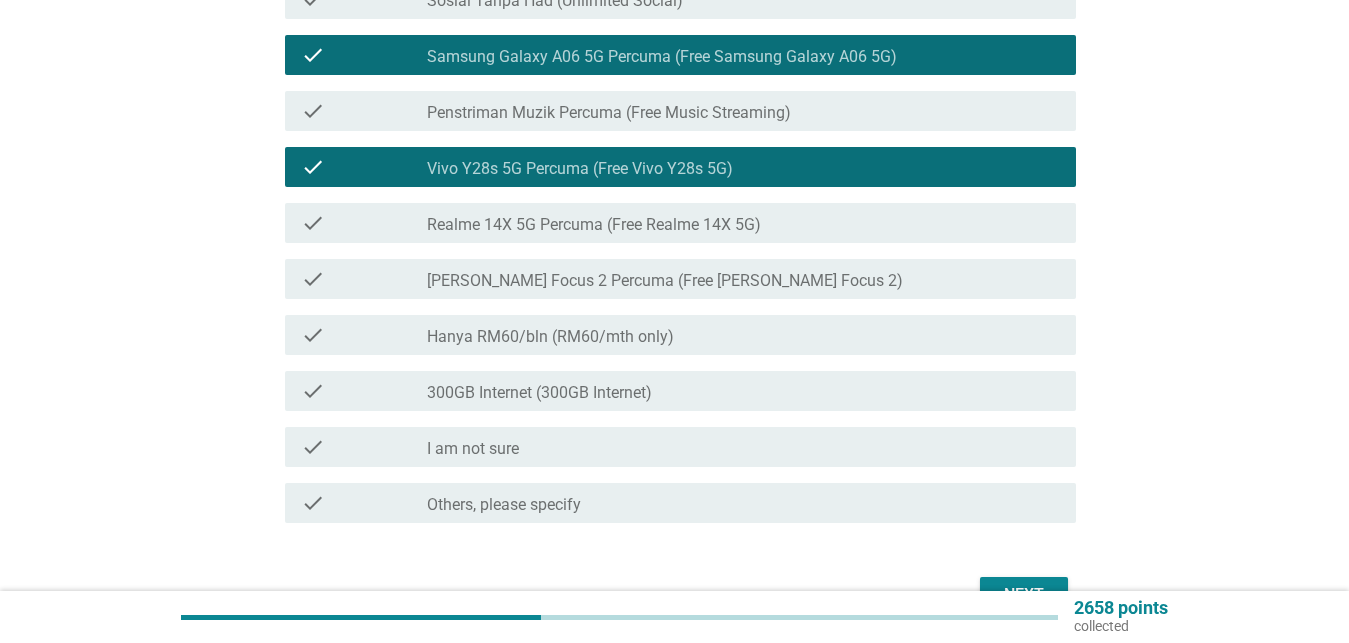 click on "Hanya RM60/bln (RM60/mth only)" at bounding box center (550, 337) 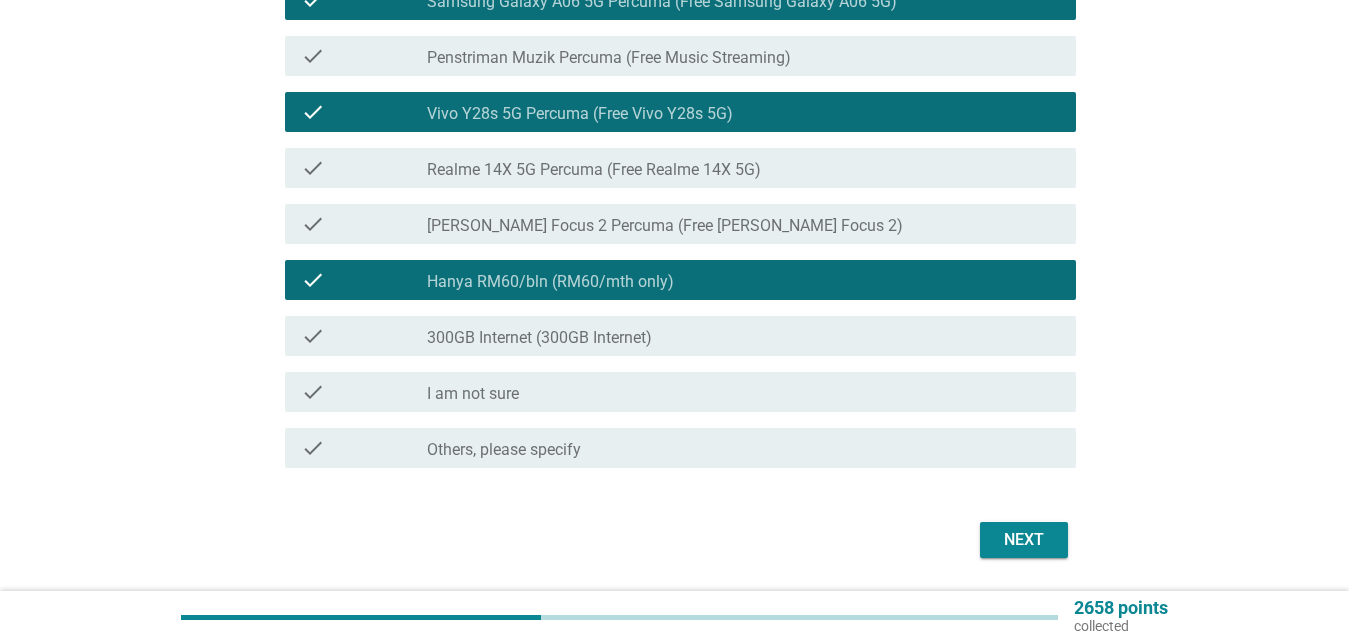 scroll, scrollTop: 510, scrollLeft: 0, axis: vertical 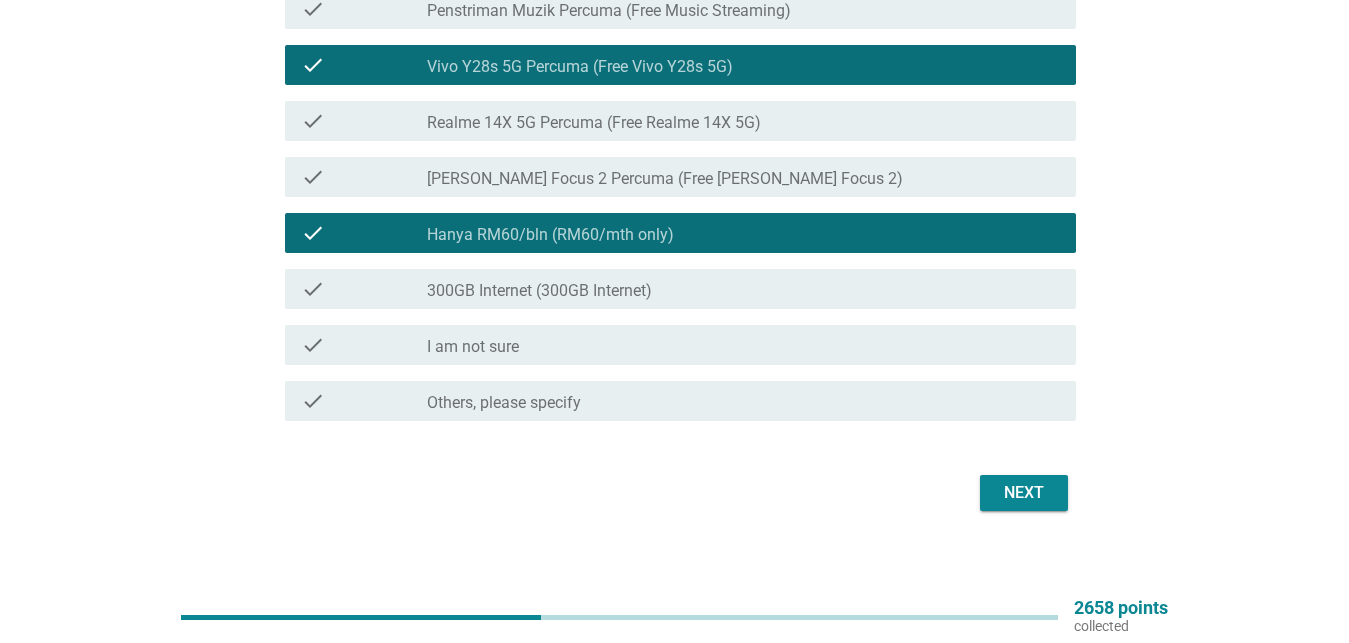 click on "300GB Internet (300GB Internet)" at bounding box center (539, 291) 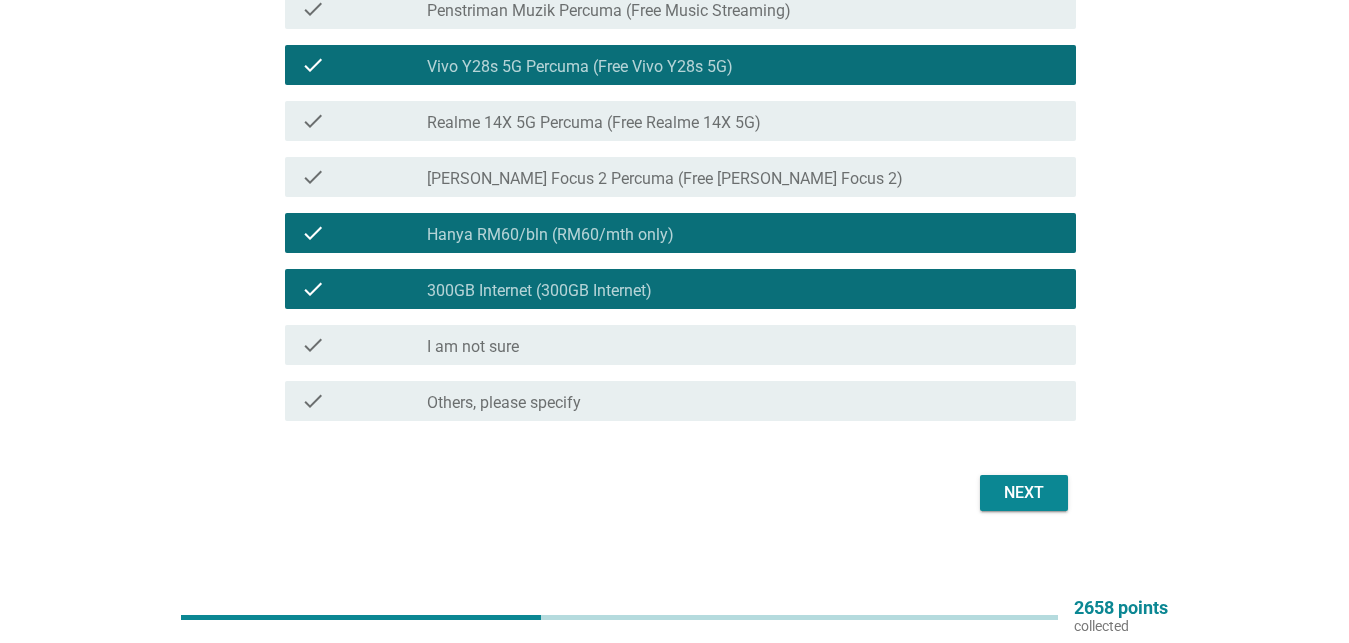 click on "Next" at bounding box center [1024, 493] 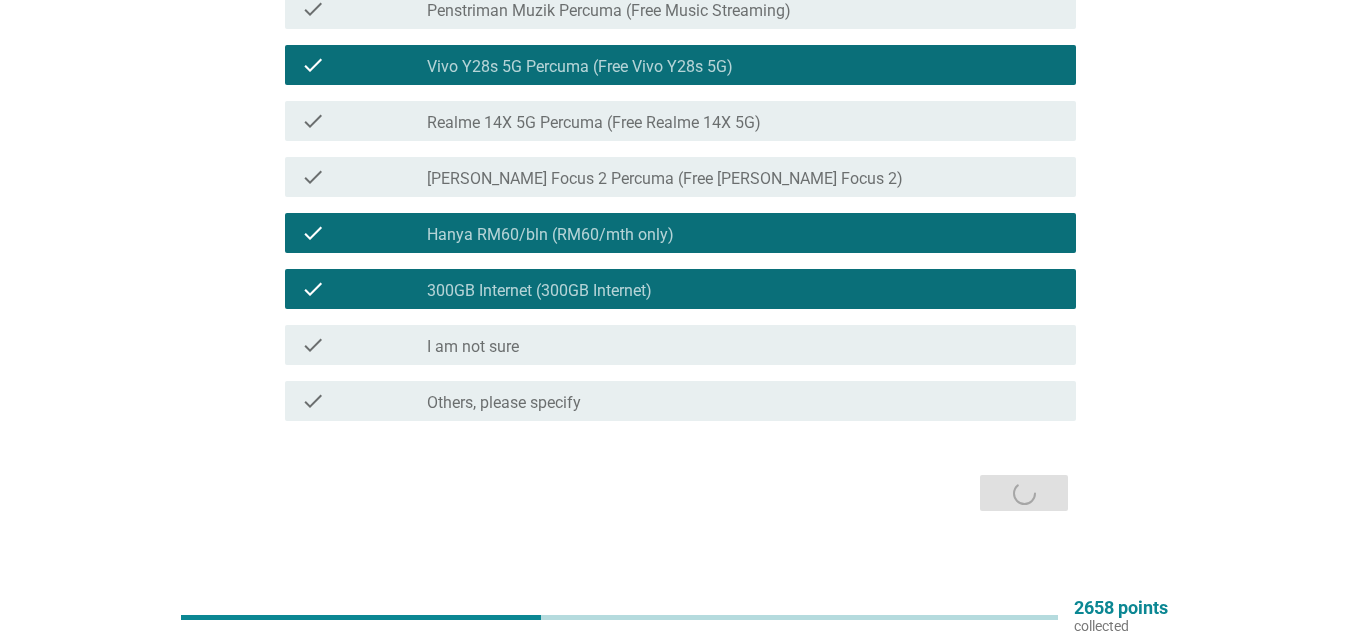 scroll, scrollTop: 0, scrollLeft: 0, axis: both 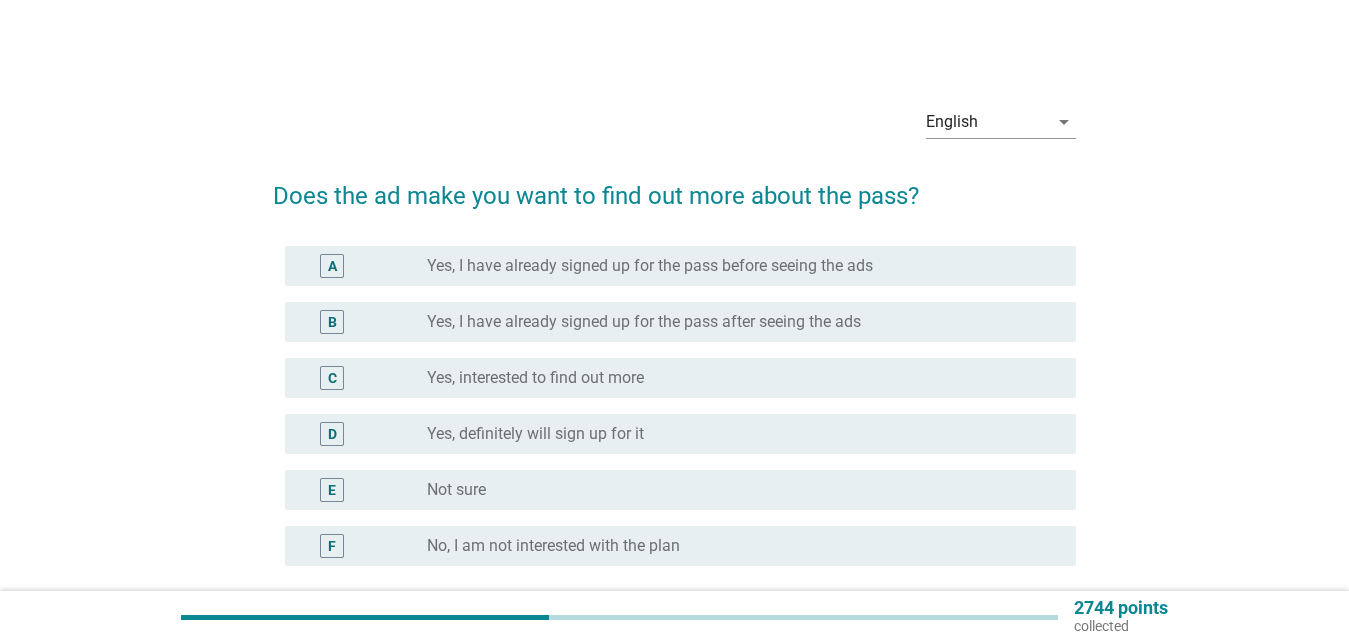 click on "C     radio_button_unchecked Yes, interested to find out more" at bounding box center (680, 378) 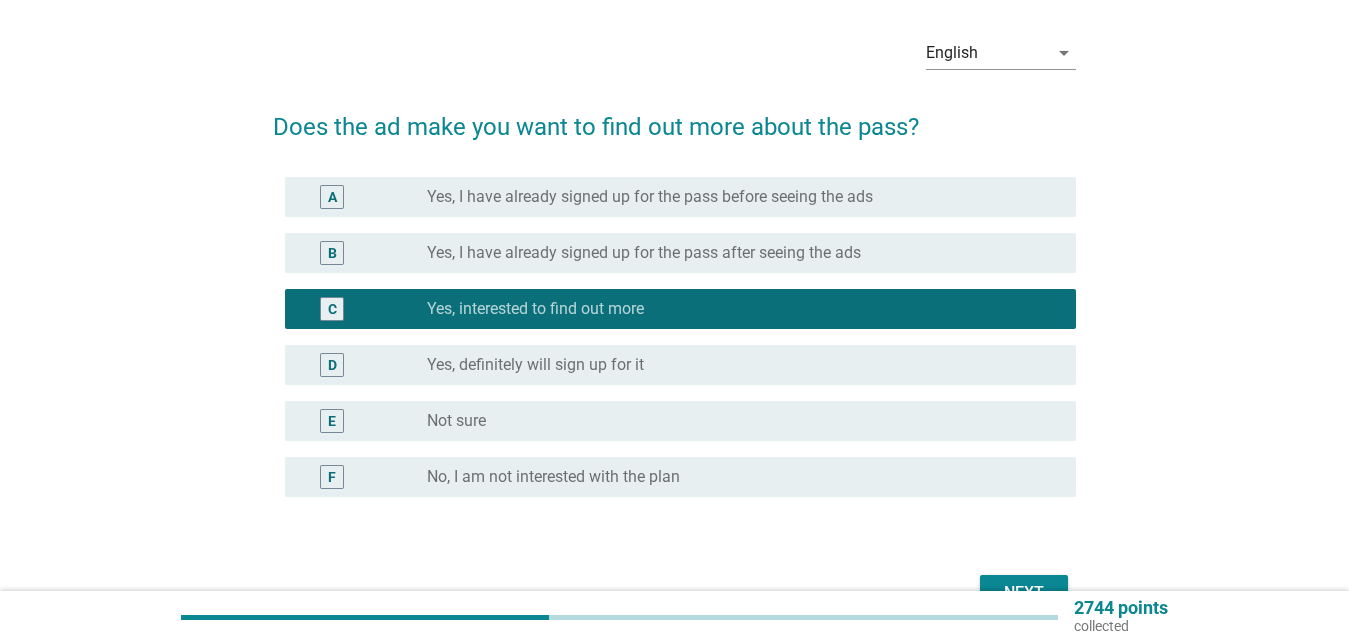 scroll, scrollTop: 102, scrollLeft: 0, axis: vertical 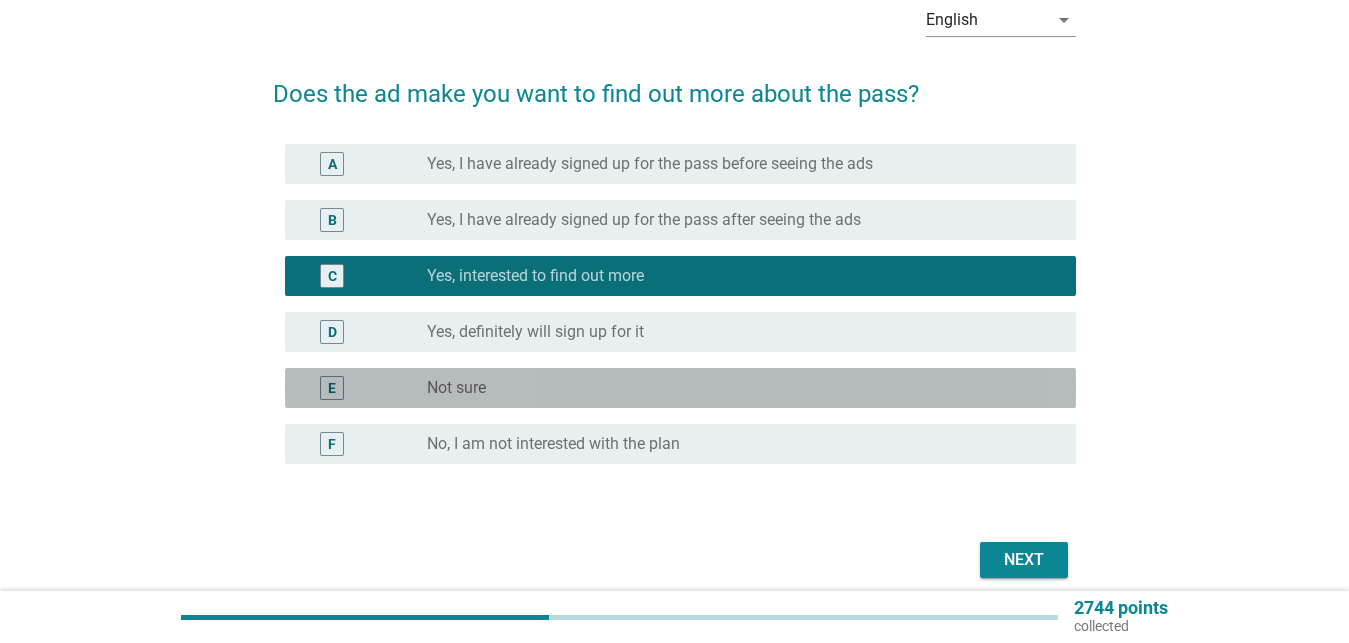 click on "radio_button_unchecked Not sure" at bounding box center (743, 388) 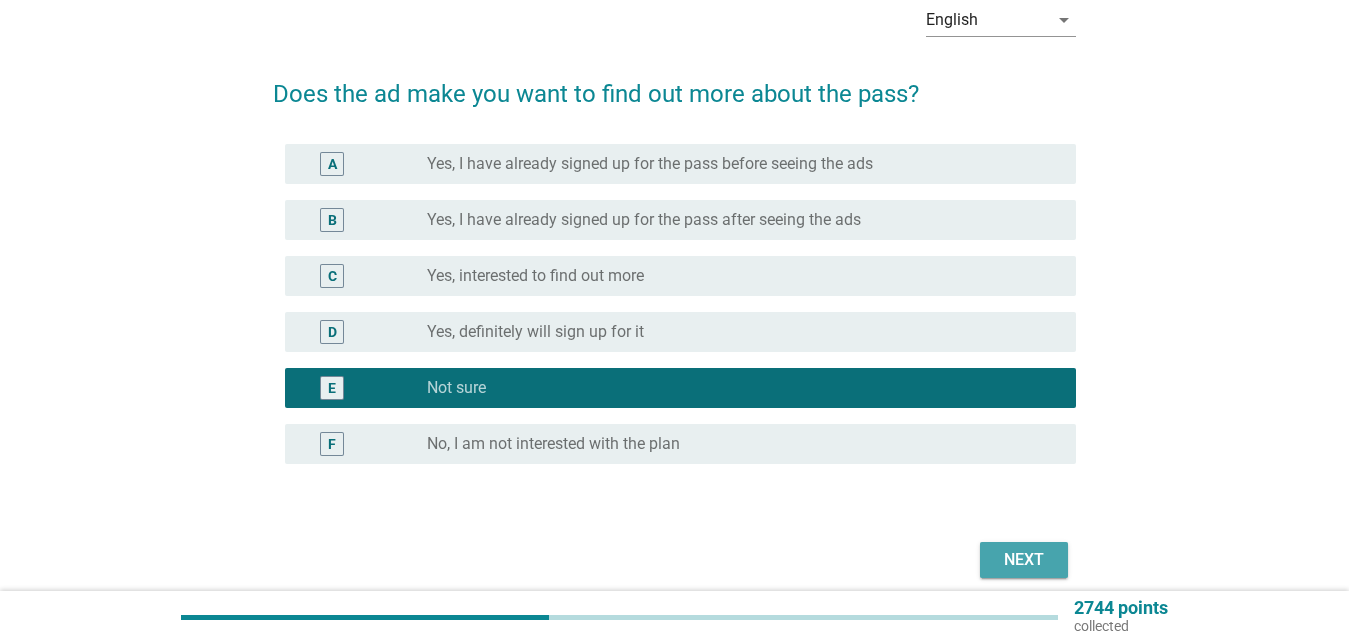 click on "Next" at bounding box center (1024, 560) 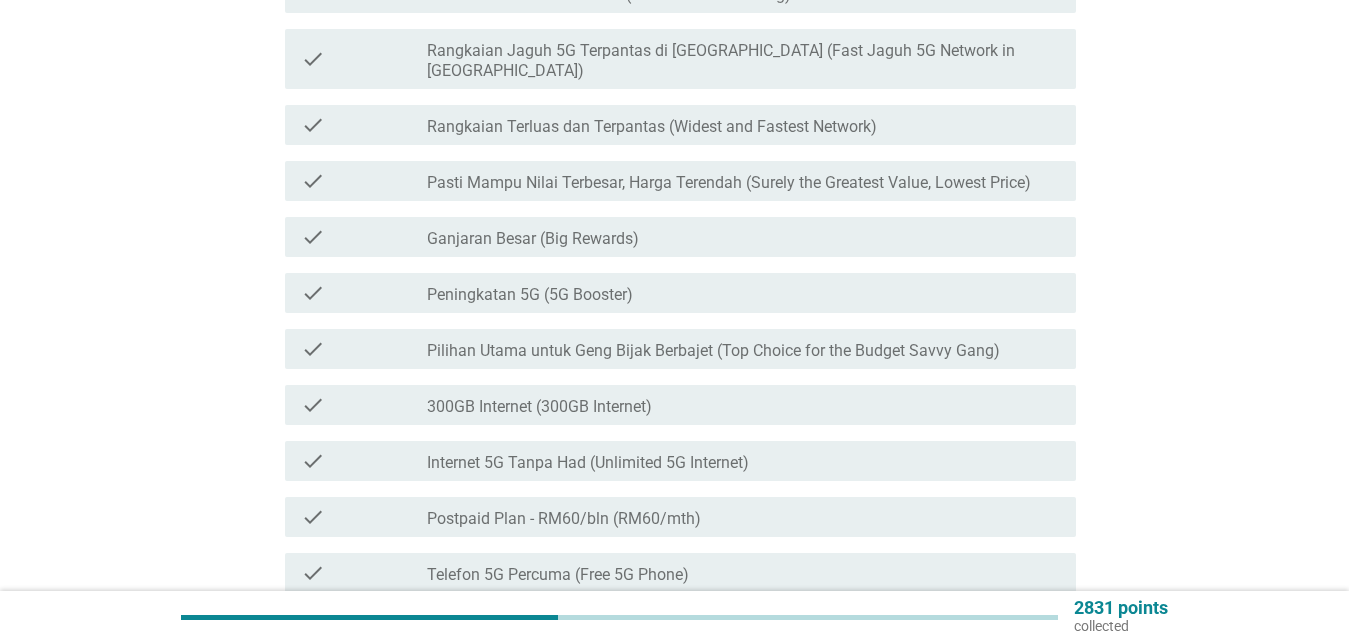 scroll, scrollTop: 510, scrollLeft: 0, axis: vertical 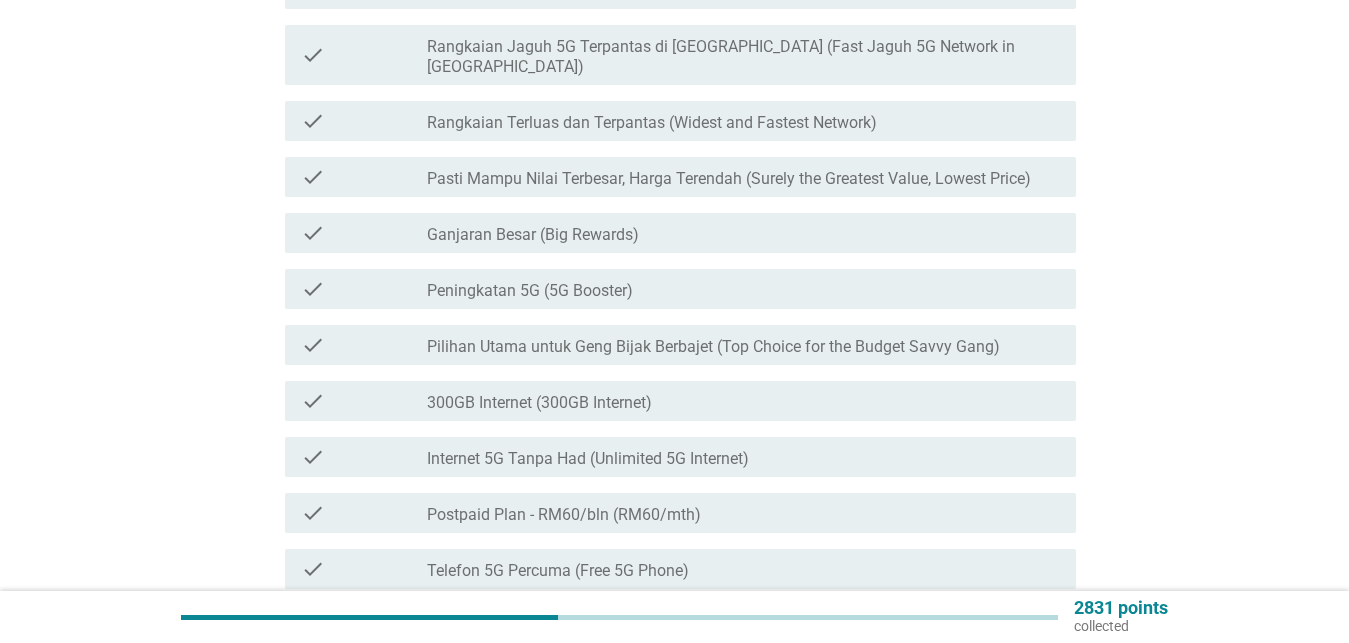 click on "Ganjaran Besar (Big Rewards)" at bounding box center [533, 235] 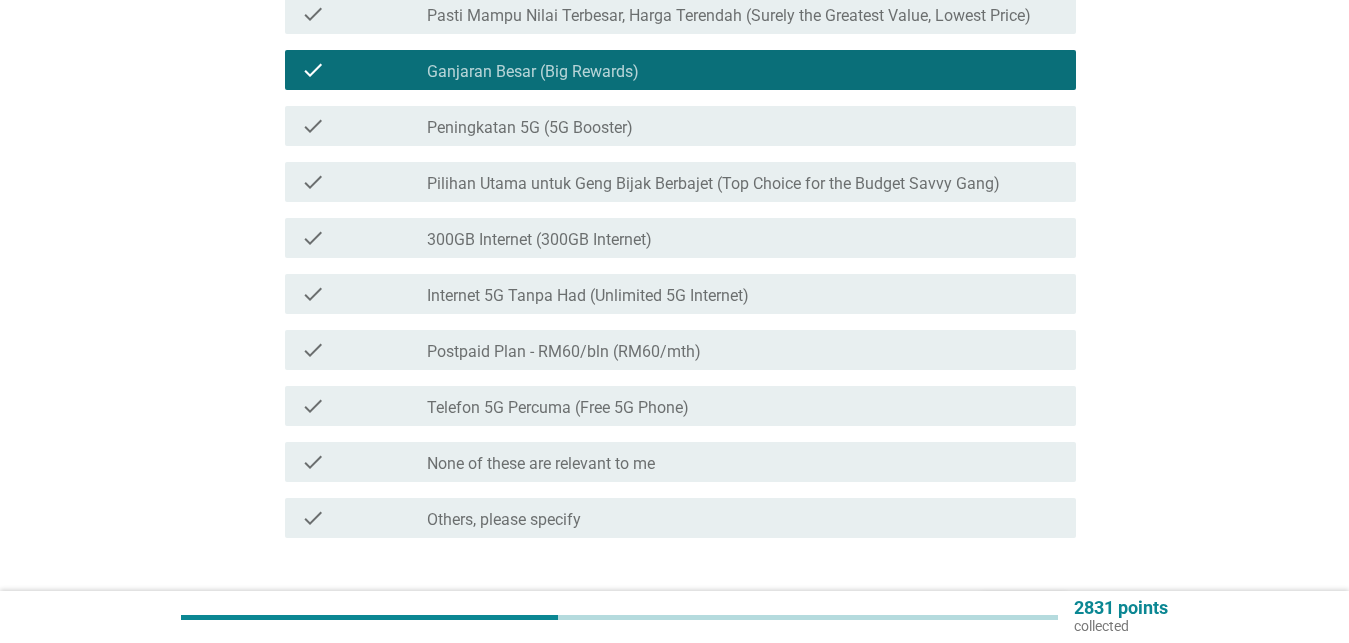 scroll, scrollTop: 714, scrollLeft: 0, axis: vertical 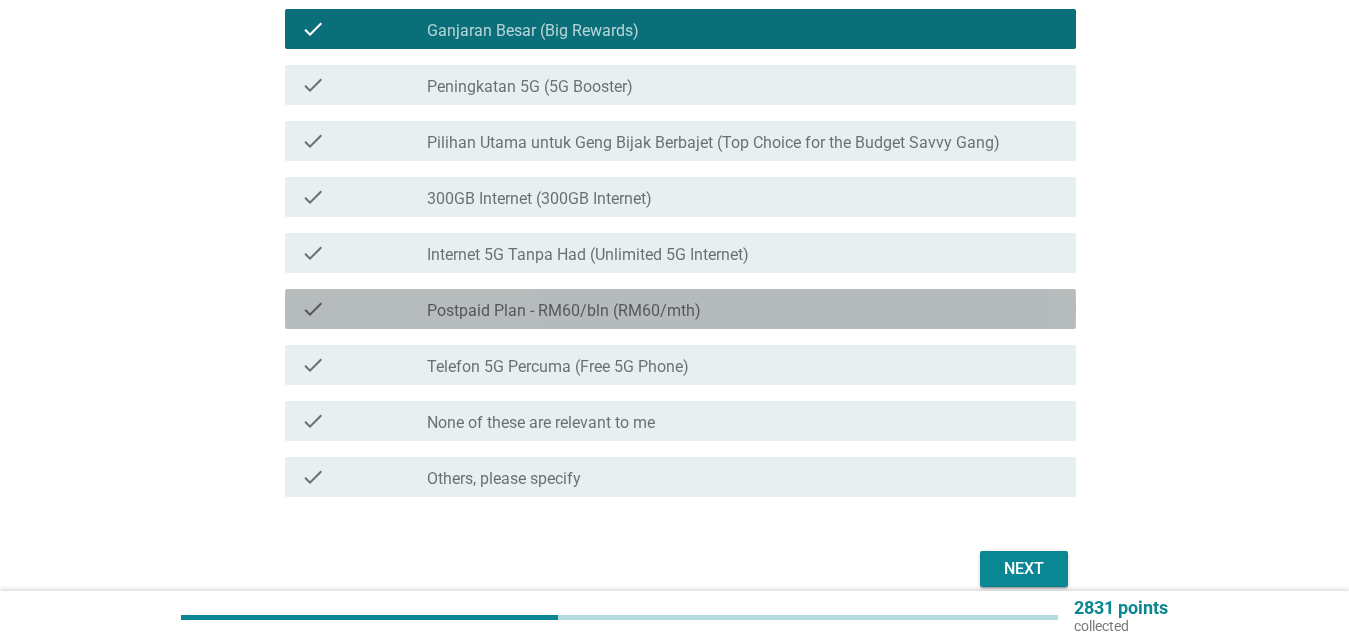 click on "check     check_box_outline_blank Postpaid Plan - RM60/bln (RM60/mth)" at bounding box center (680, 309) 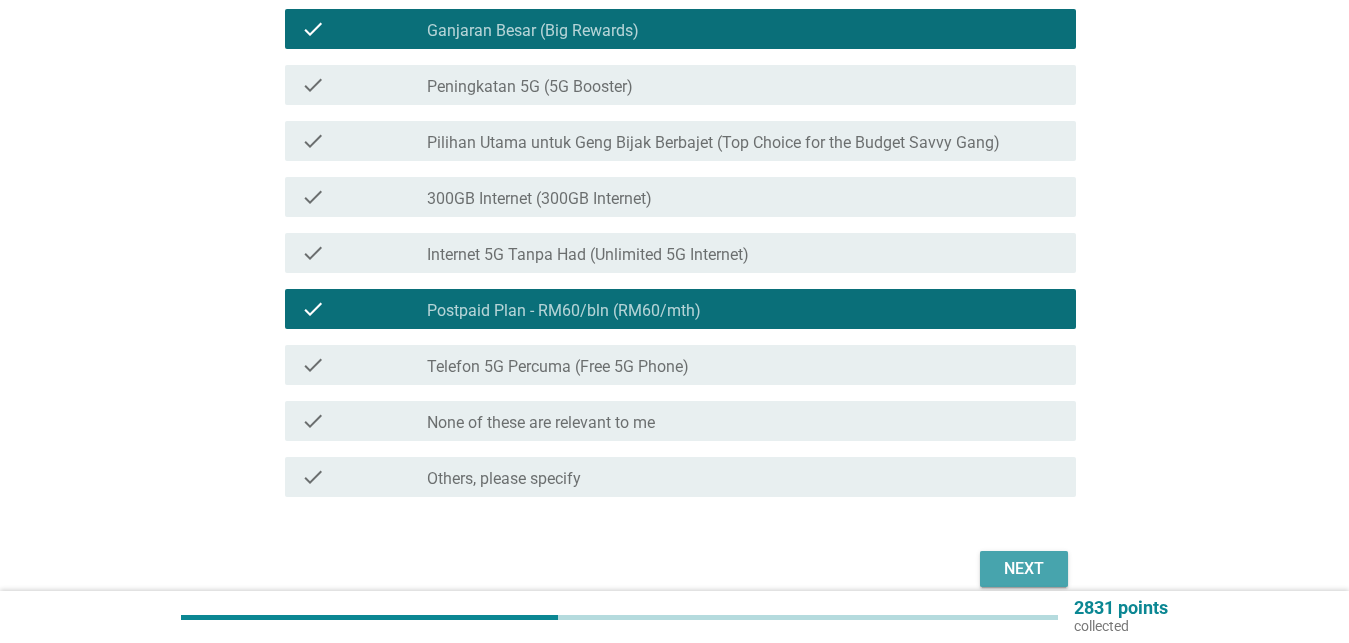 click on "Next" at bounding box center (1024, 569) 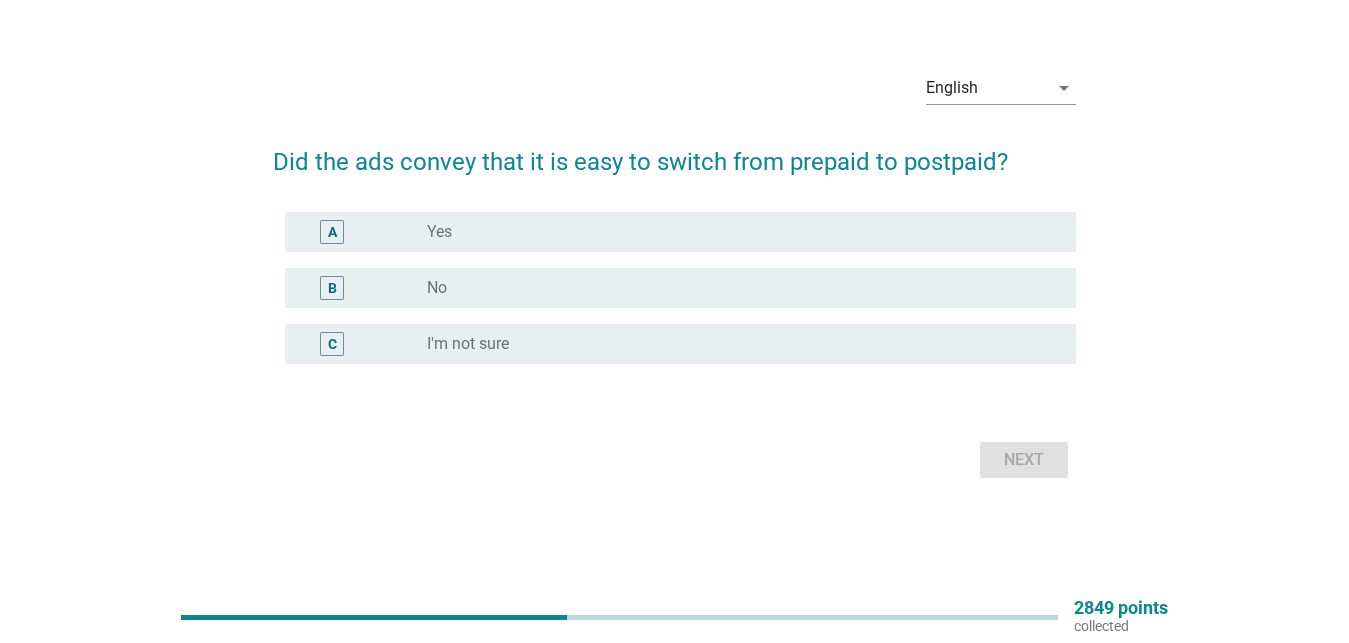 scroll, scrollTop: 0, scrollLeft: 0, axis: both 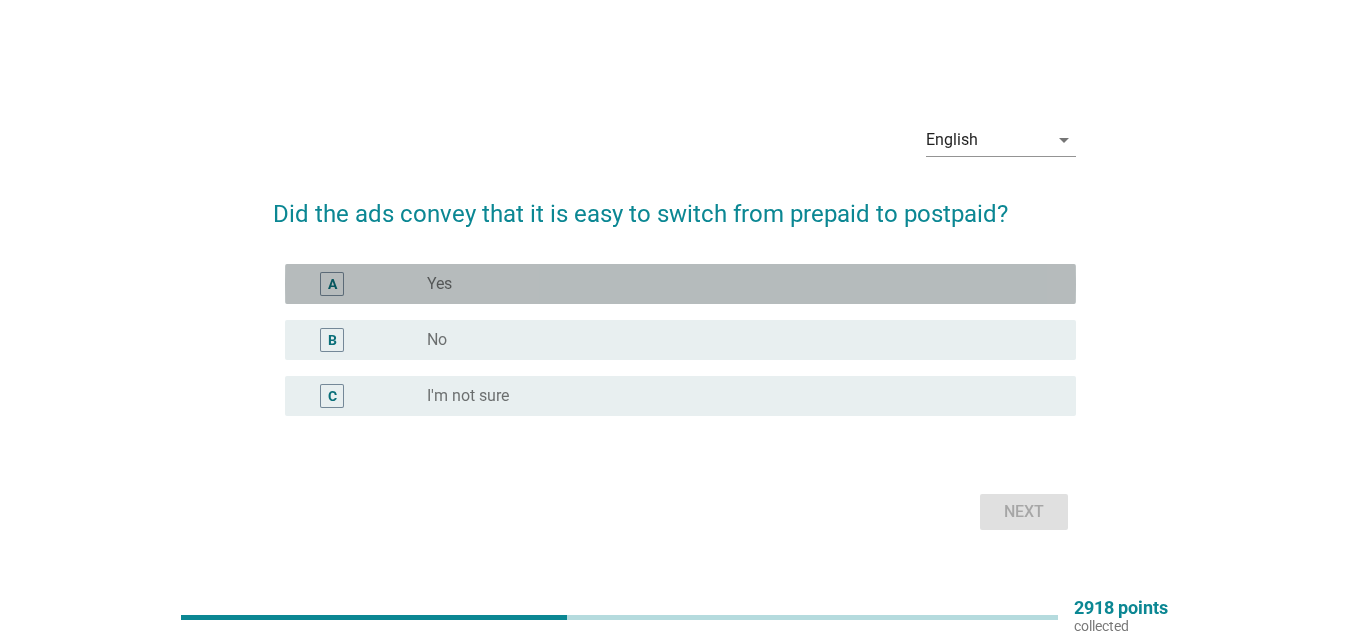 click on "radio_button_unchecked Yes" at bounding box center (735, 284) 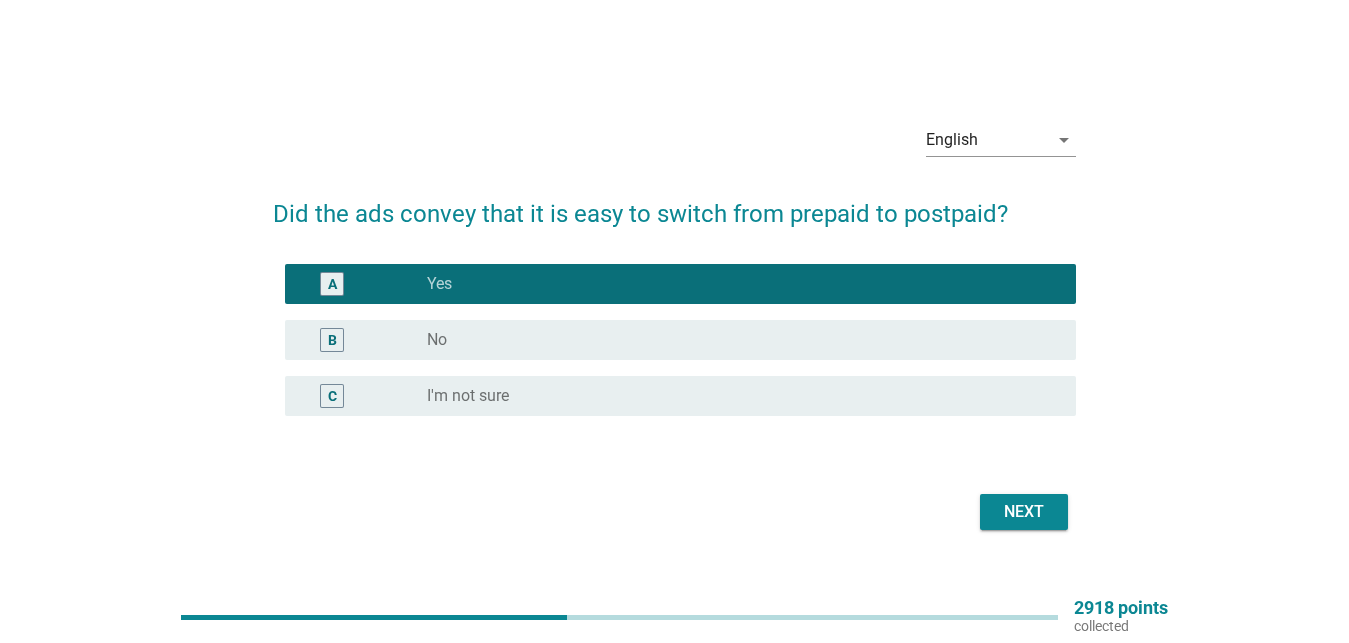 click on "Next" at bounding box center (1024, 512) 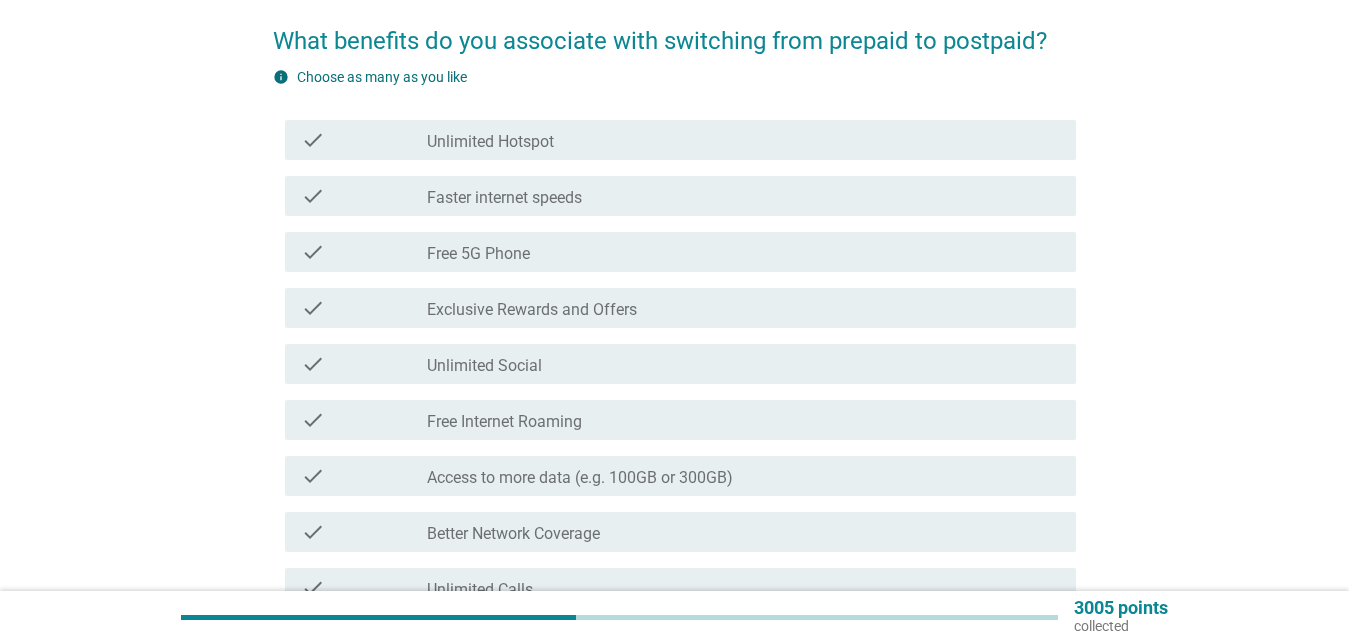 scroll, scrollTop: 204, scrollLeft: 0, axis: vertical 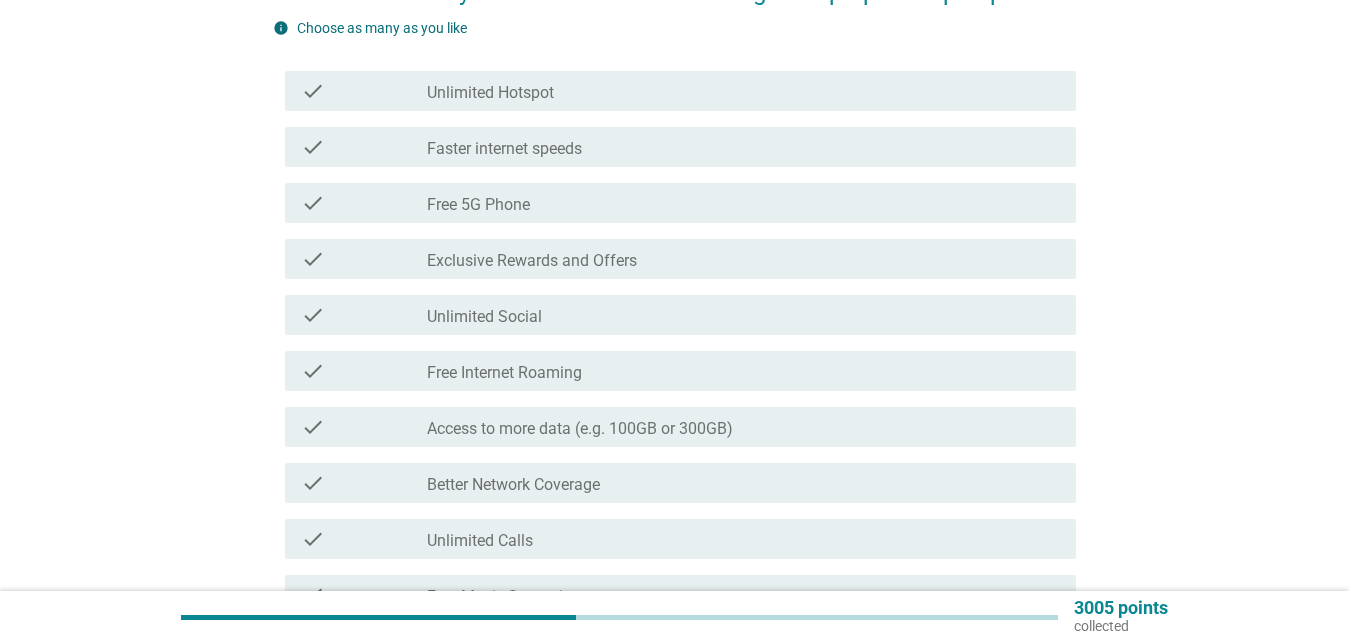 click on "check_box_outline_blank Free 5G Phone" at bounding box center (743, 203) 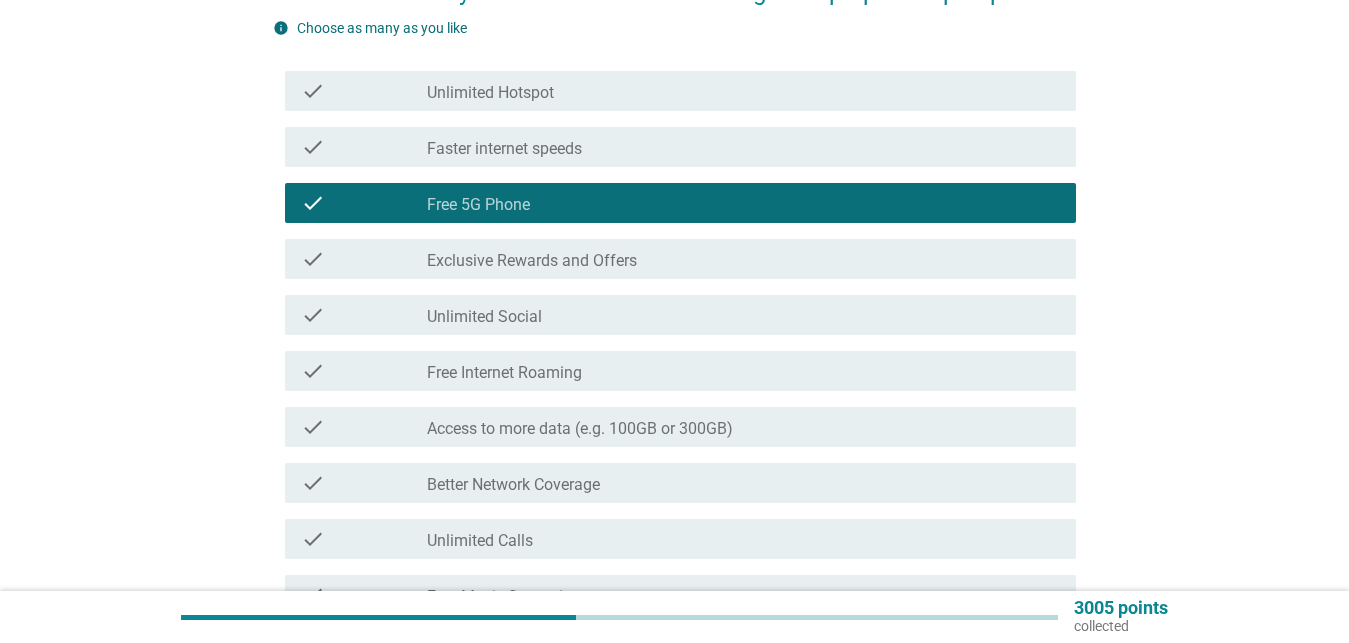 scroll, scrollTop: 306, scrollLeft: 0, axis: vertical 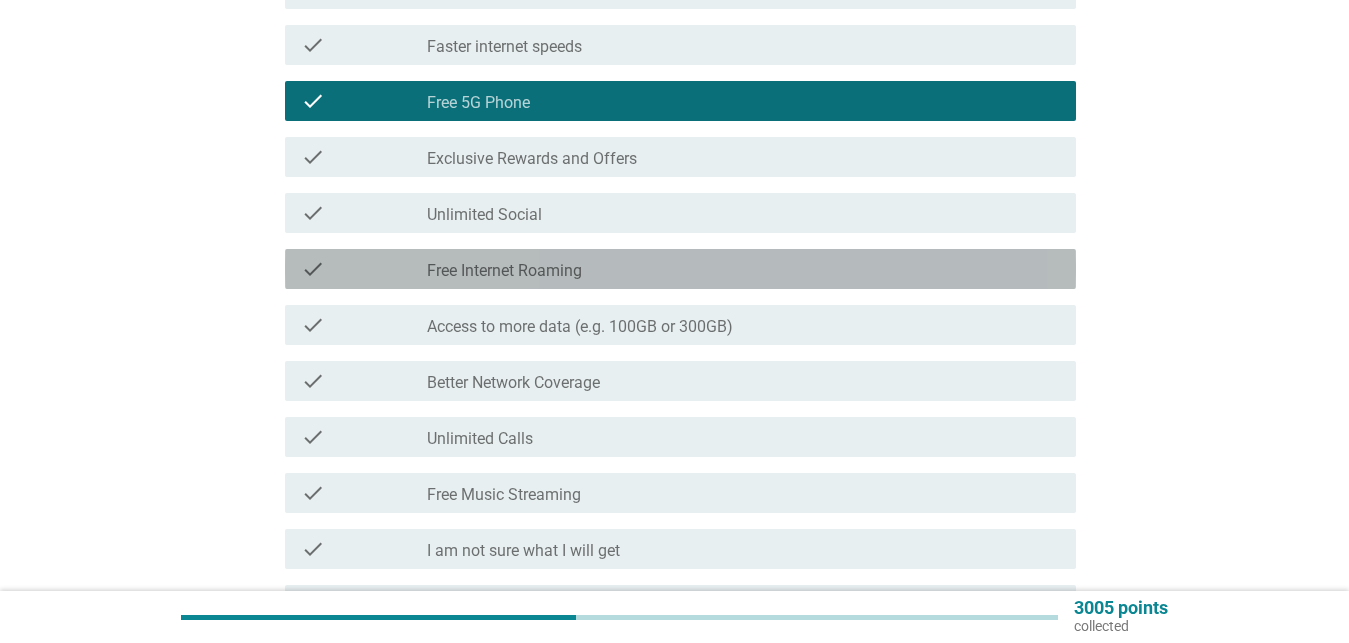 click on "check_box_outline_blank Free Internet Roaming" at bounding box center [743, 269] 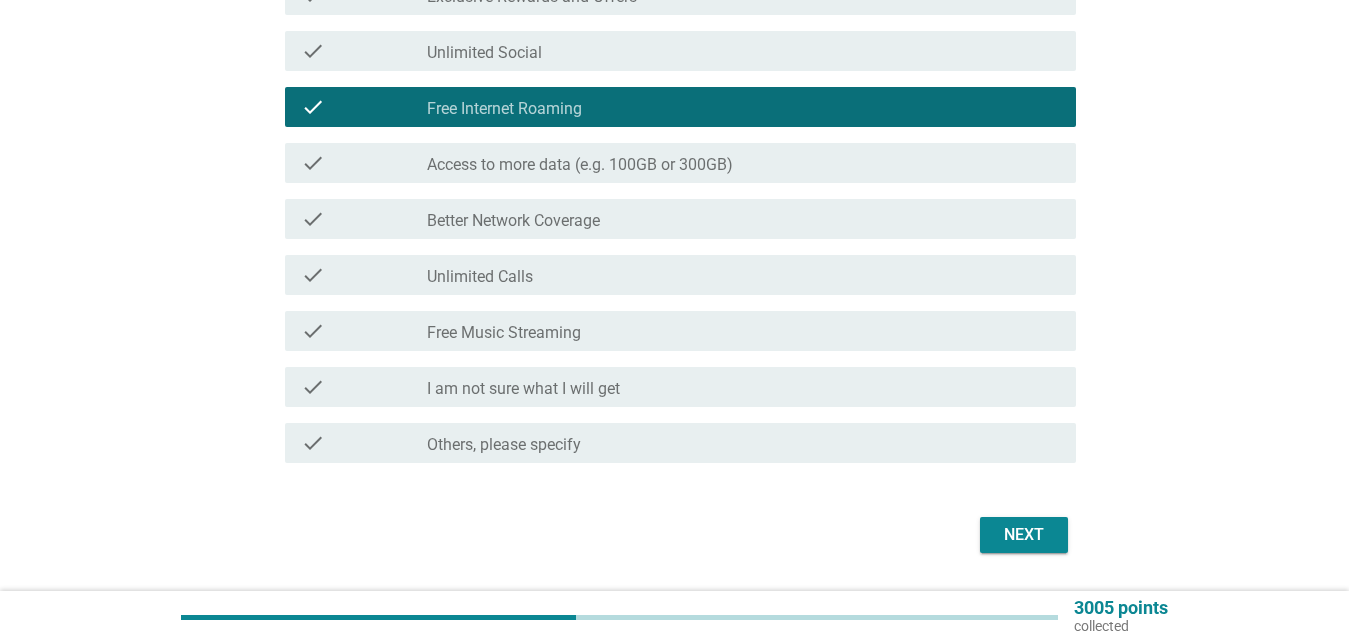 scroll, scrollTop: 510, scrollLeft: 0, axis: vertical 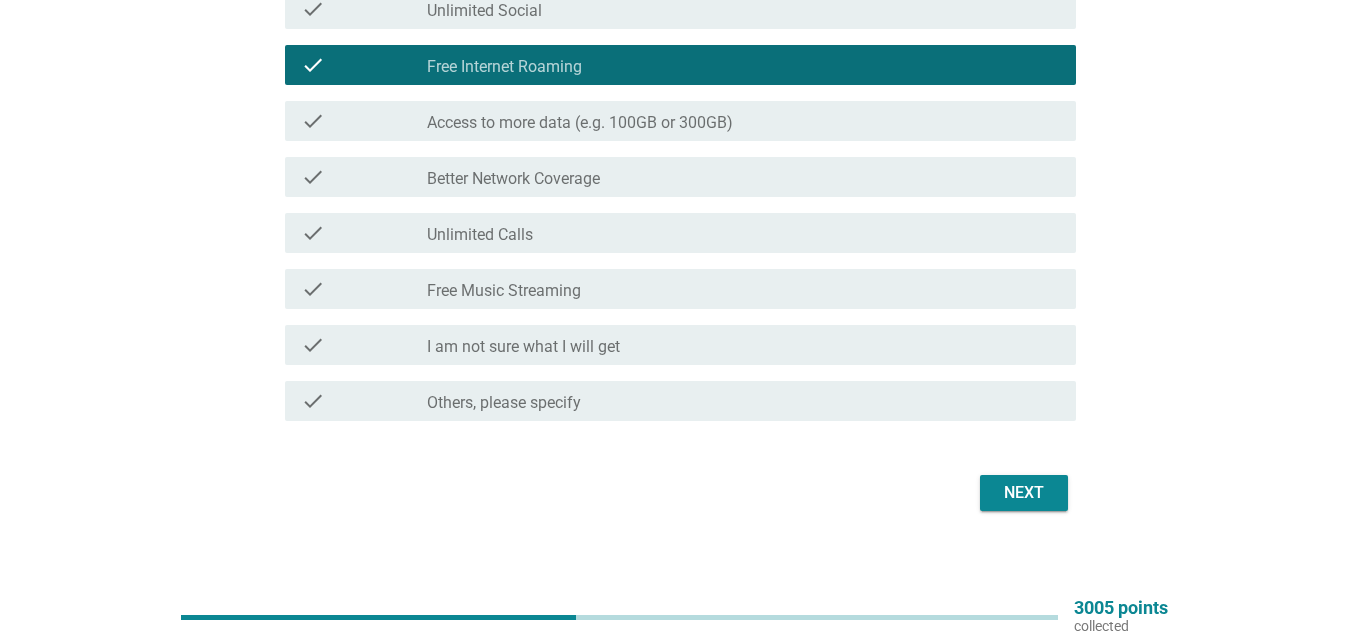 click on "Better Network Coverage" at bounding box center [513, 179] 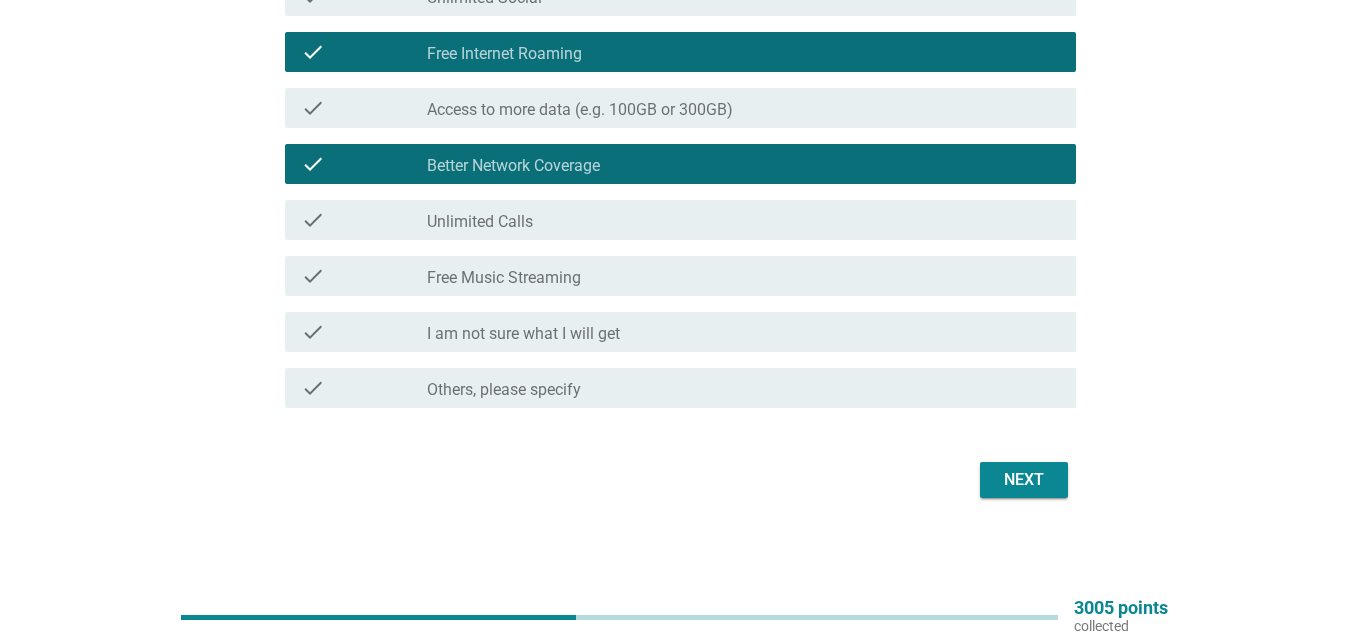 scroll, scrollTop: 220, scrollLeft: 0, axis: vertical 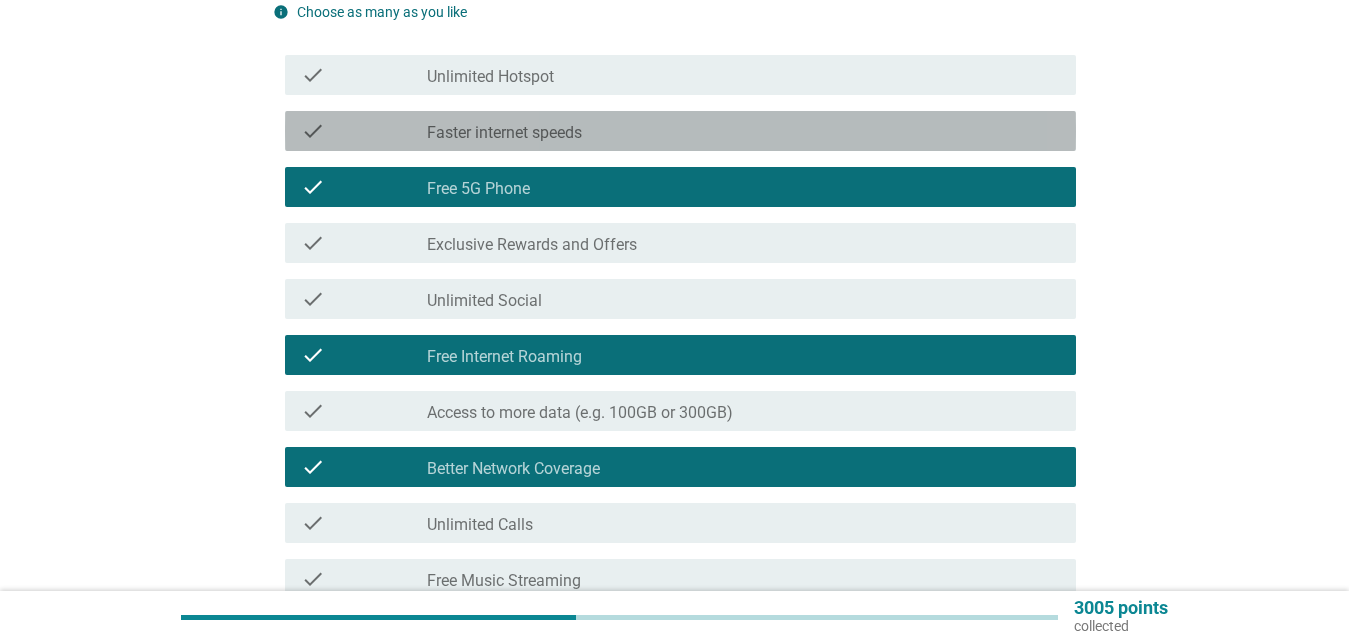 click on "Faster internet speeds" at bounding box center [504, 133] 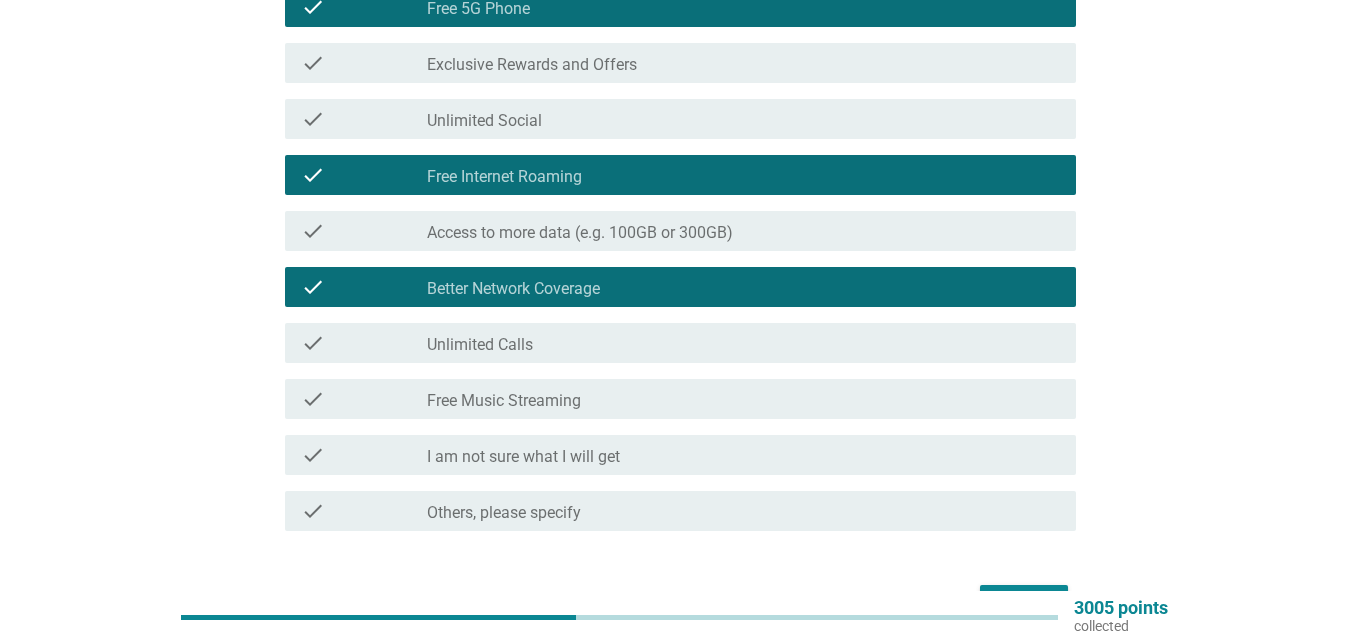 scroll, scrollTop: 322, scrollLeft: 0, axis: vertical 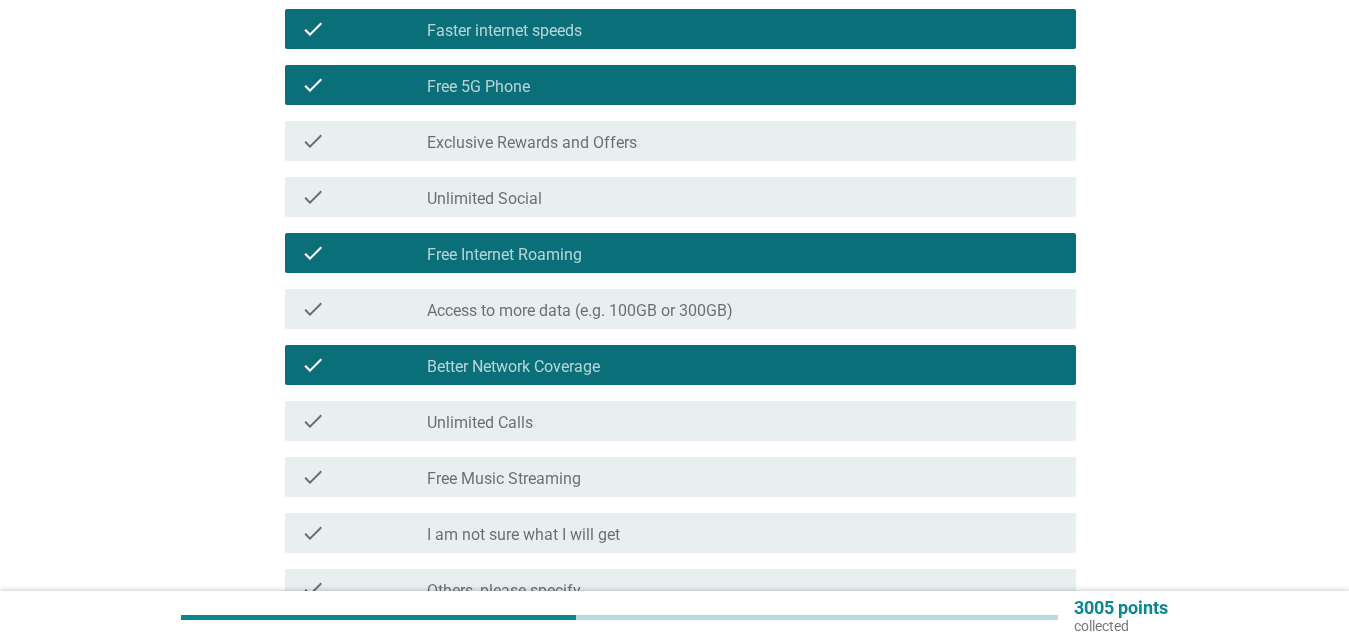 click on "Exclusive Rewards and Offers" at bounding box center [532, 143] 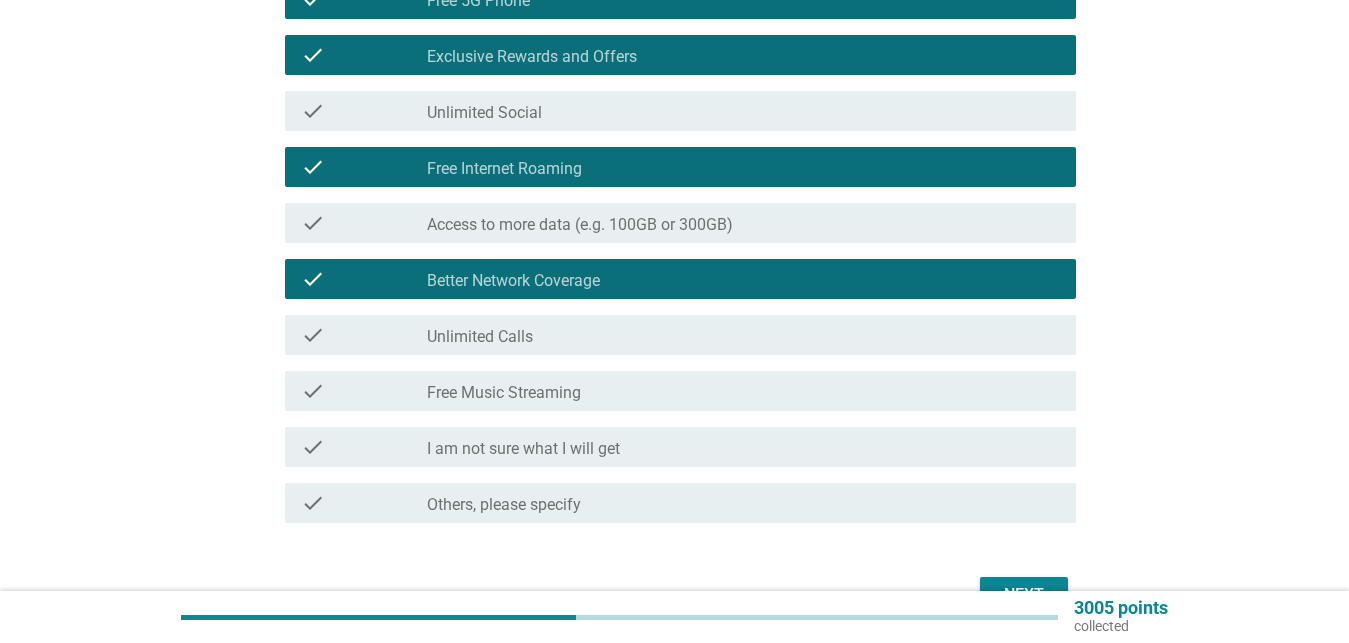 scroll, scrollTop: 526, scrollLeft: 0, axis: vertical 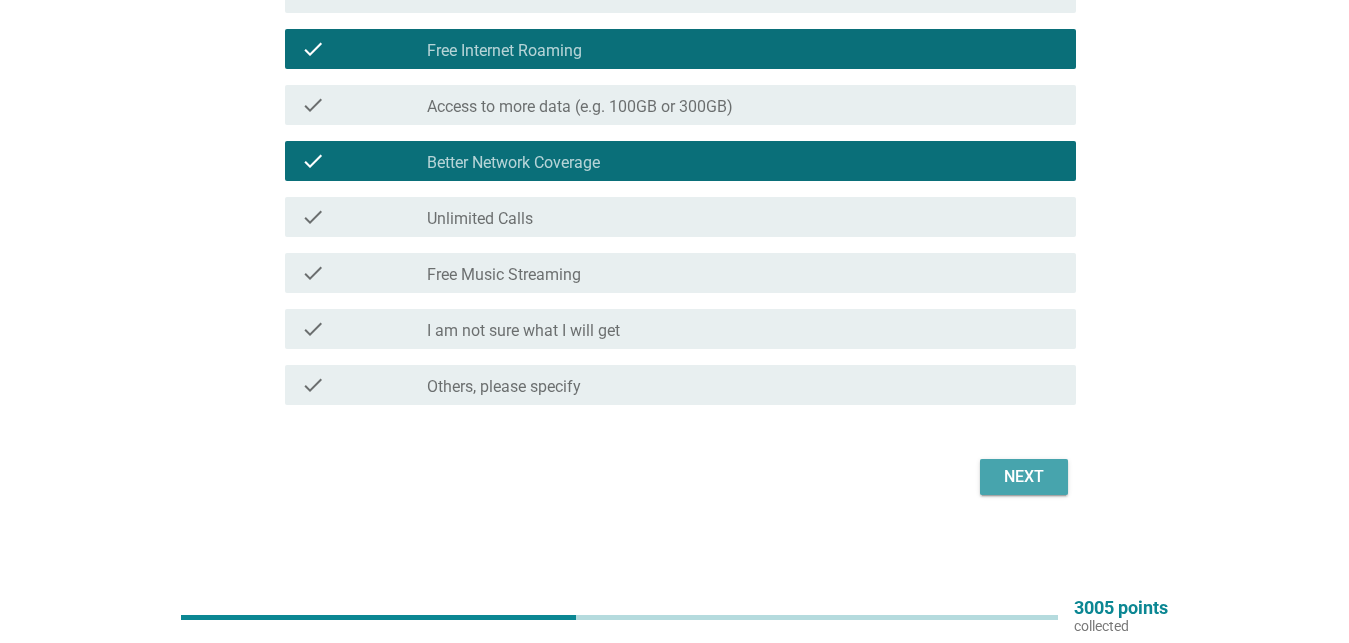 click on "Next" at bounding box center (1024, 477) 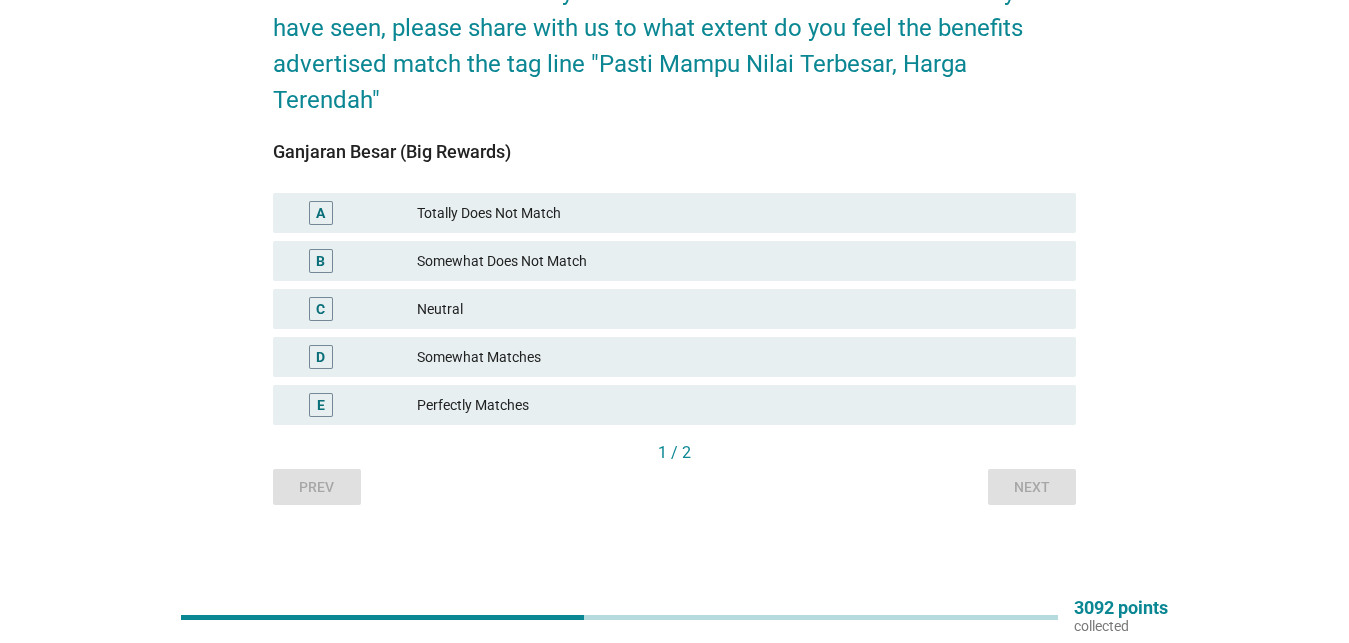 scroll, scrollTop: 102, scrollLeft: 0, axis: vertical 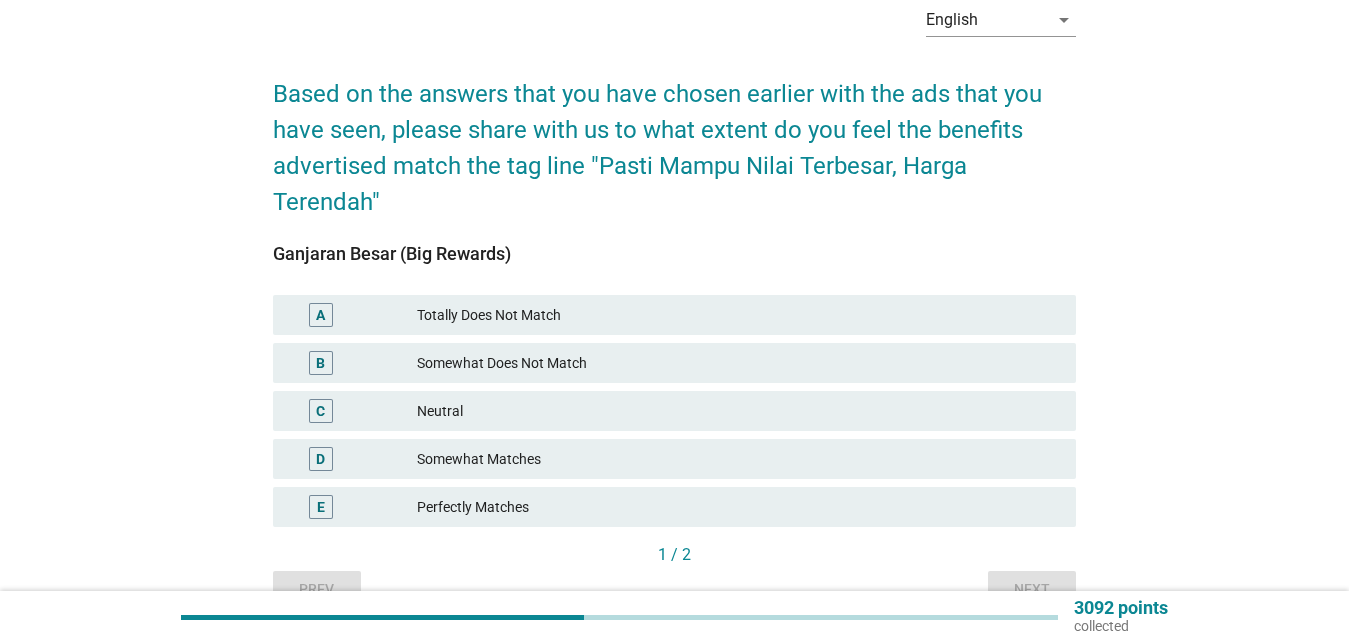 click on "Totally Does Not Match" at bounding box center [738, 315] 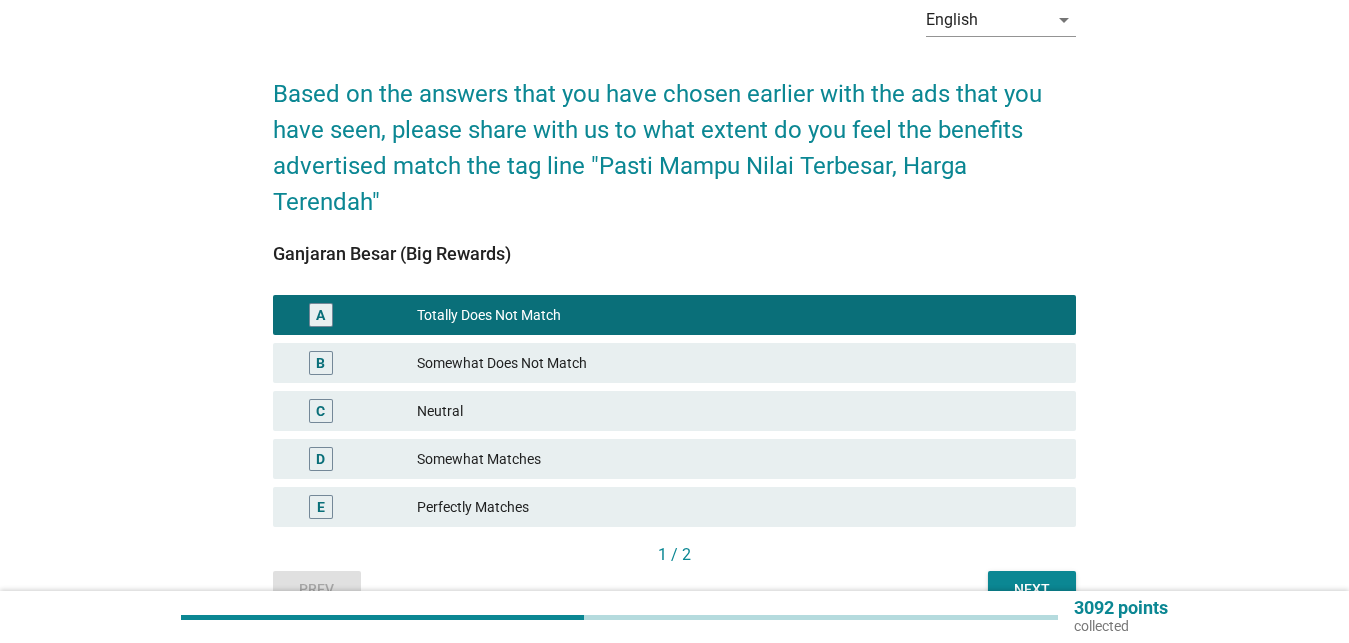 click on "Somewhat Matches" at bounding box center [738, 459] 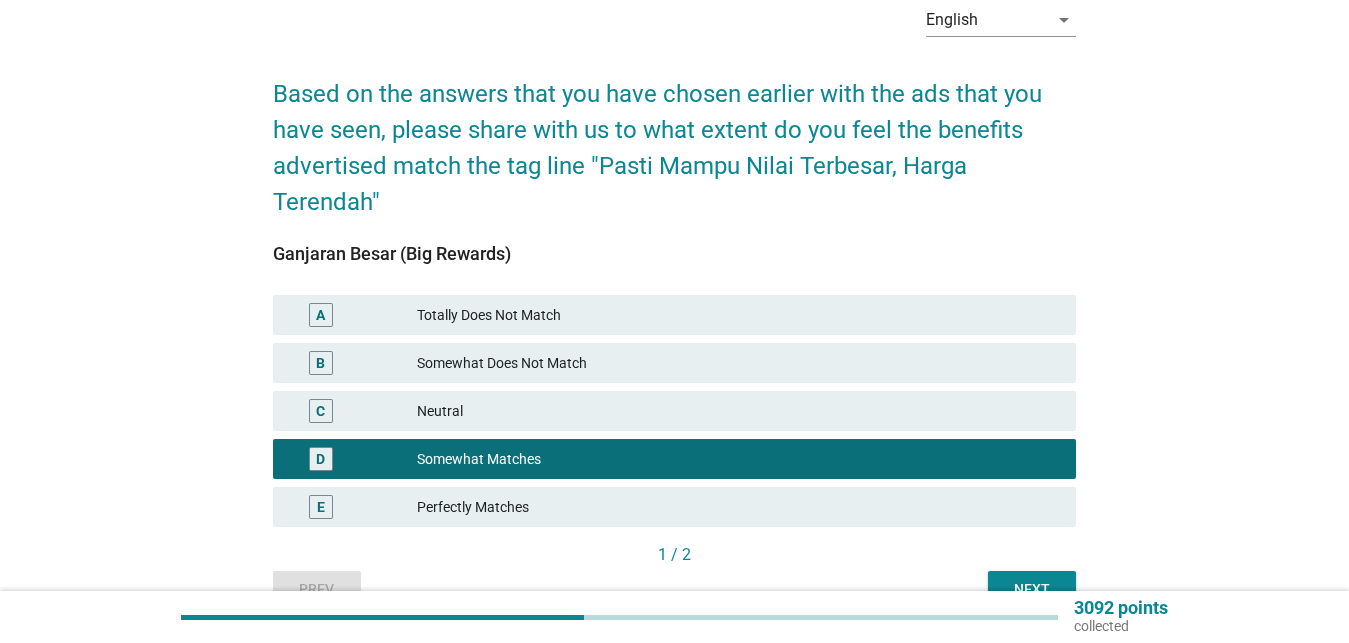 click on "Next" at bounding box center [1032, 589] 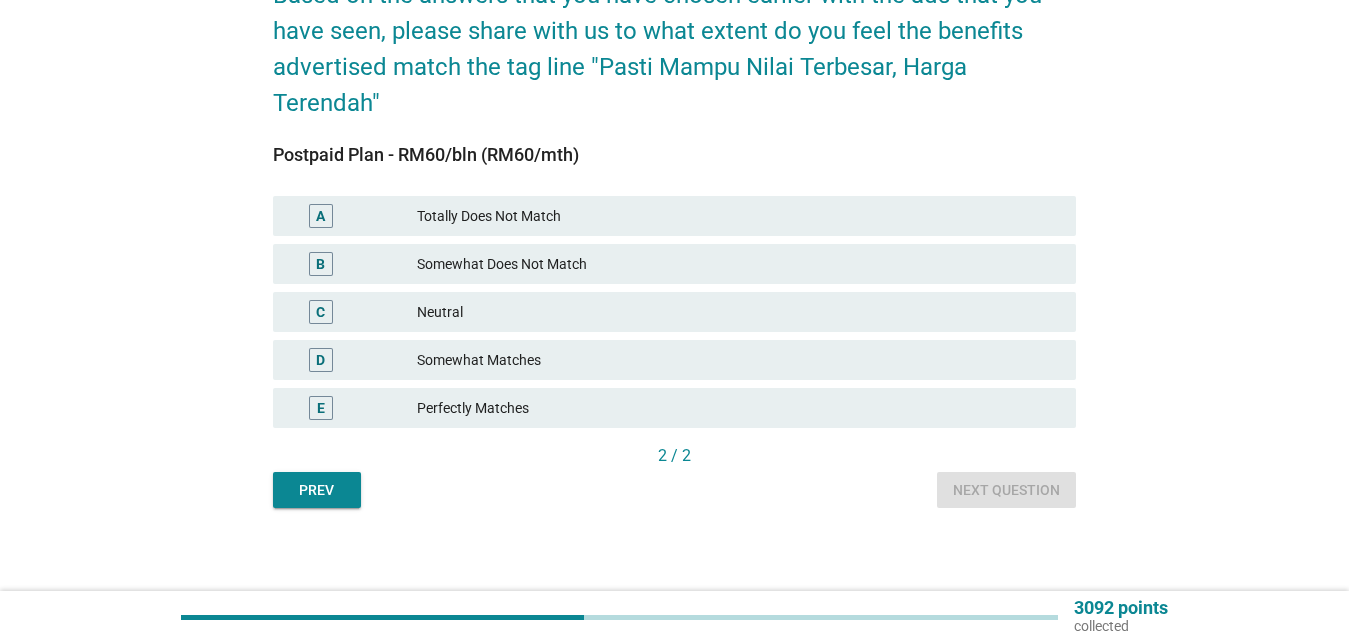scroll, scrollTop: 208, scrollLeft: 0, axis: vertical 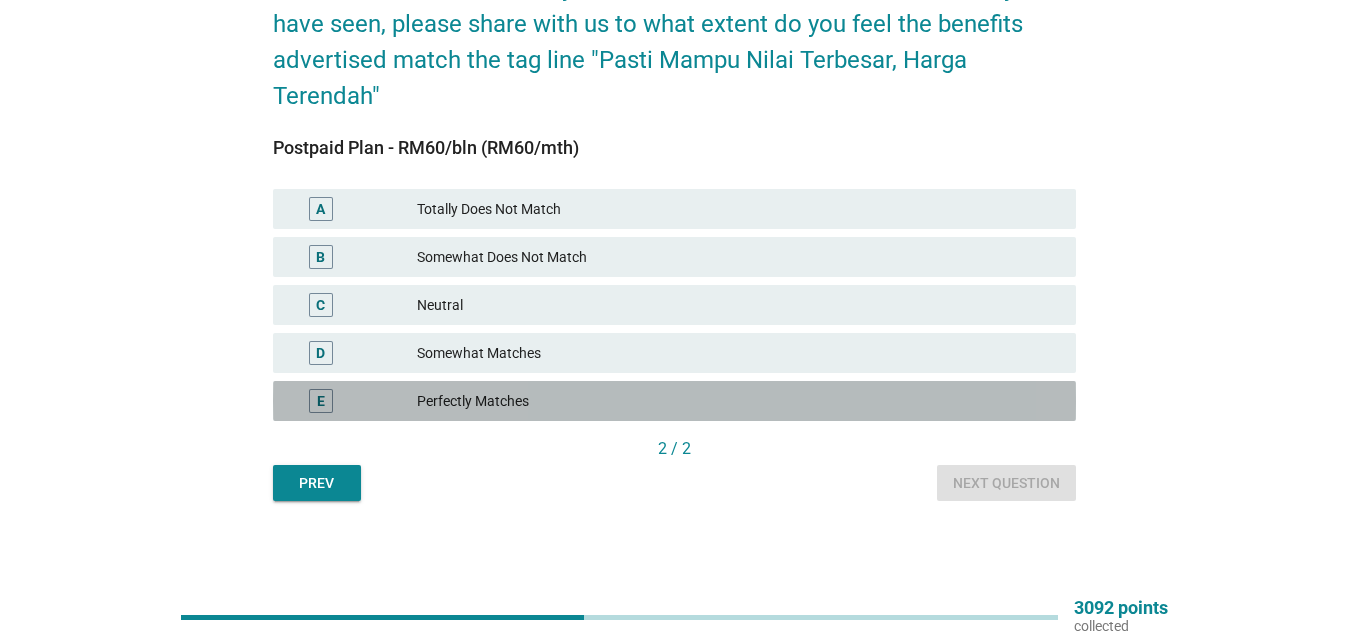 click on "Perfectly Matches" at bounding box center (738, 401) 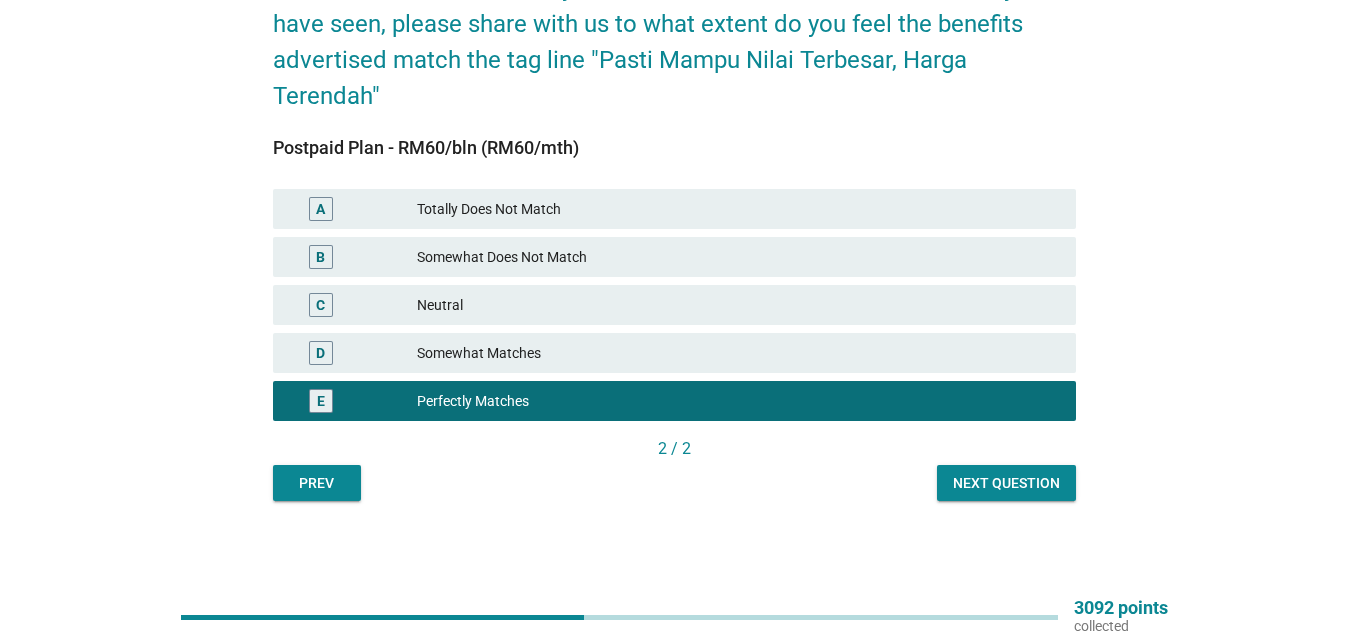 click on "Next question" at bounding box center (1006, 483) 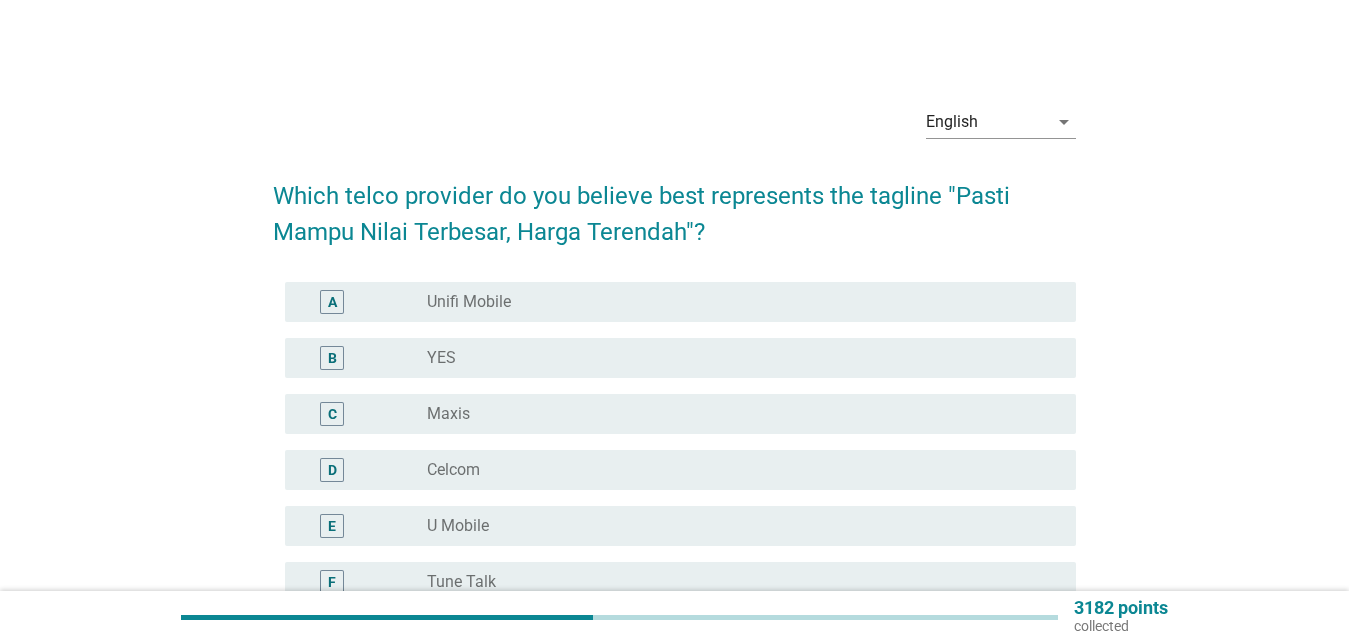 scroll, scrollTop: 408, scrollLeft: 0, axis: vertical 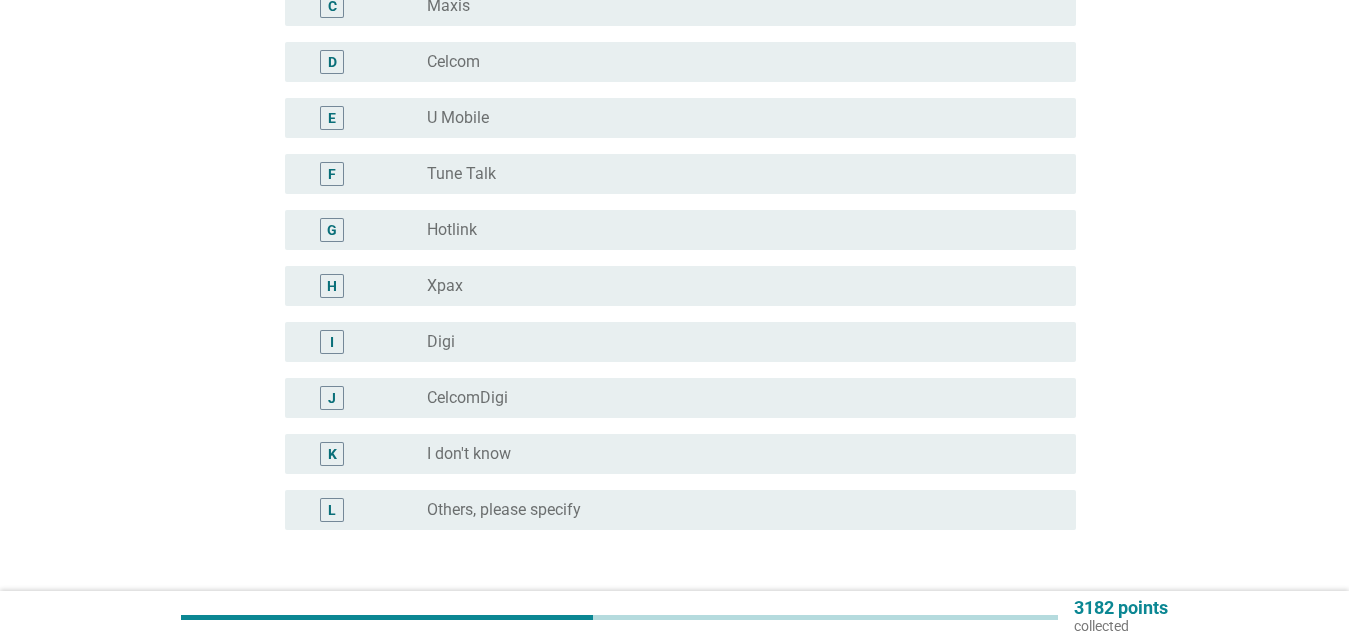 click on "K     radio_button_unchecked I don't know" at bounding box center [674, 454] 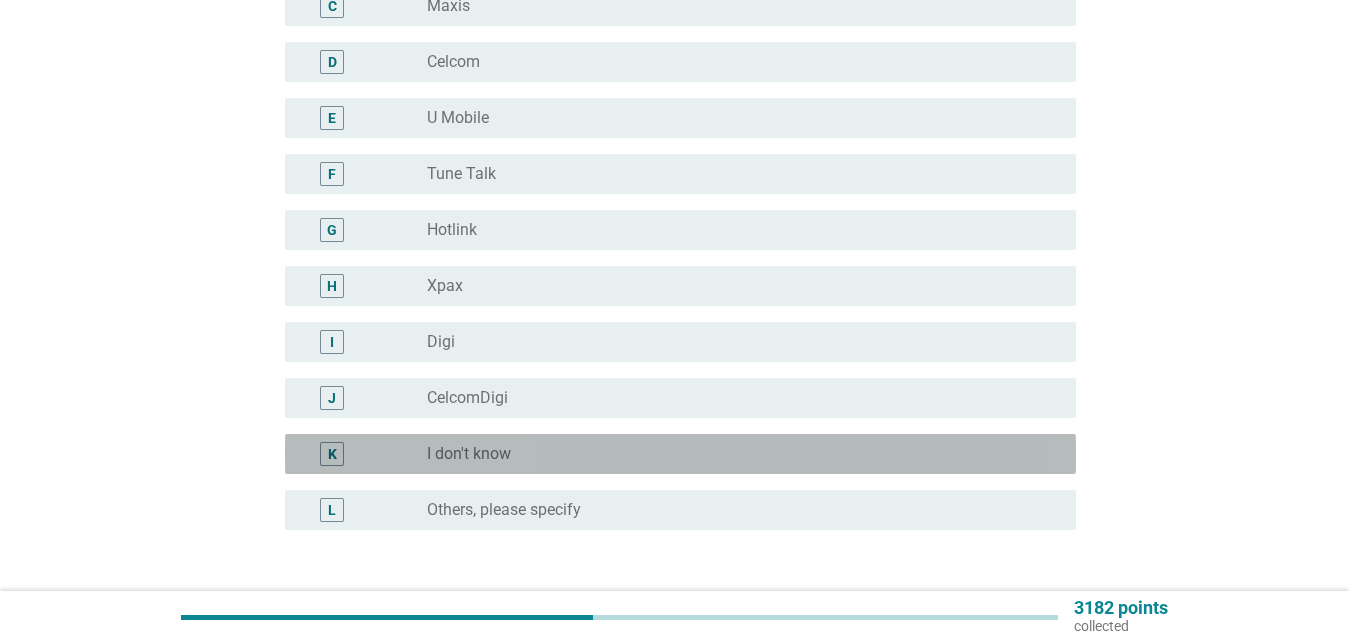 click on "radio_button_unchecked I don't know" at bounding box center [735, 454] 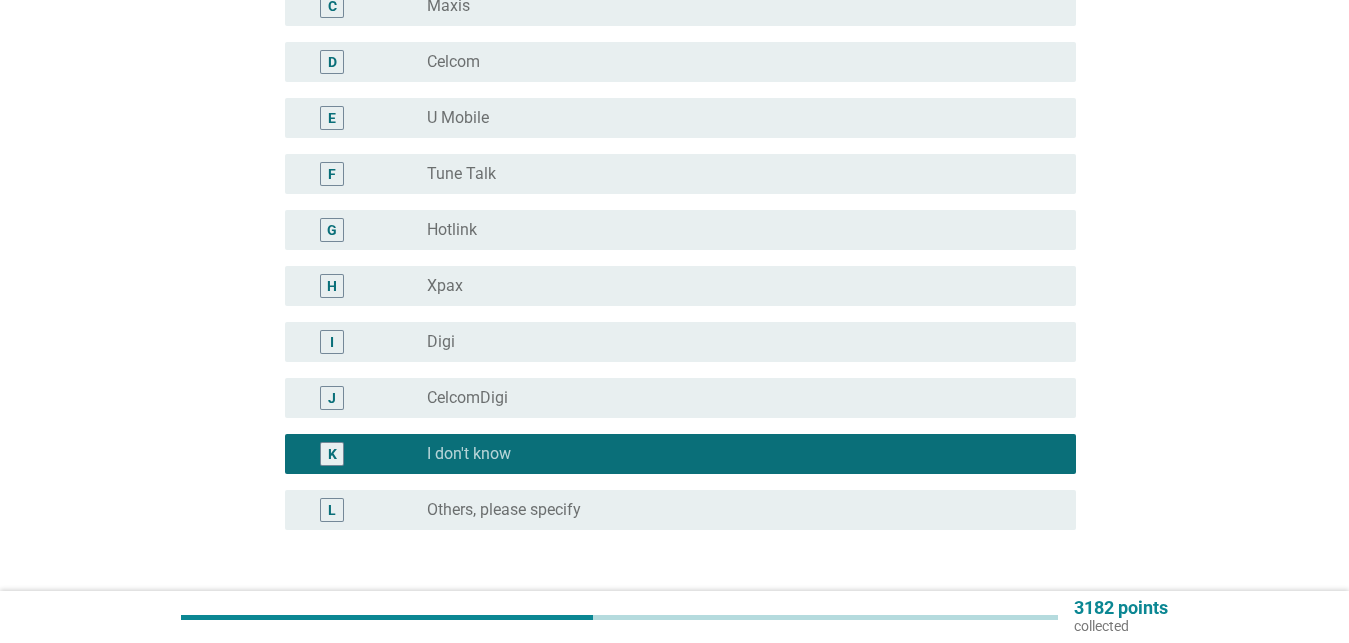 scroll, scrollTop: 557, scrollLeft: 0, axis: vertical 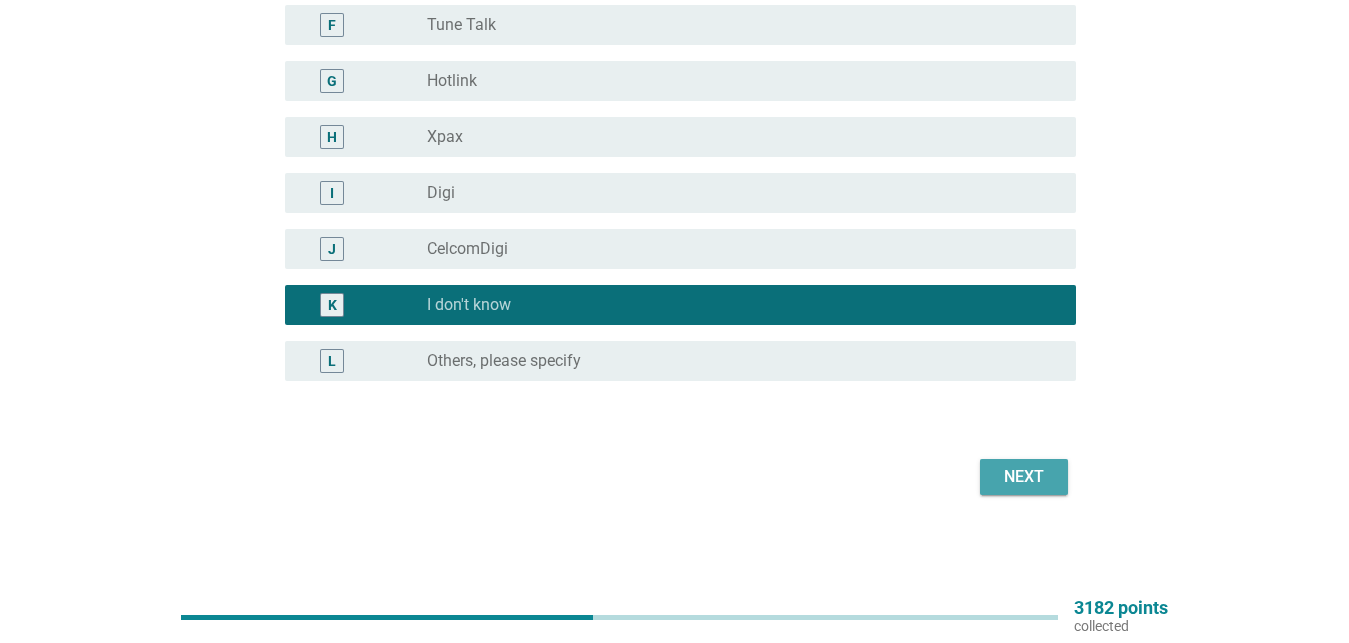 click on "Next" at bounding box center [1024, 477] 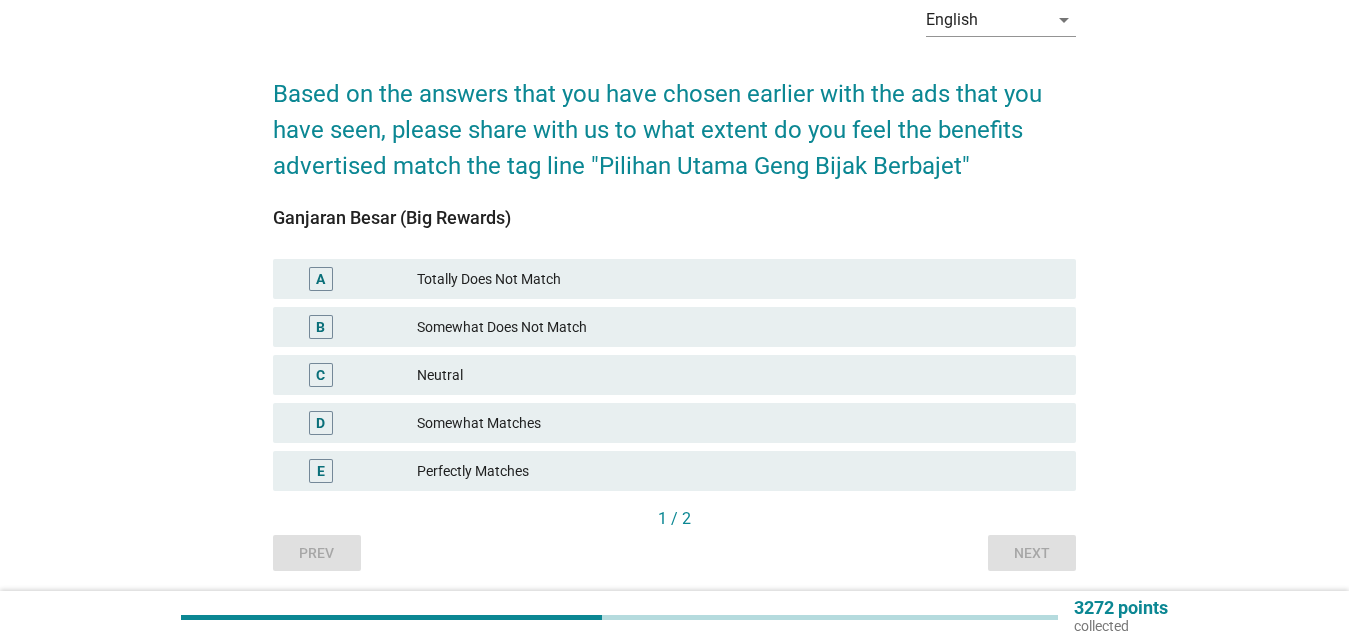 scroll, scrollTop: 172, scrollLeft: 0, axis: vertical 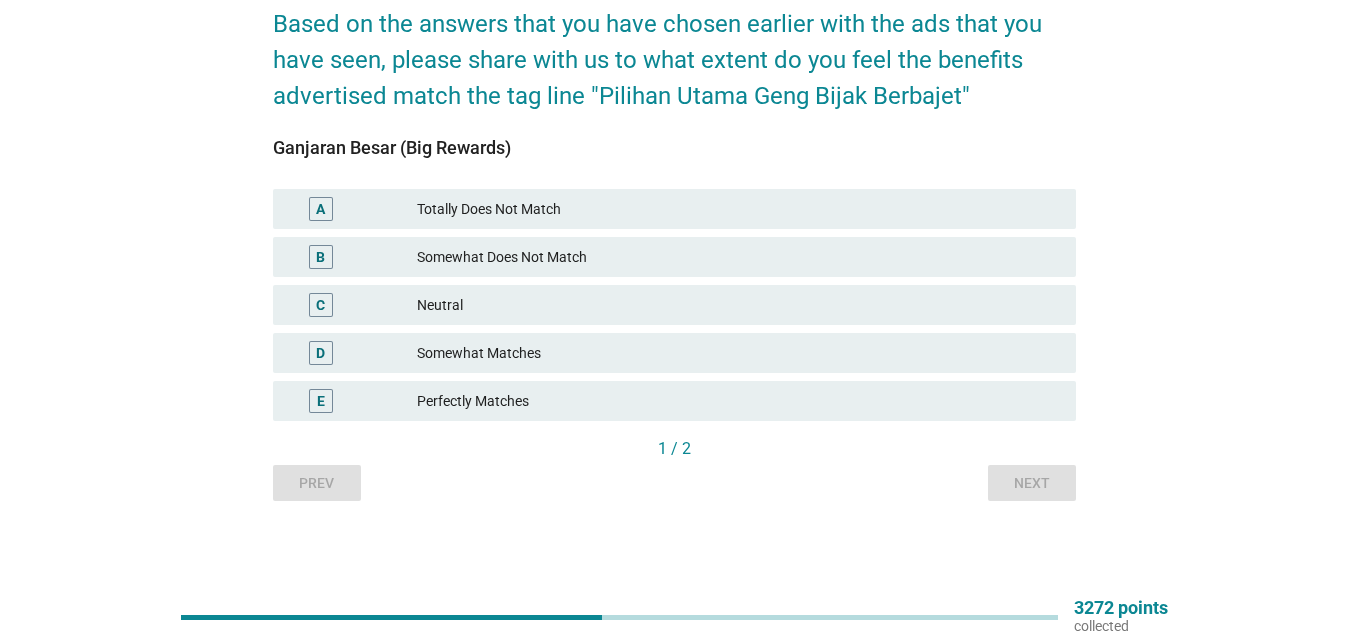 click on "Perfectly Matches" at bounding box center (738, 401) 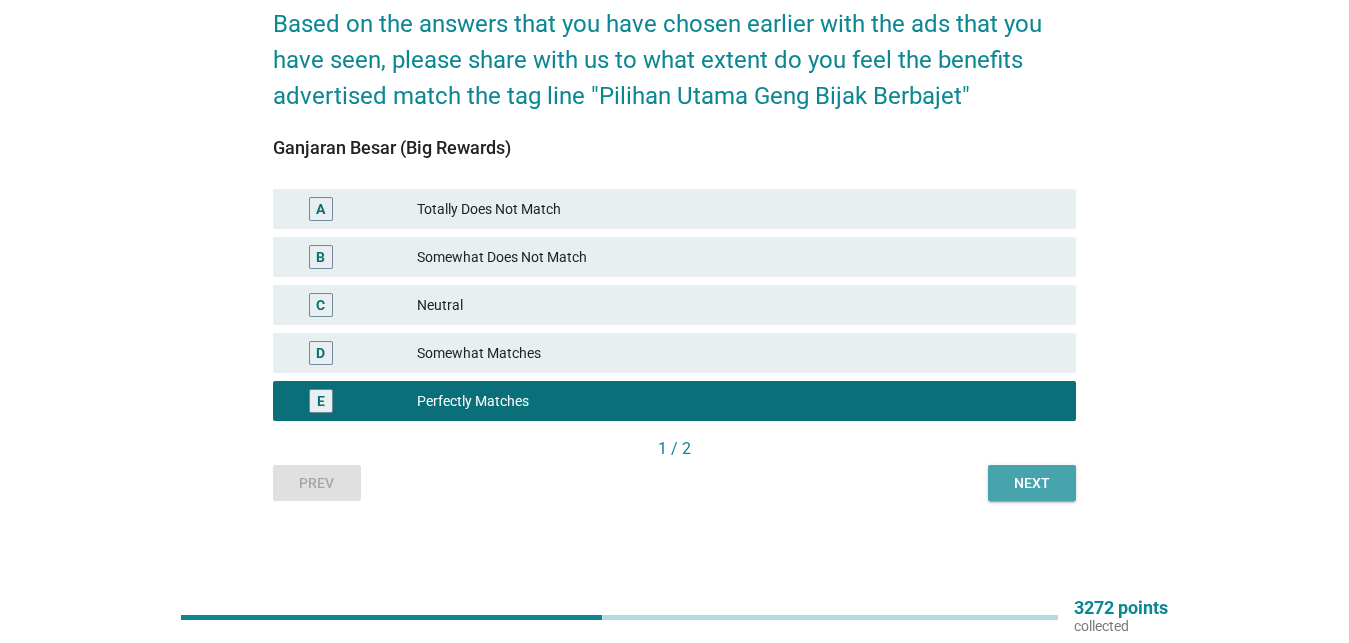 click on "Next" at bounding box center (1032, 483) 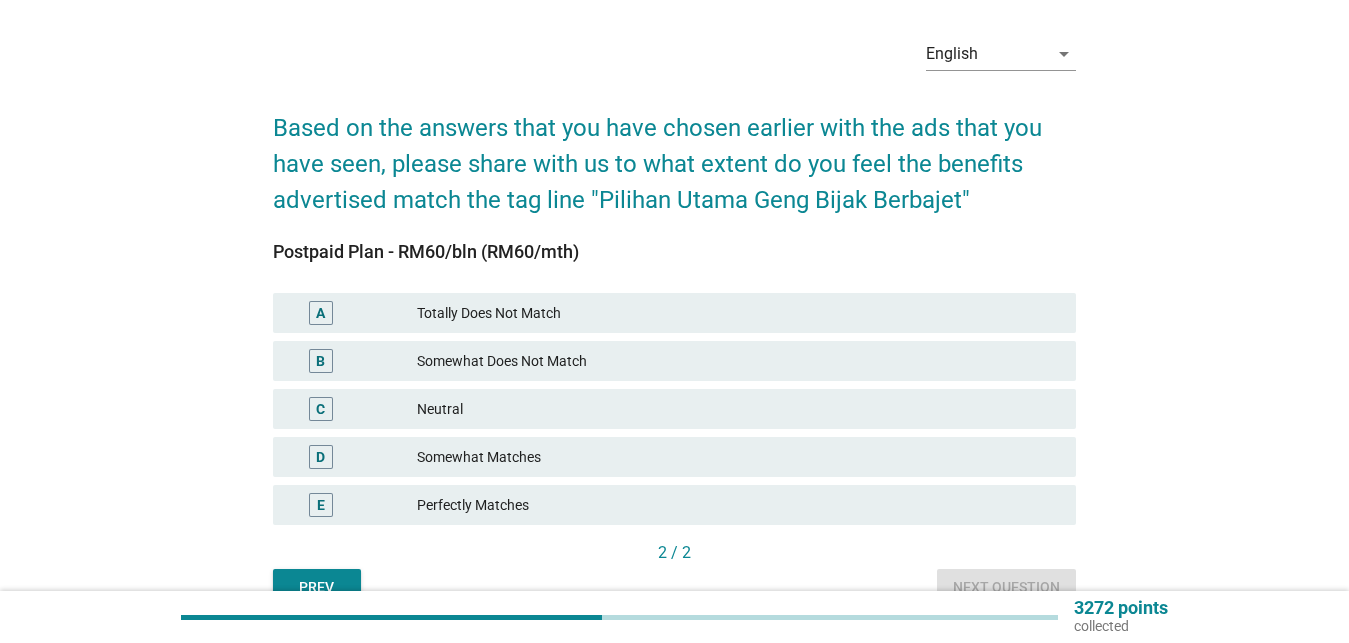 scroll, scrollTop: 172, scrollLeft: 0, axis: vertical 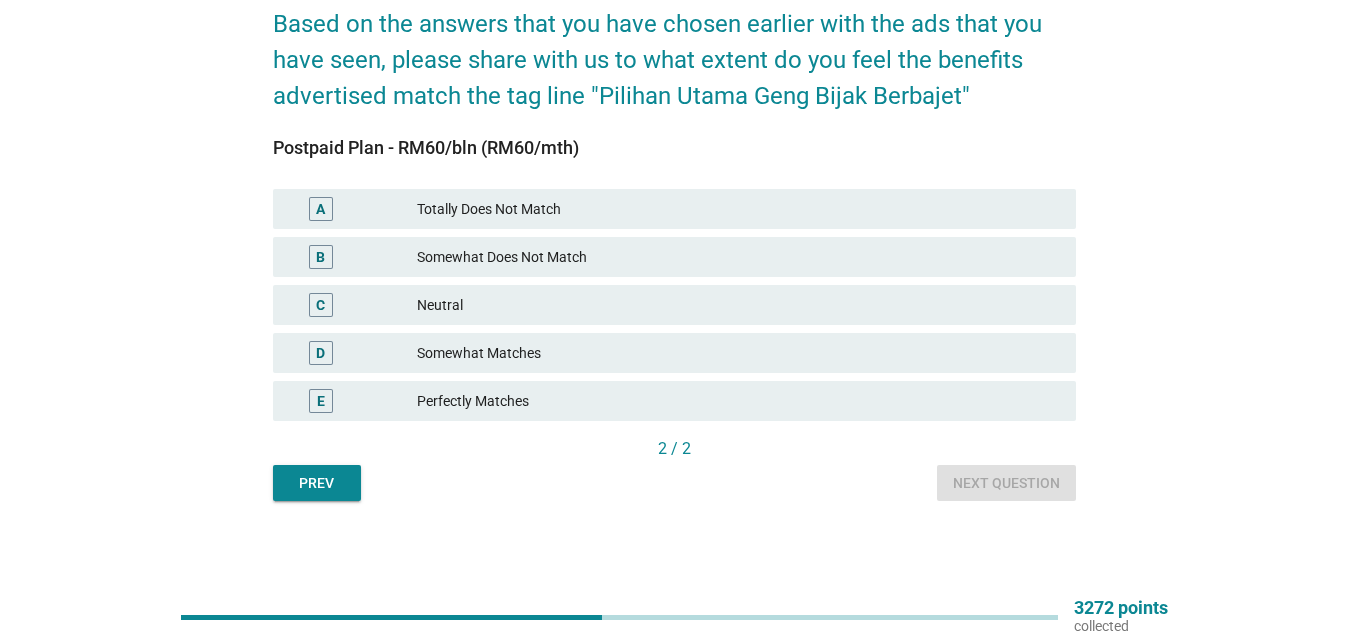 click on "Perfectly Matches" at bounding box center [738, 401] 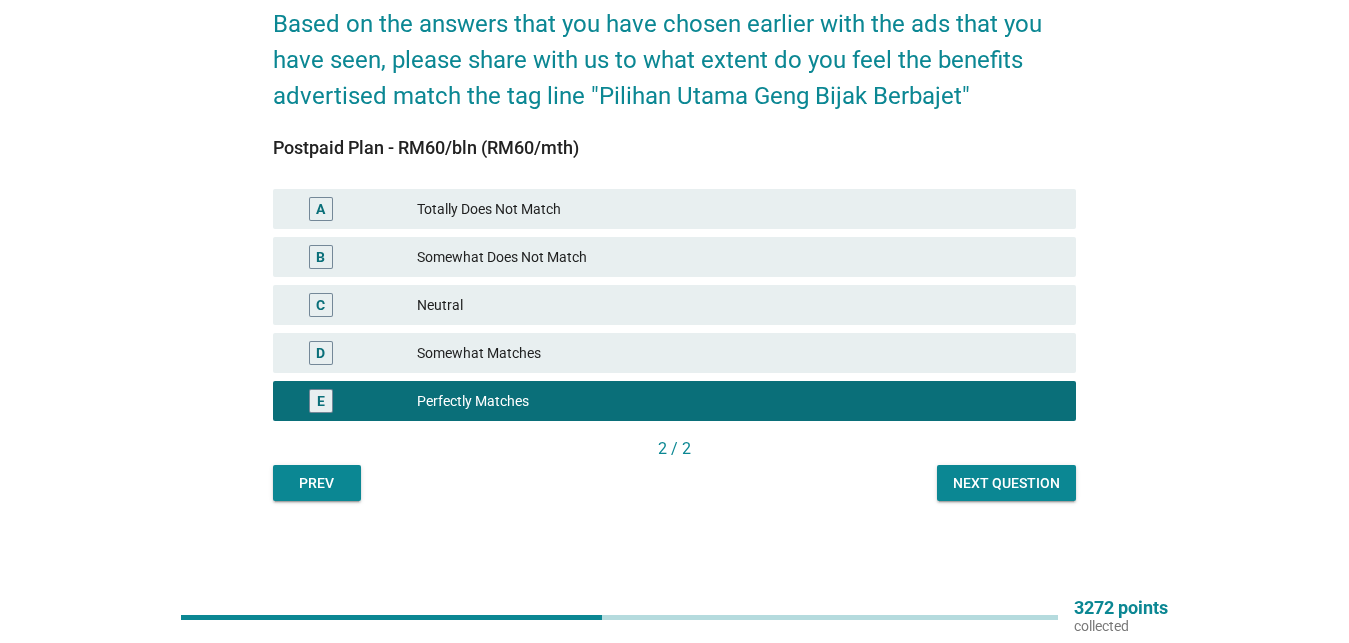 click on "Next question" at bounding box center [1006, 483] 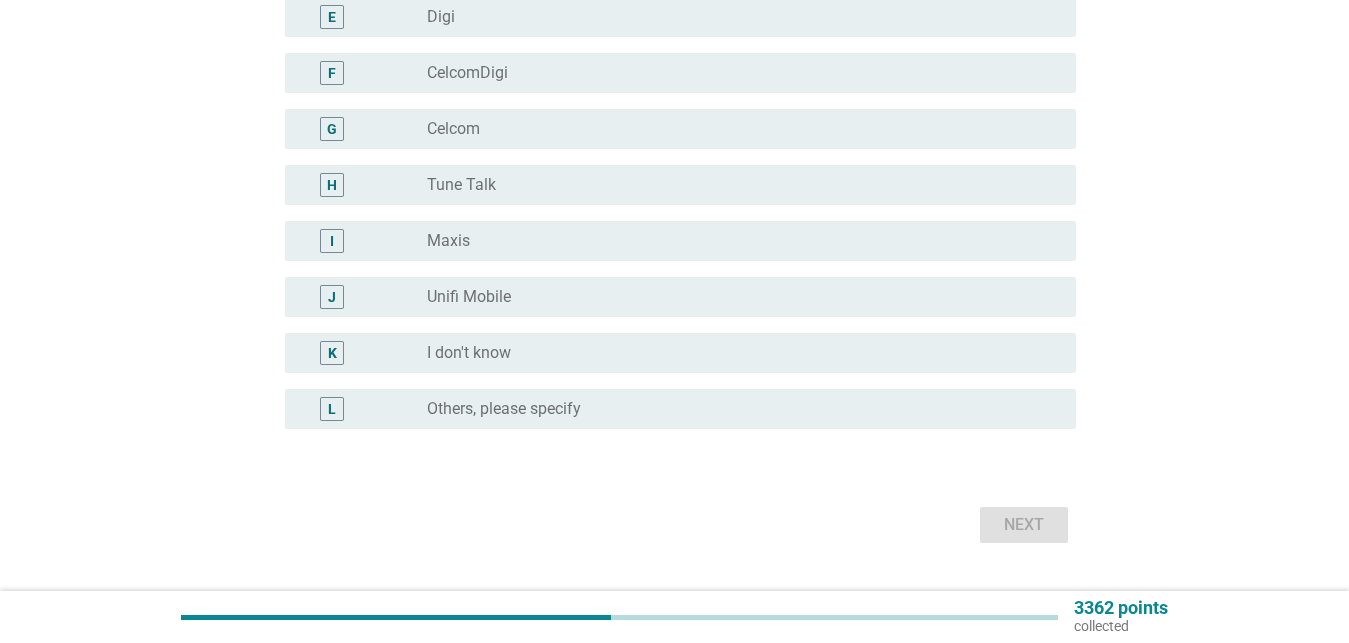 scroll, scrollTop: 510, scrollLeft: 0, axis: vertical 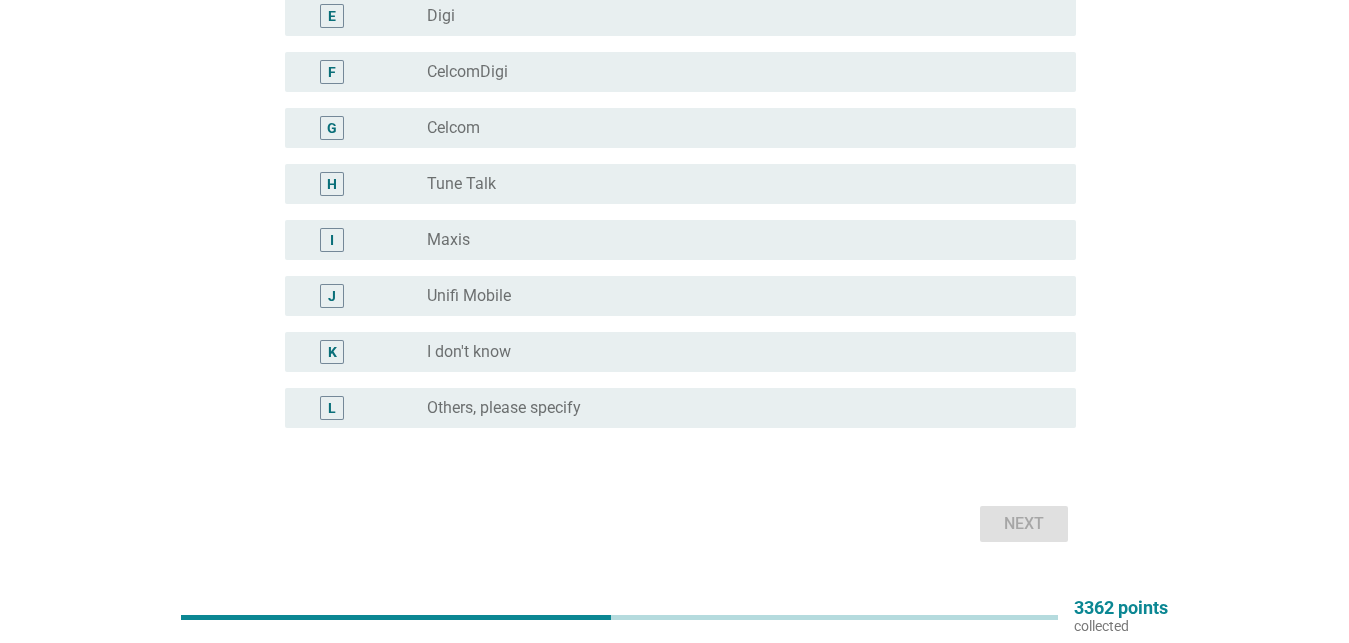 click on "radio_button_unchecked I don't know" at bounding box center (735, 352) 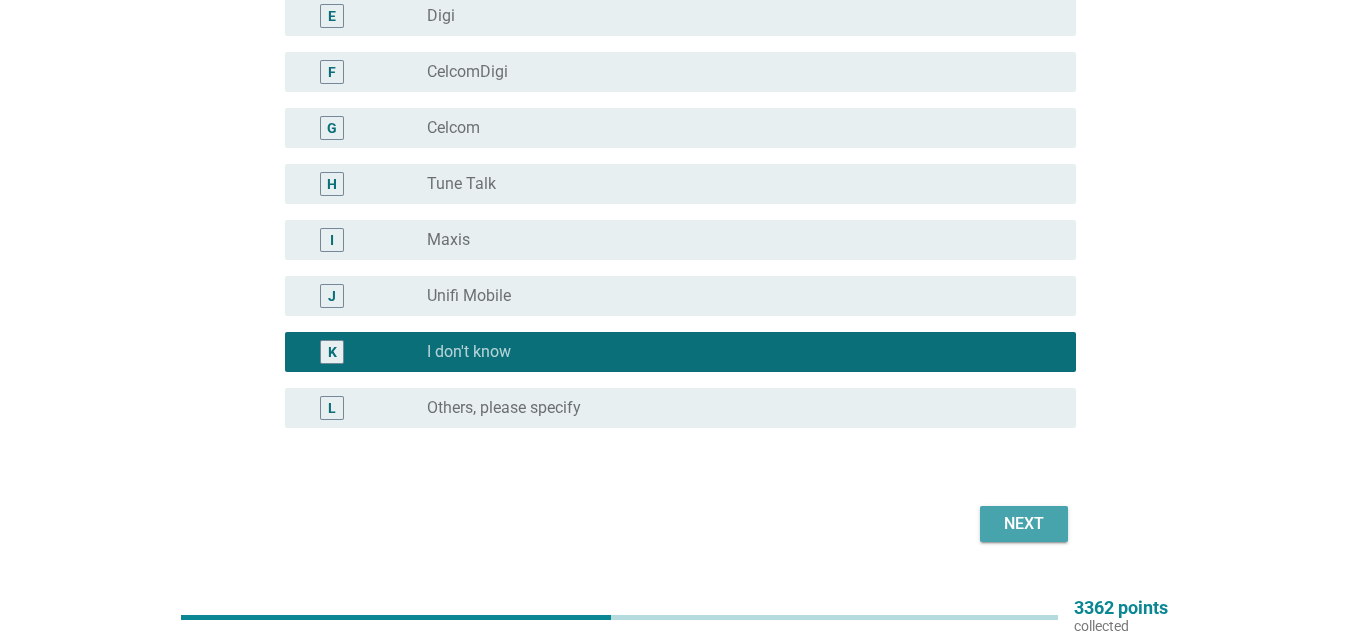 click on "Next" at bounding box center (1024, 524) 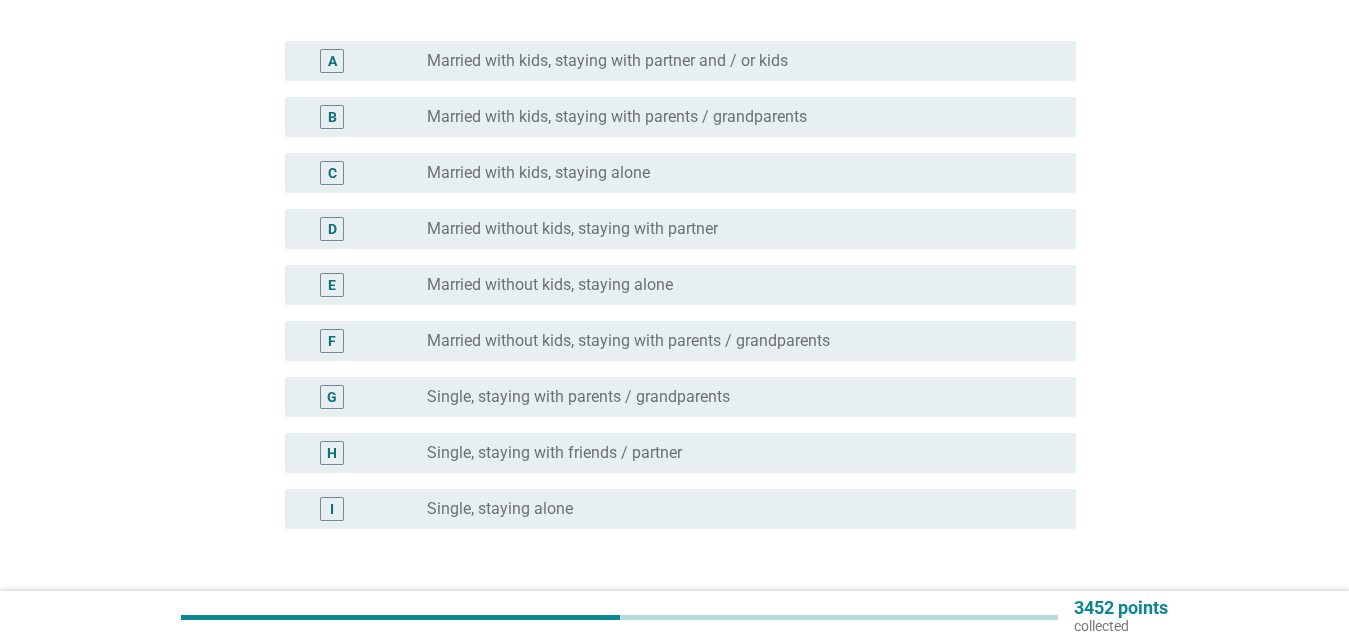 scroll, scrollTop: 204, scrollLeft: 0, axis: vertical 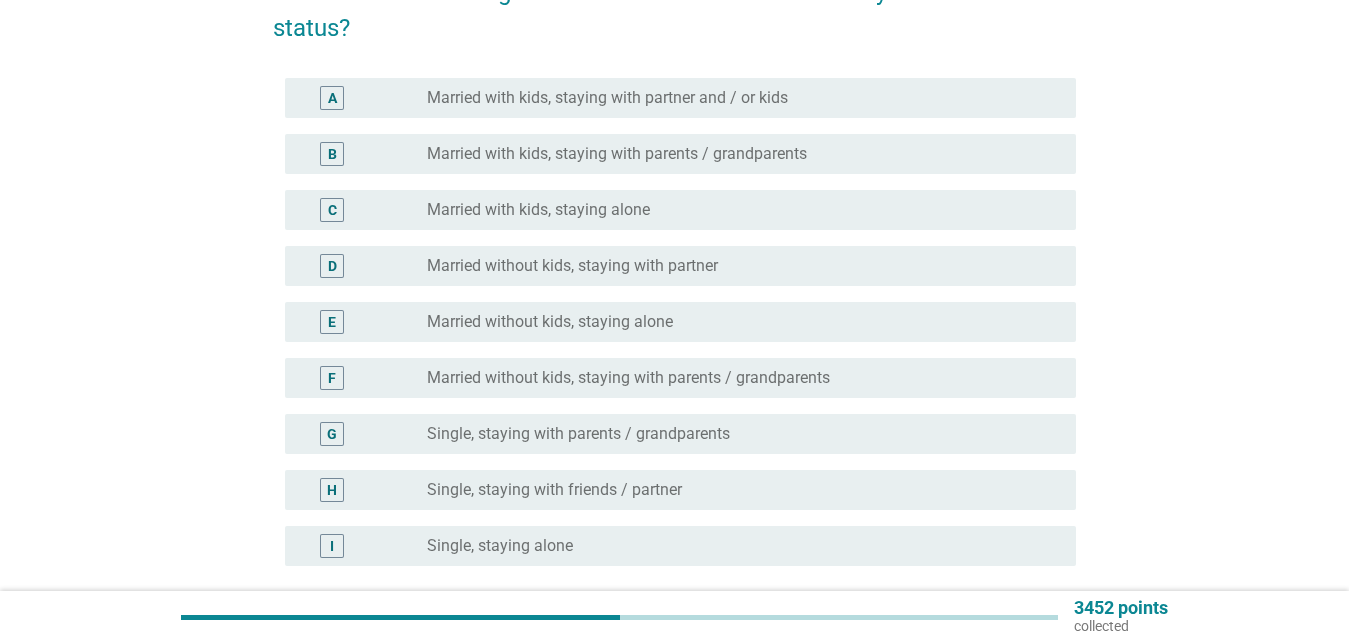 click on "radio_button_unchecked Married with kids, staying with partner and / or kids" at bounding box center (743, 98) 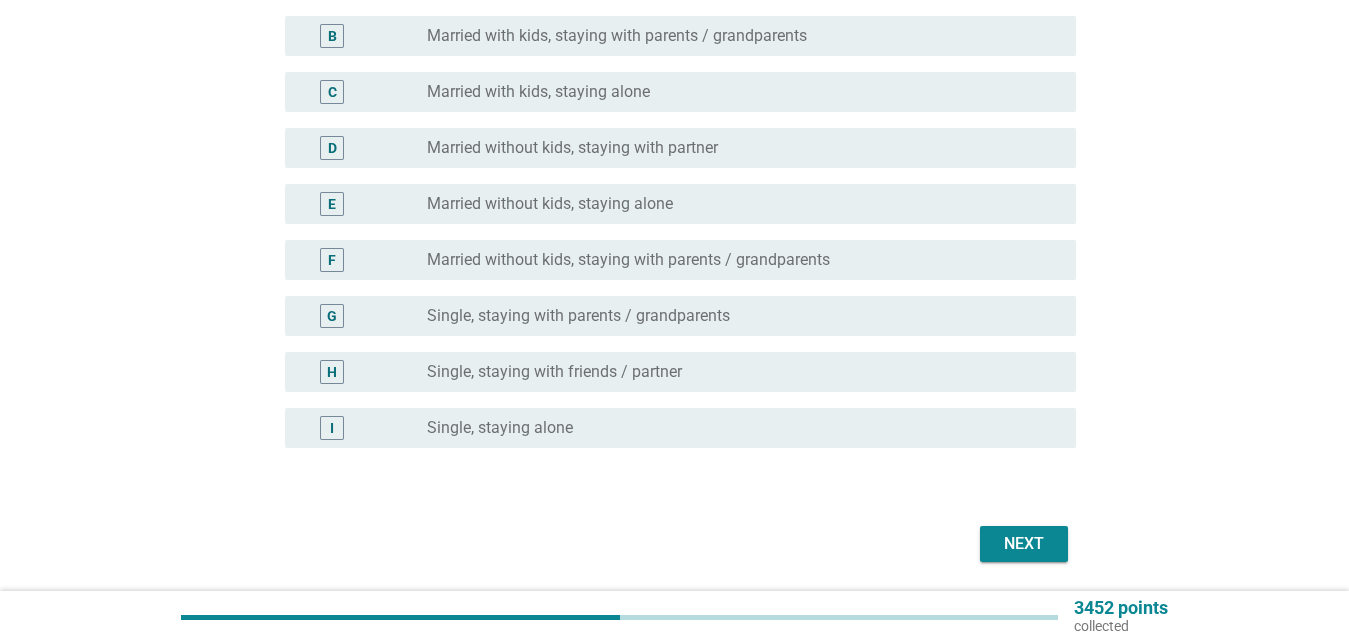 scroll, scrollTop: 389, scrollLeft: 0, axis: vertical 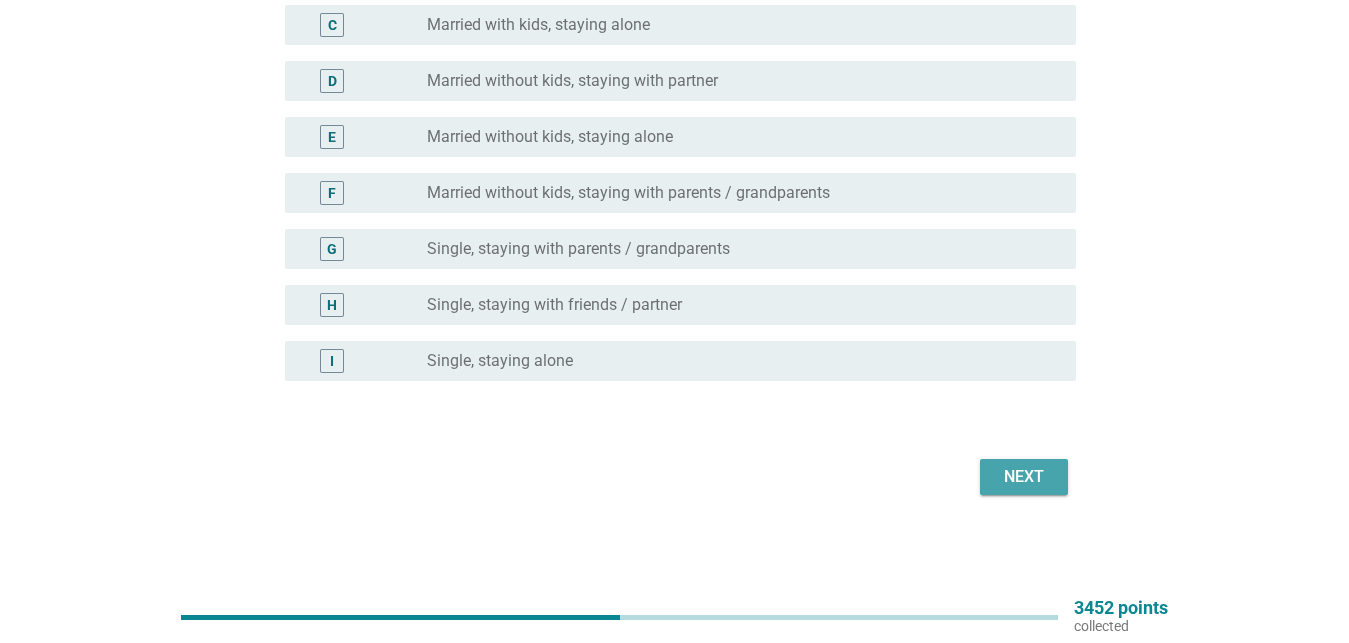 click on "Next" at bounding box center [1024, 477] 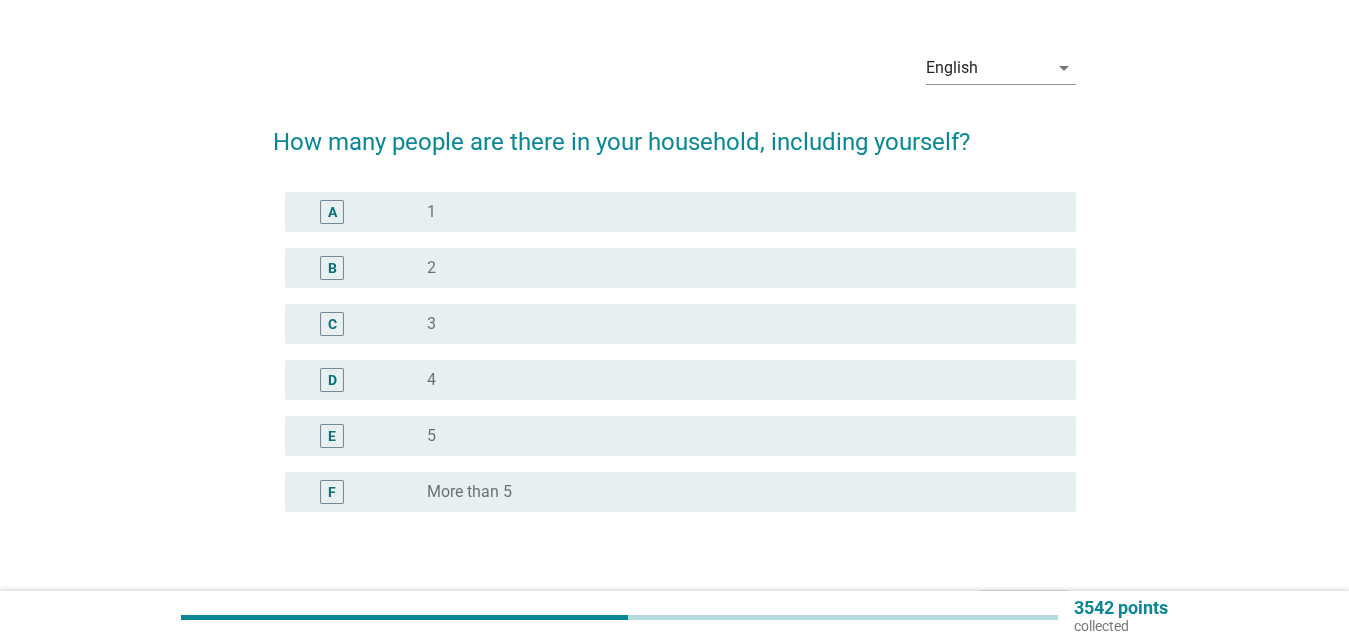 scroll, scrollTop: 102, scrollLeft: 0, axis: vertical 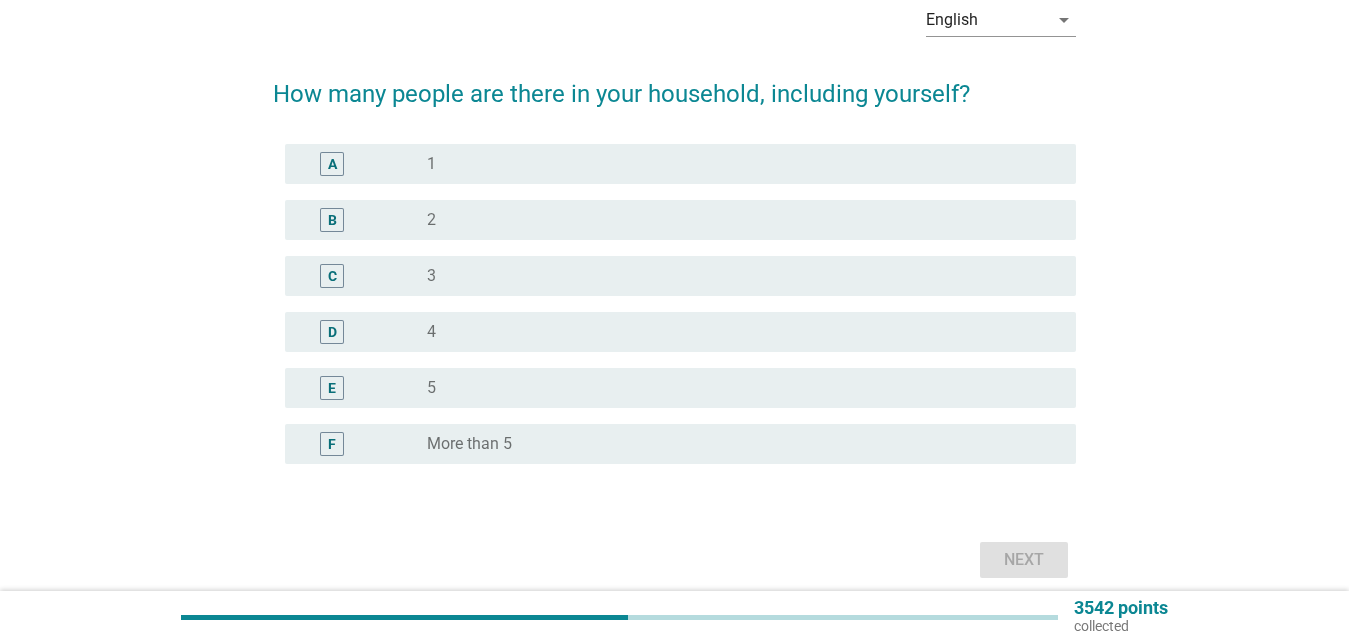 click on "E     radio_button_unchecked 5" at bounding box center [680, 388] 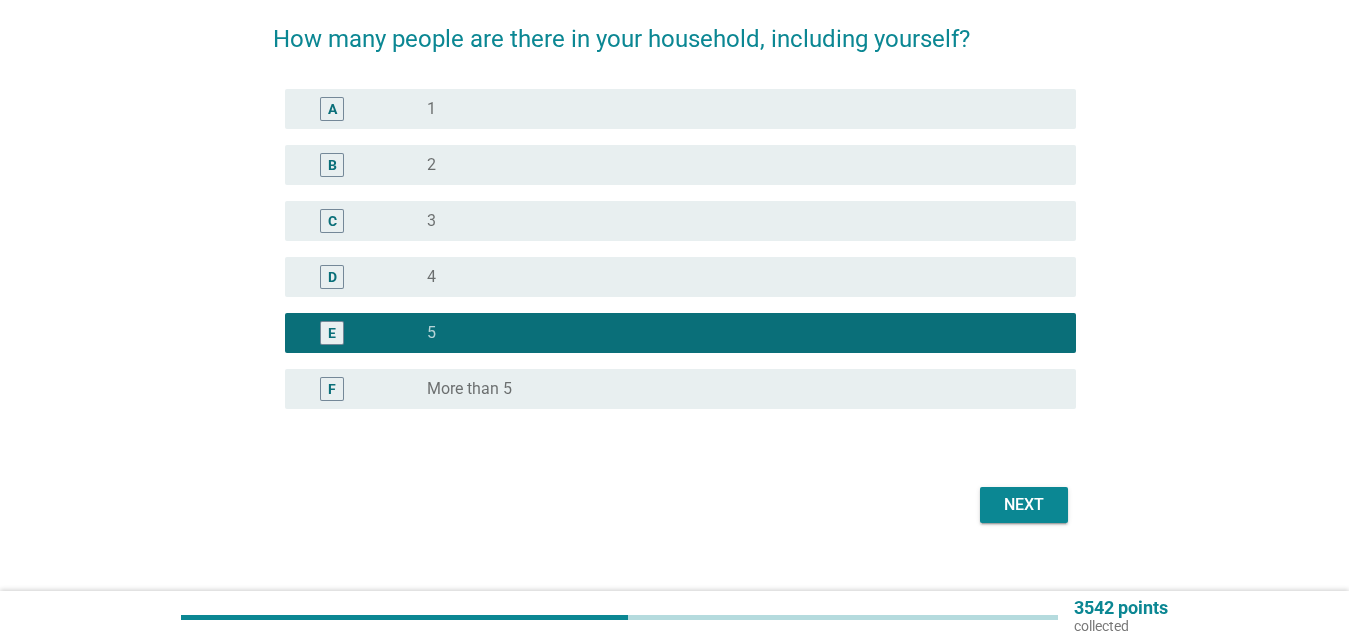 scroll, scrollTop: 185, scrollLeft: 0, axis: vertical 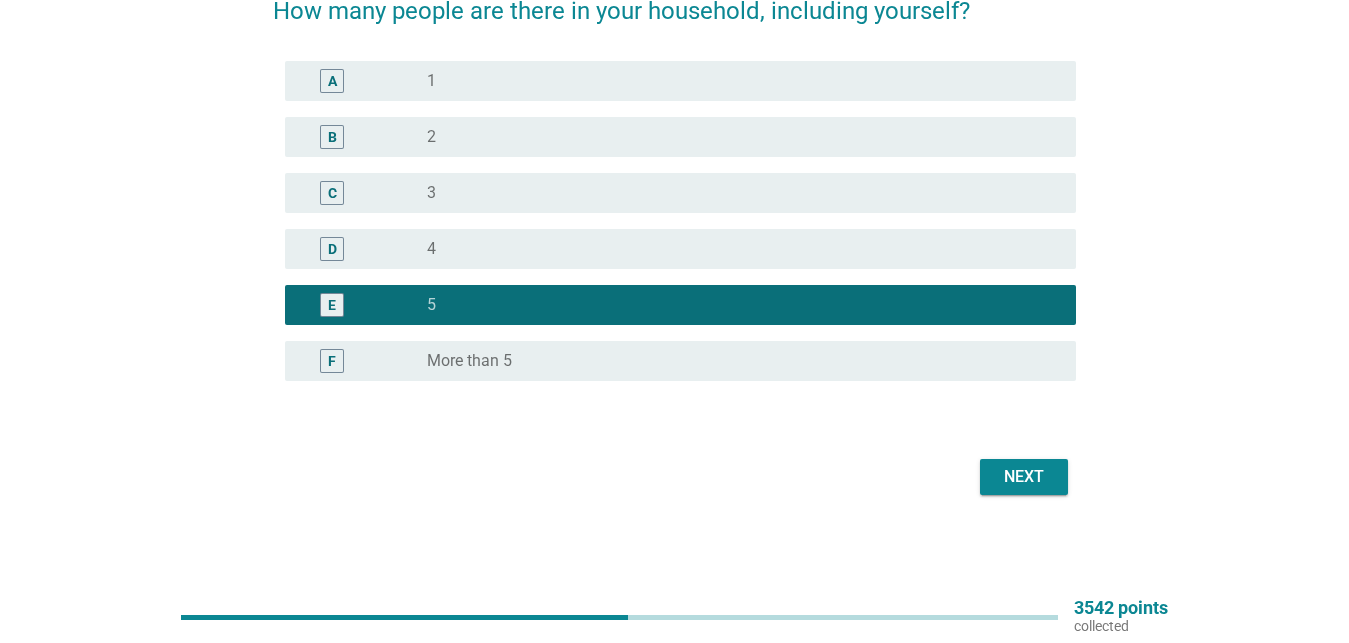 click on "Next" at bounding box center (1024, 477) 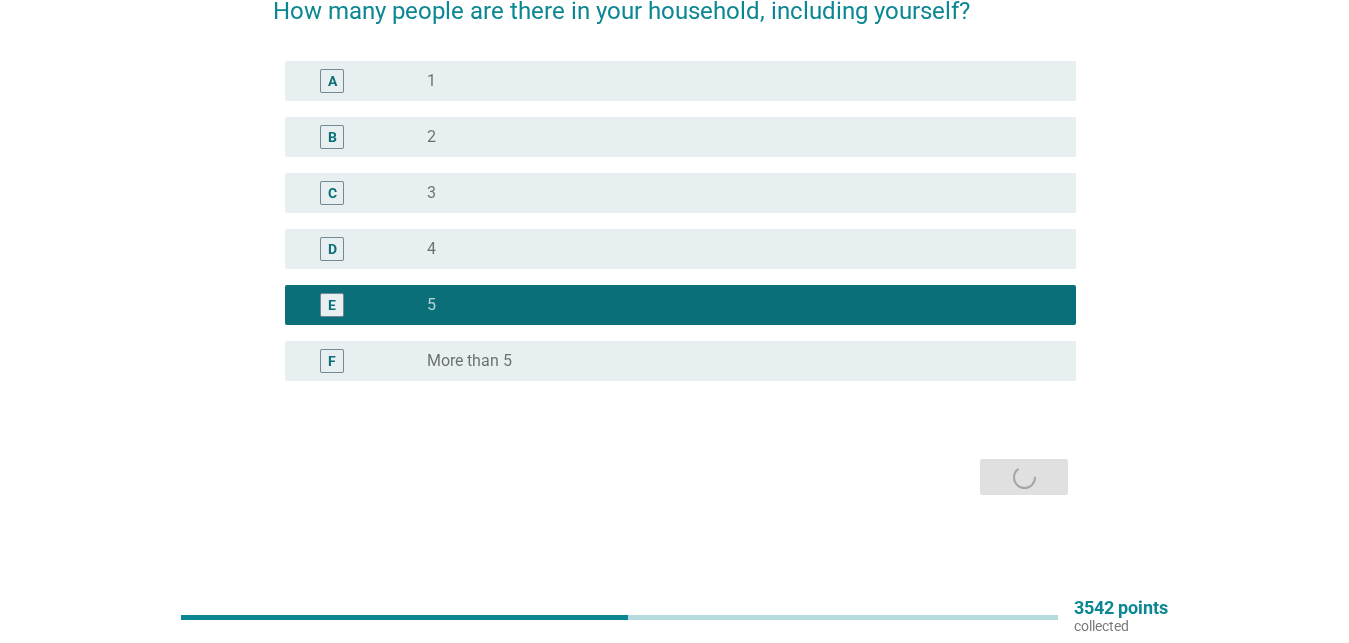 scroll, scrollTop: 0, scrollLeft: 0, axis: both 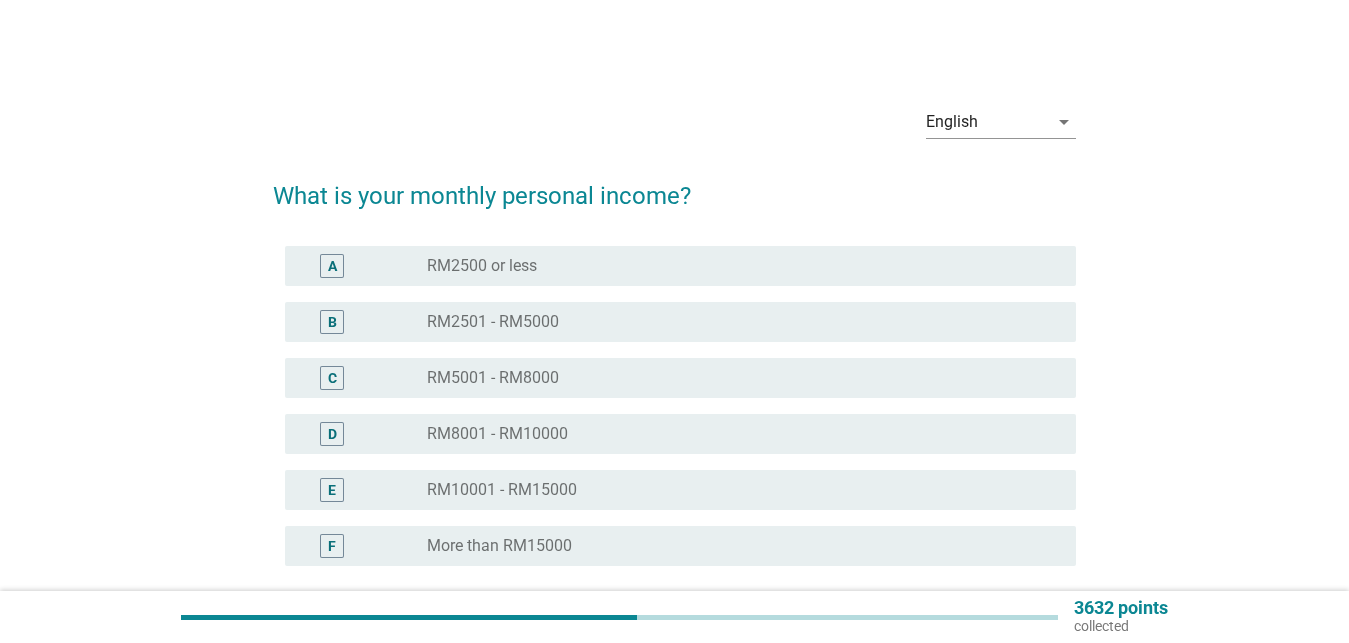 click on "RM2501 - RM5000" at bounding box center (493, 322) 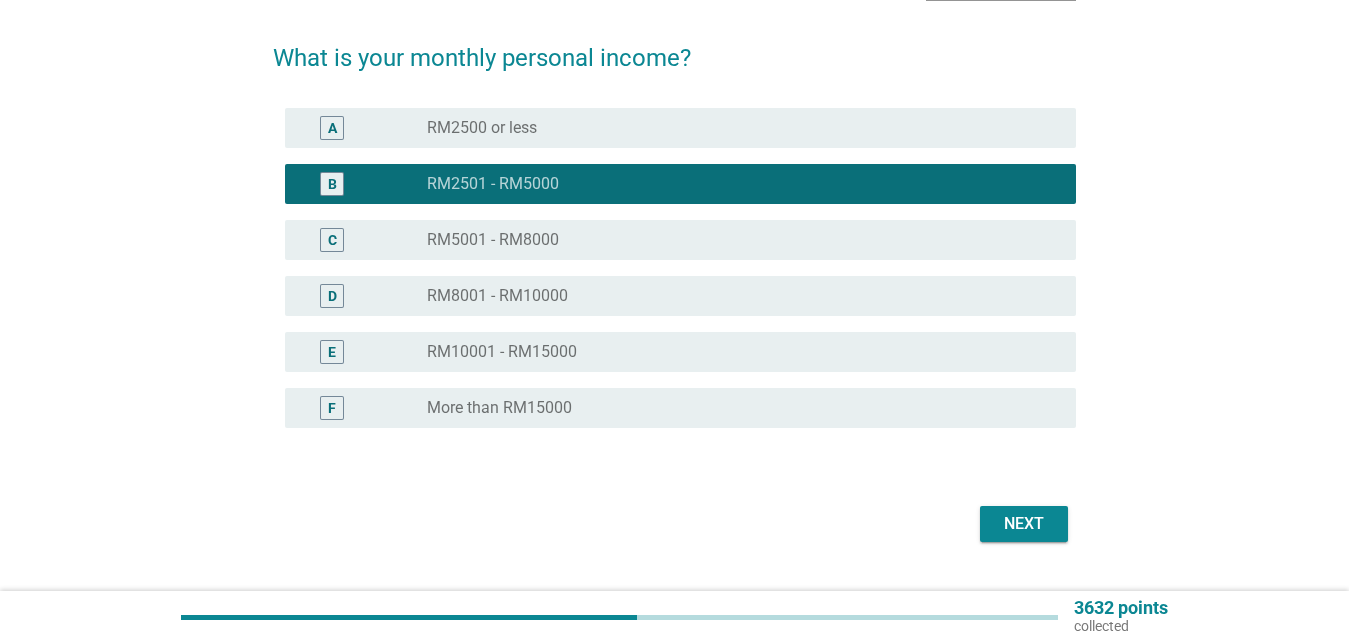 scroll, scrollTop: 185, scrollLeft: 0, axis: vertical 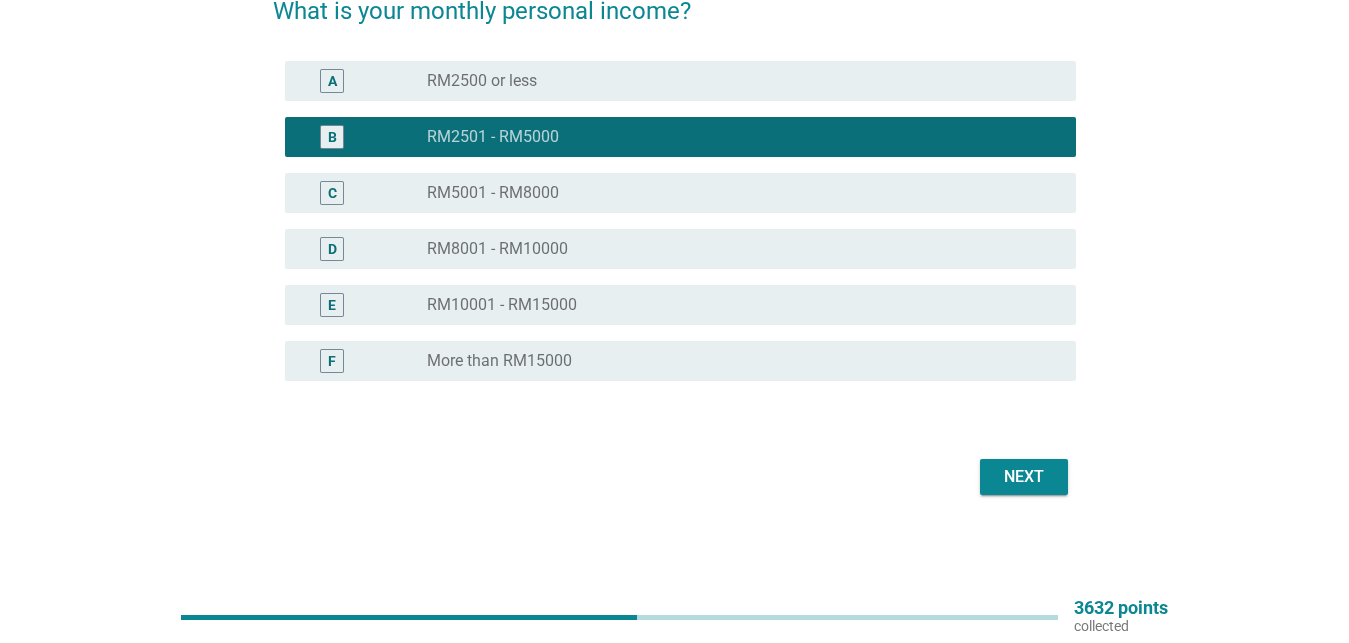 click on "Next" at bounding box center (1024, 477) 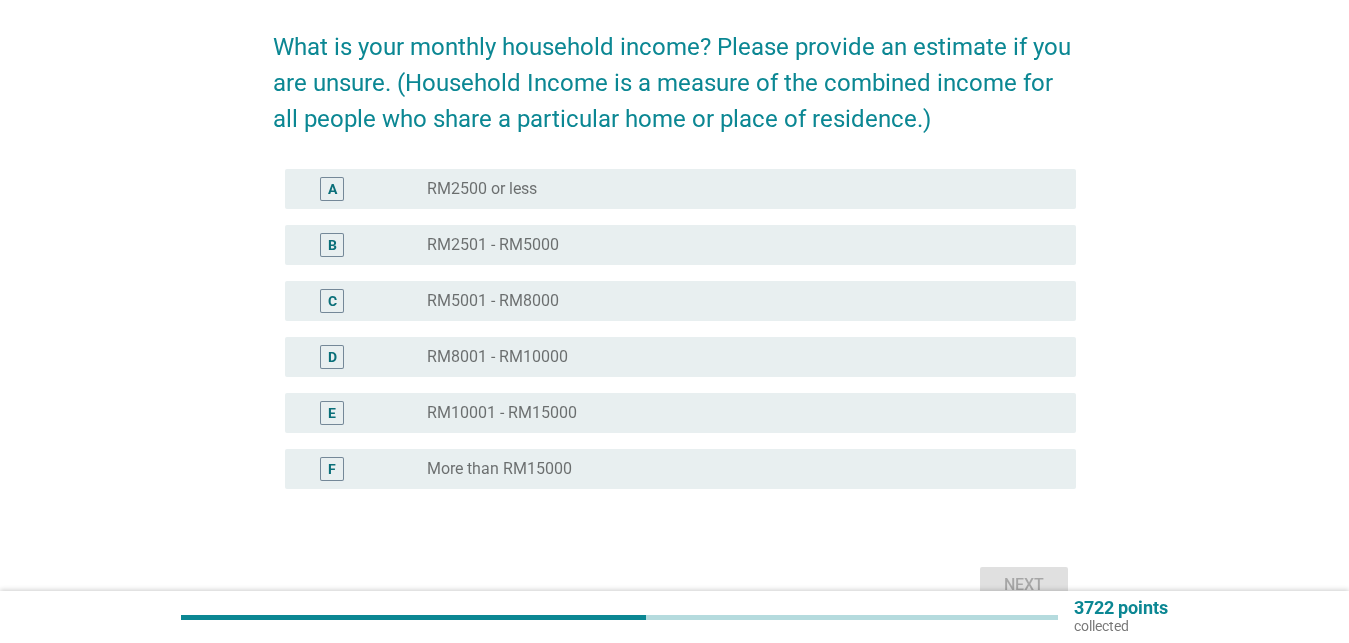 scroll, scrollTop: 204, scrollLeft: 0, axis: vertical 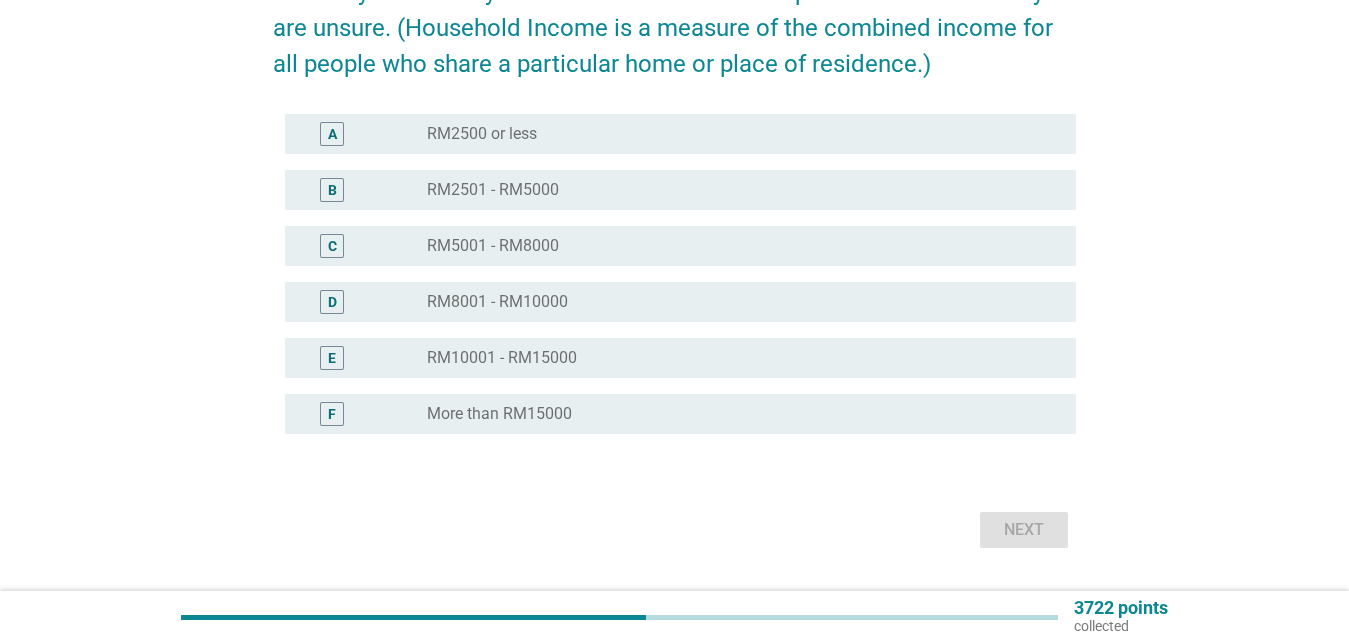 click on "RM5001 - RM8000" at bounding box center (493, 246) 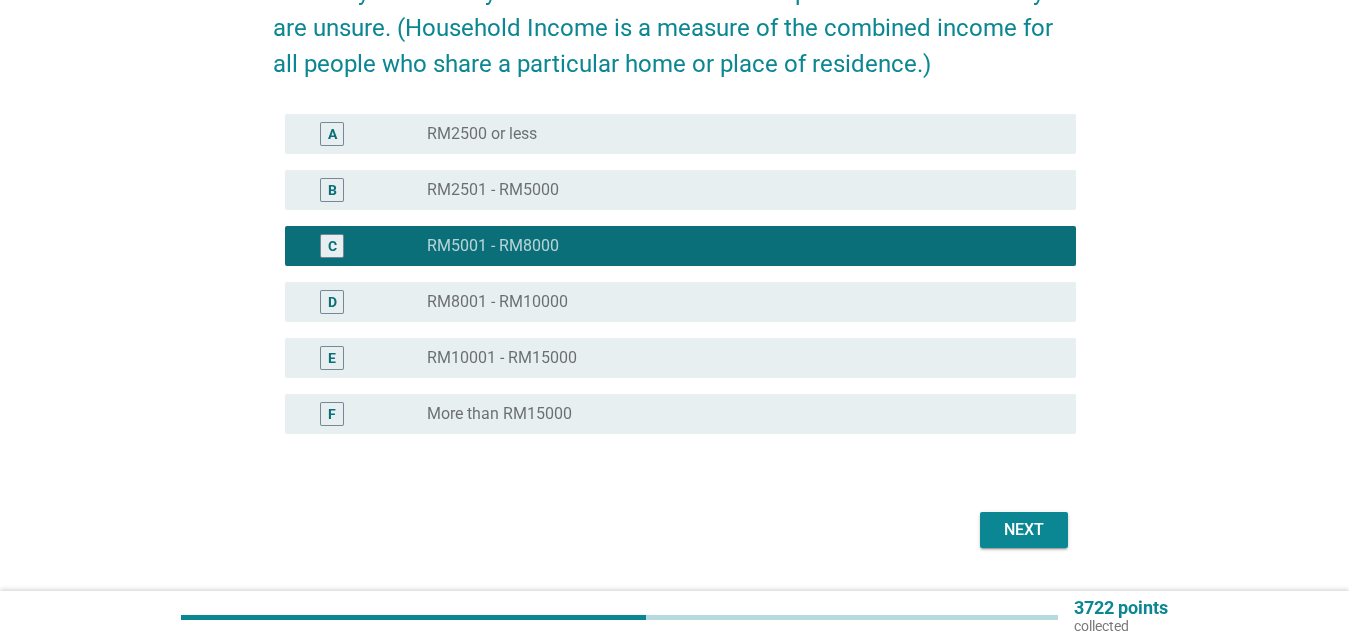 click on "Next" at bounding box center (1024, 530) 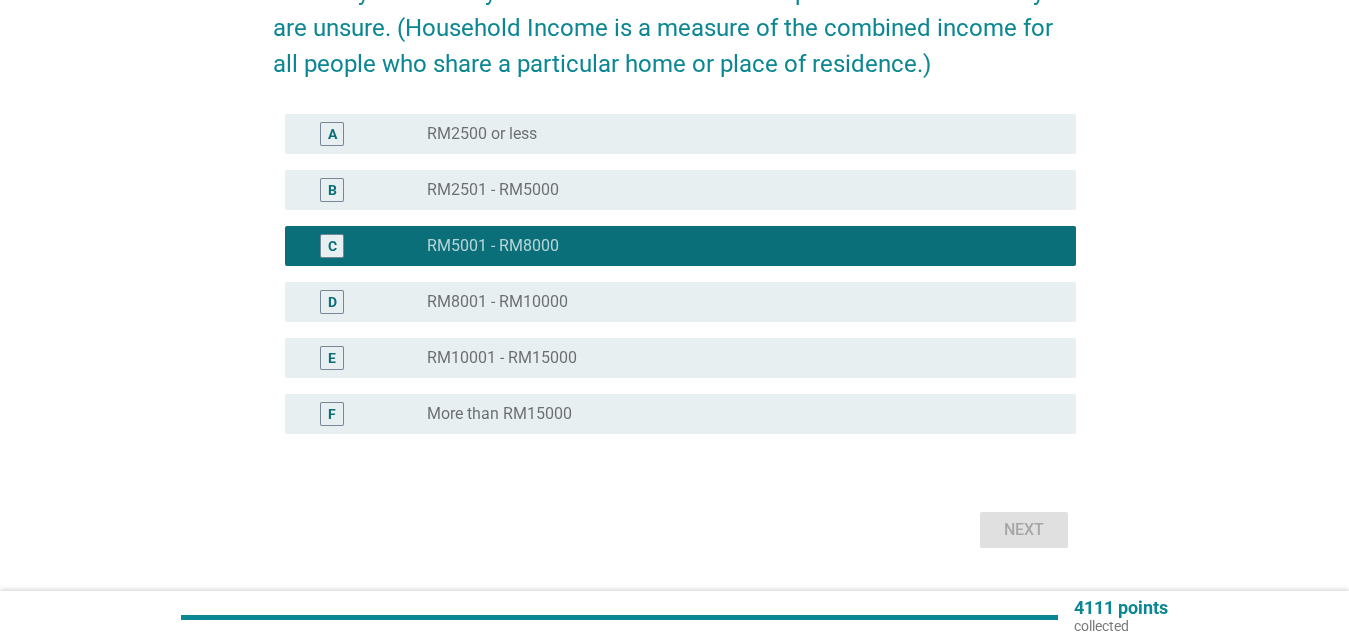 scroll, scrollTop: 0, scrollLeft: 0, axis: both 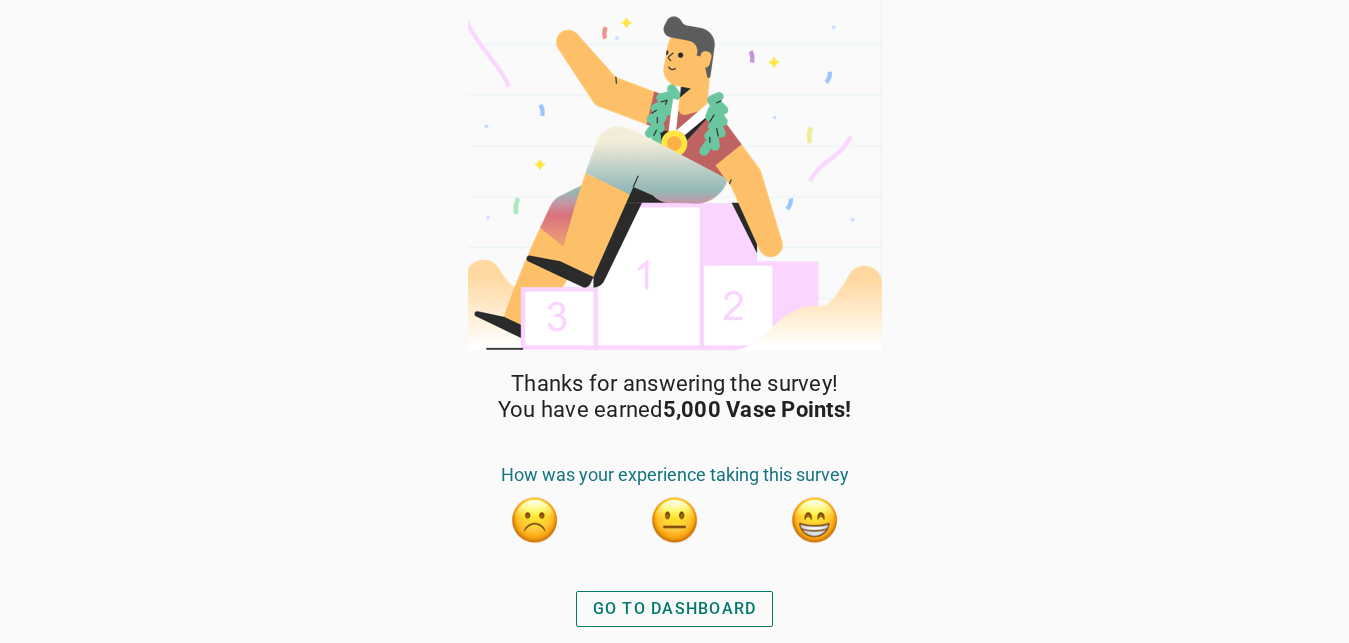 click on "GO TO DASHBOARD" at bounding box center [675, 609] 